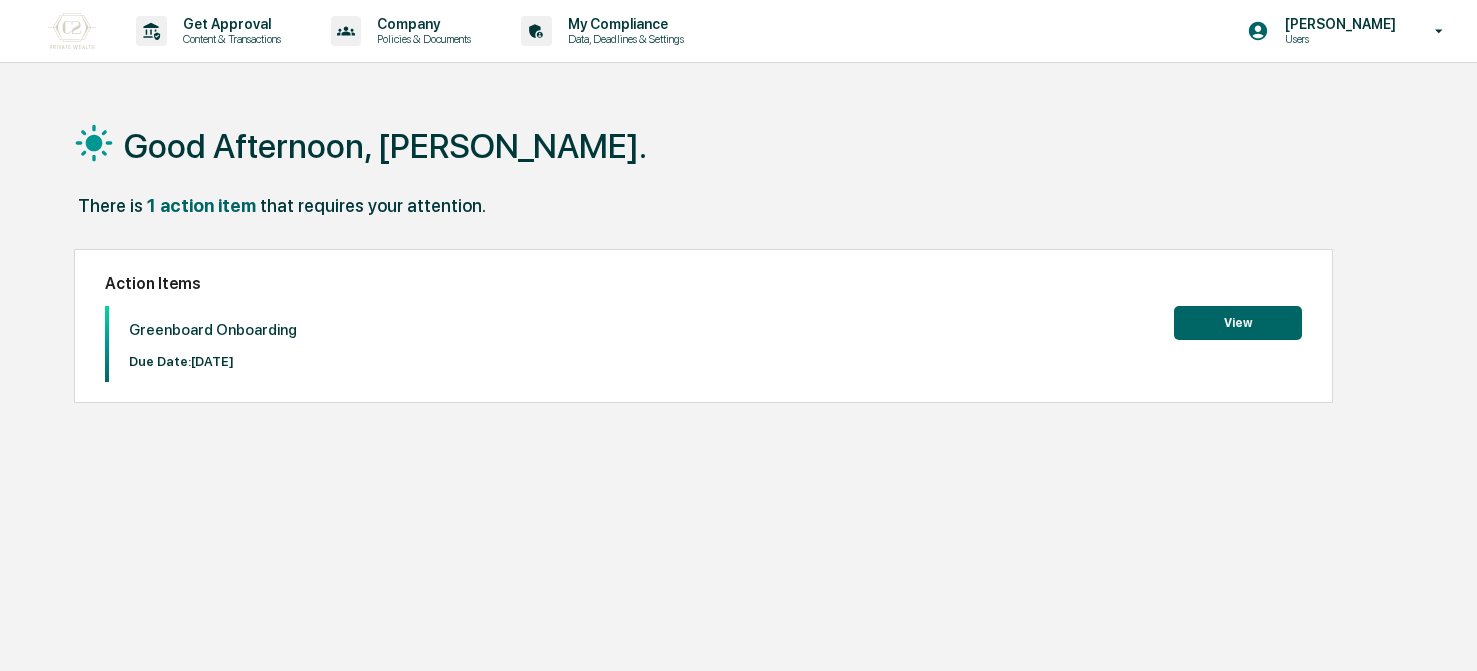 scroll, scrollTop: 0, scrollLeft: 0, axis: both 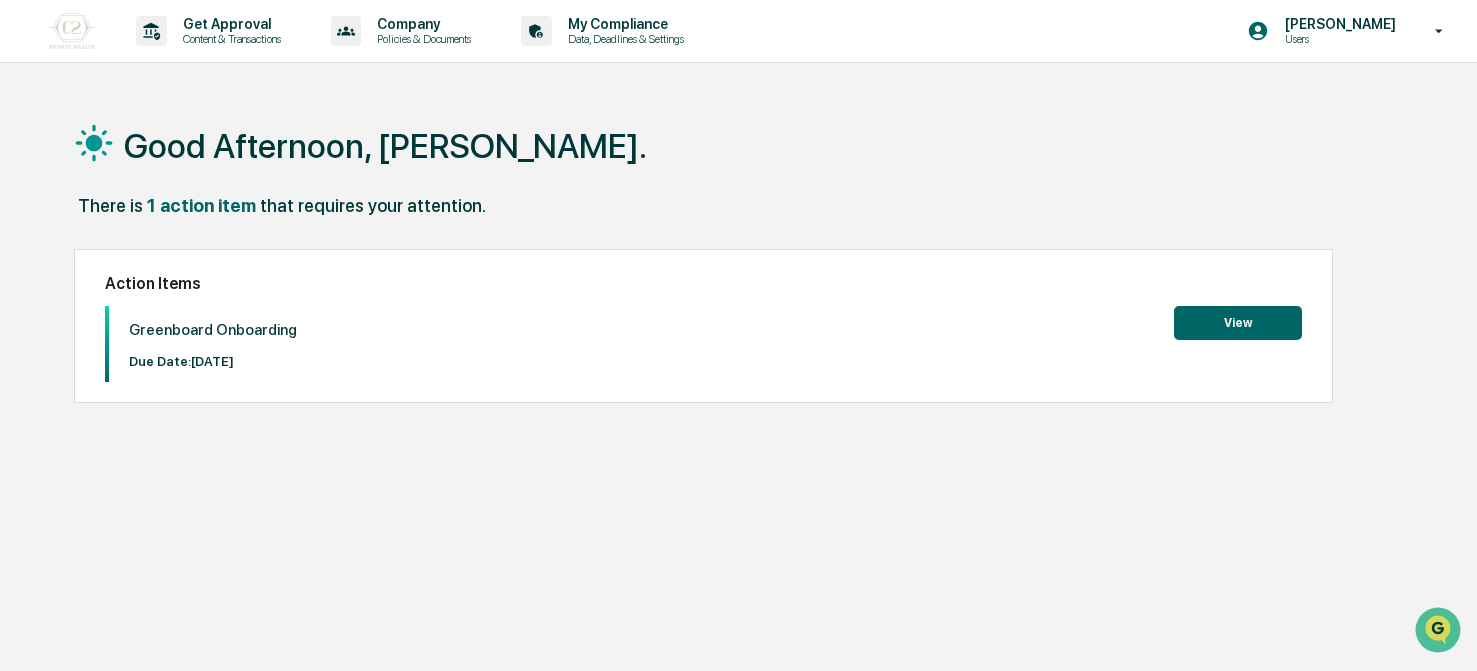 click on "View" at bounding box center [1238, 323] 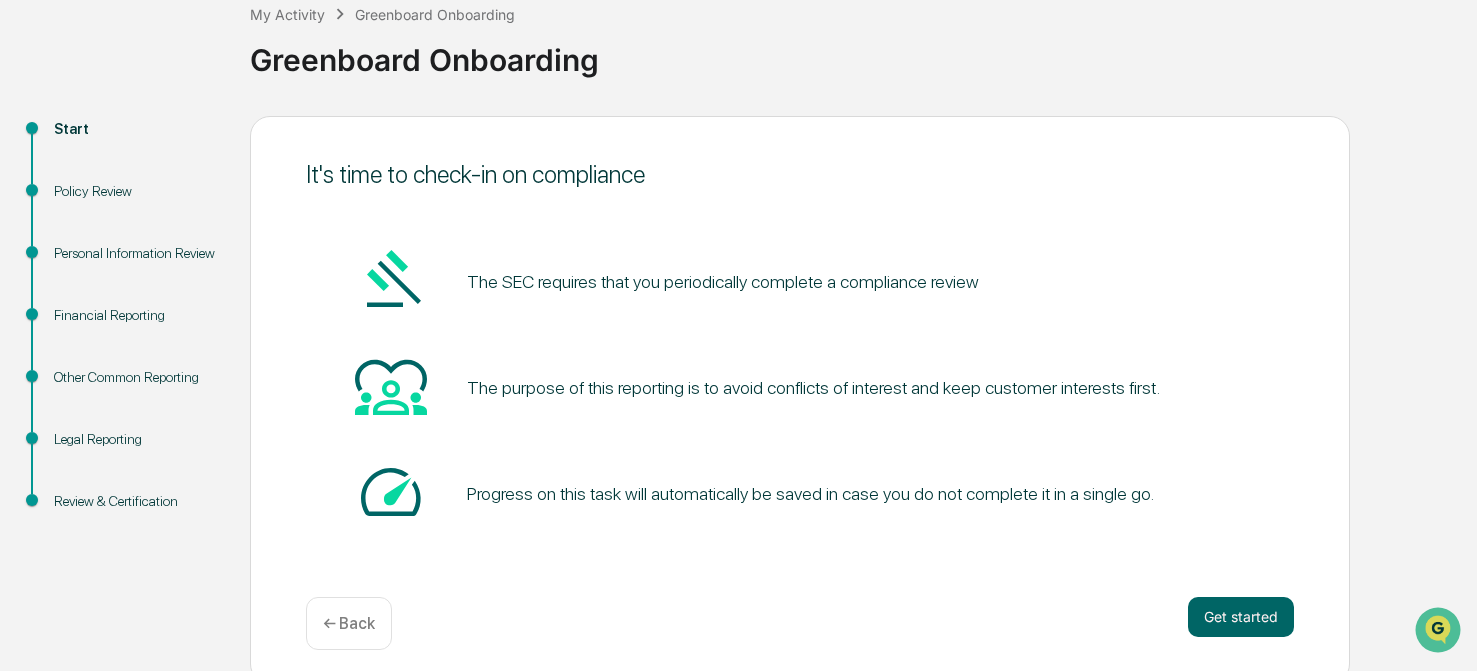 scroll, scrollTop: 135, scrollLeft: 0, axis: vertical 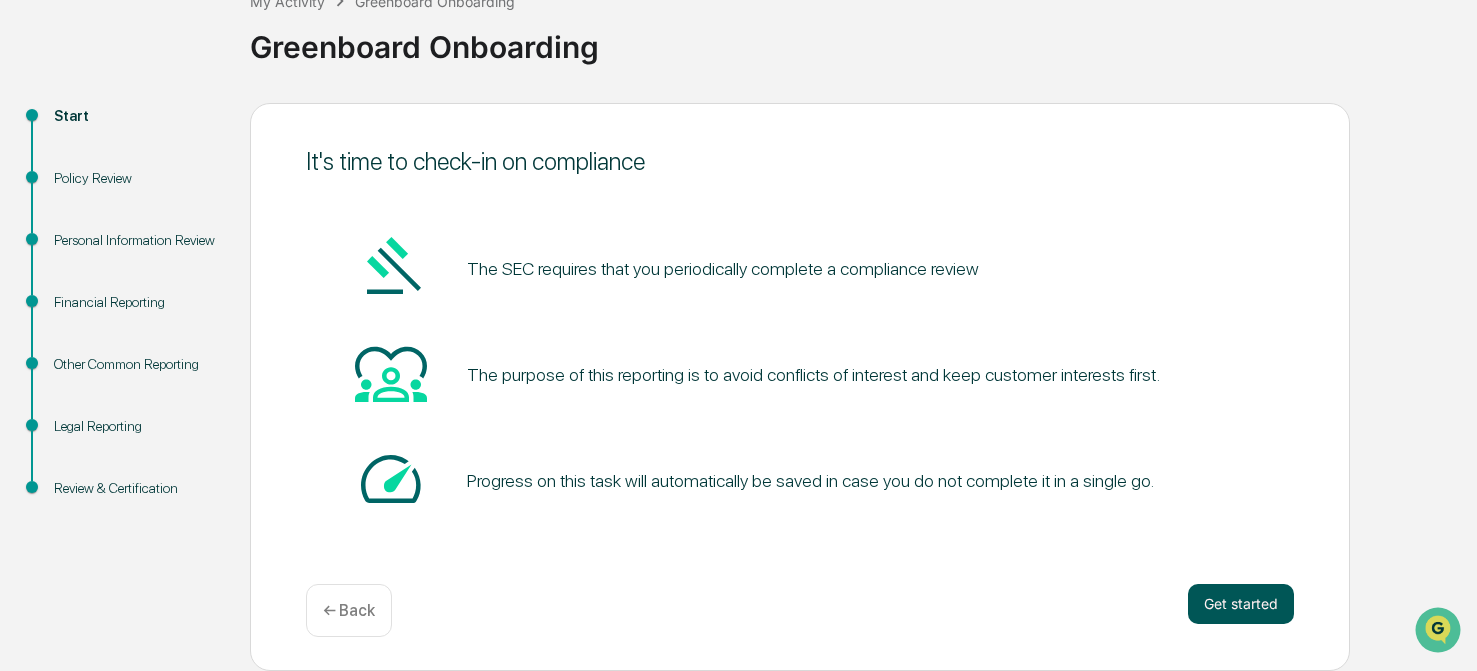 click on "Get started" at bounding box center (1241, 604) 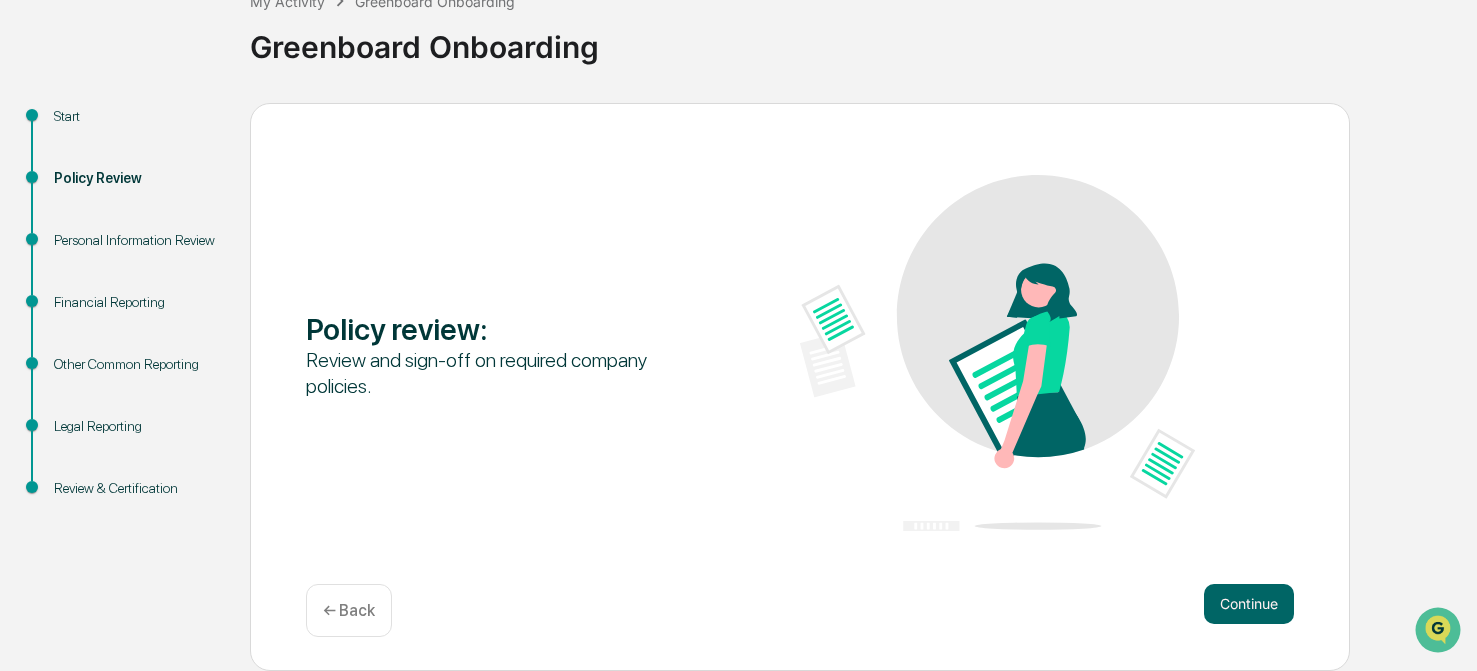 click on "Continue ← Back" at bounding box center (800, 610) 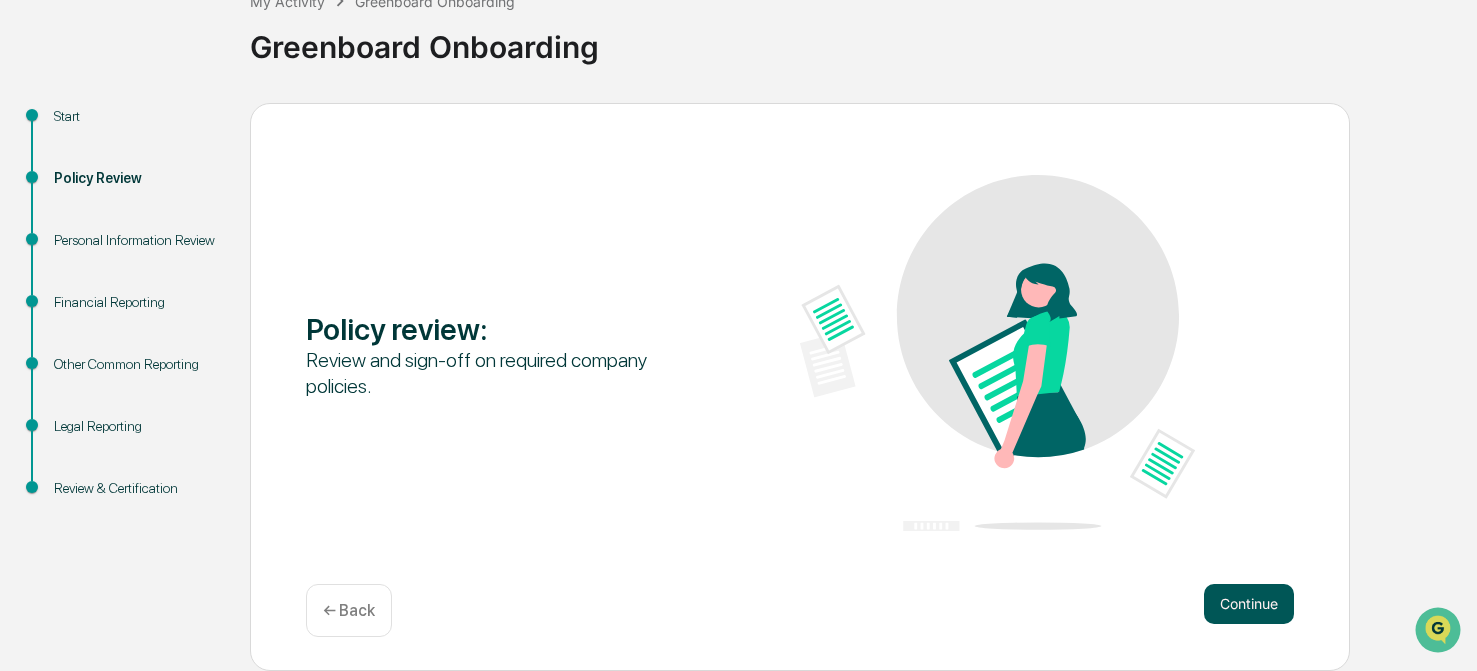 click on "Continue" at bounding box center [1249, 604] 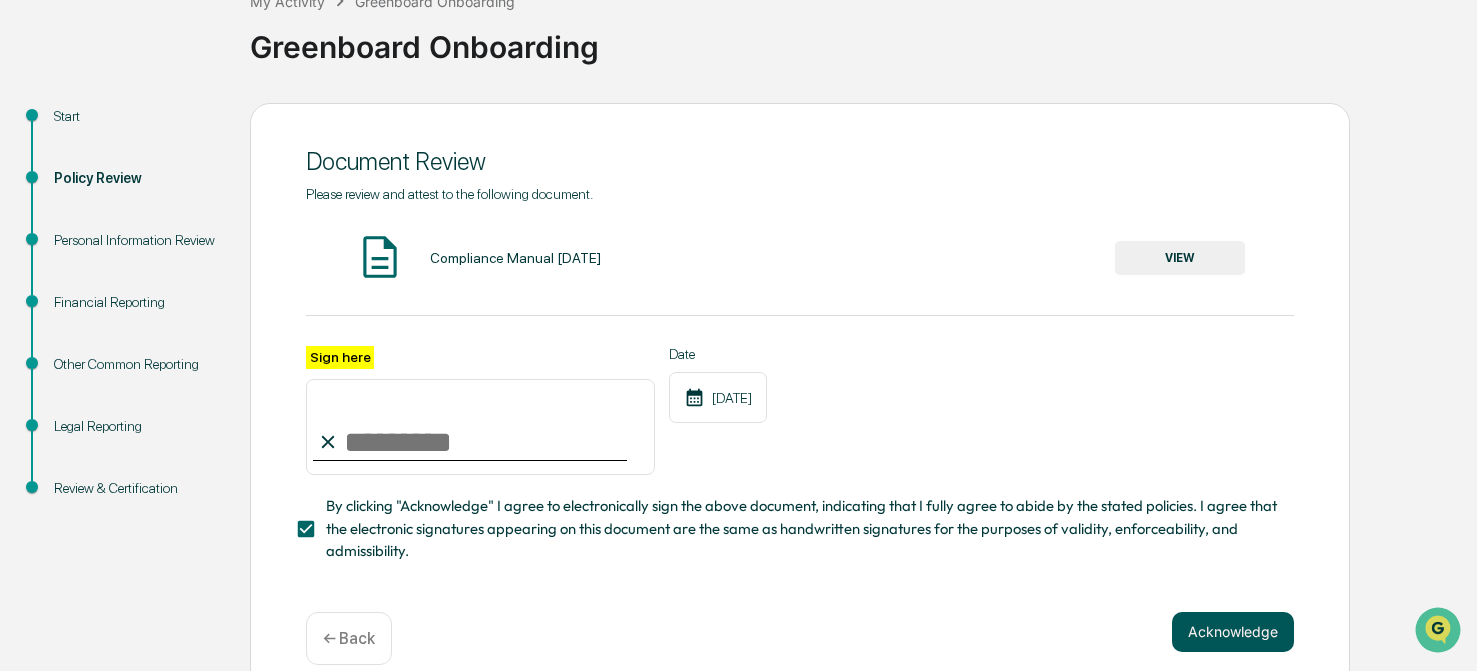 click on "Acknowledge" at bounding box center (1233, 632) 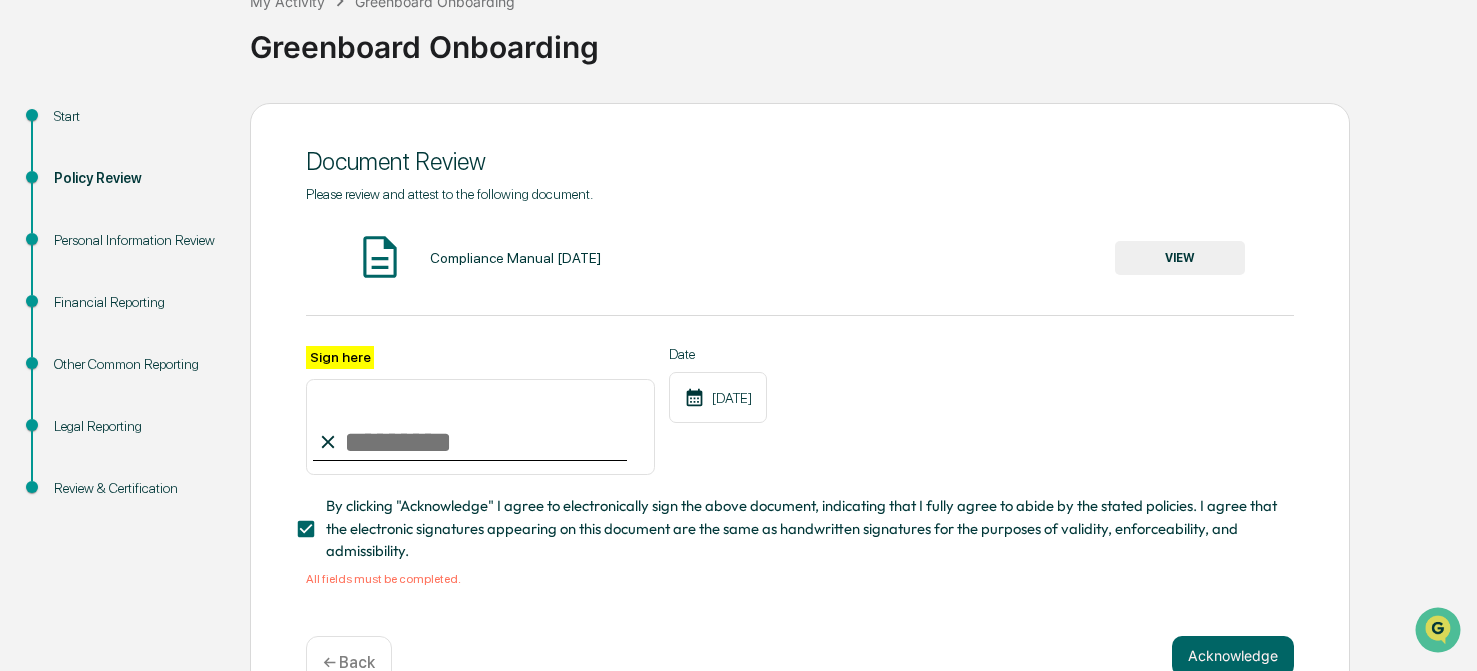 scroll, scrollTop: 186, scrollLeft: 0, axis: vertical 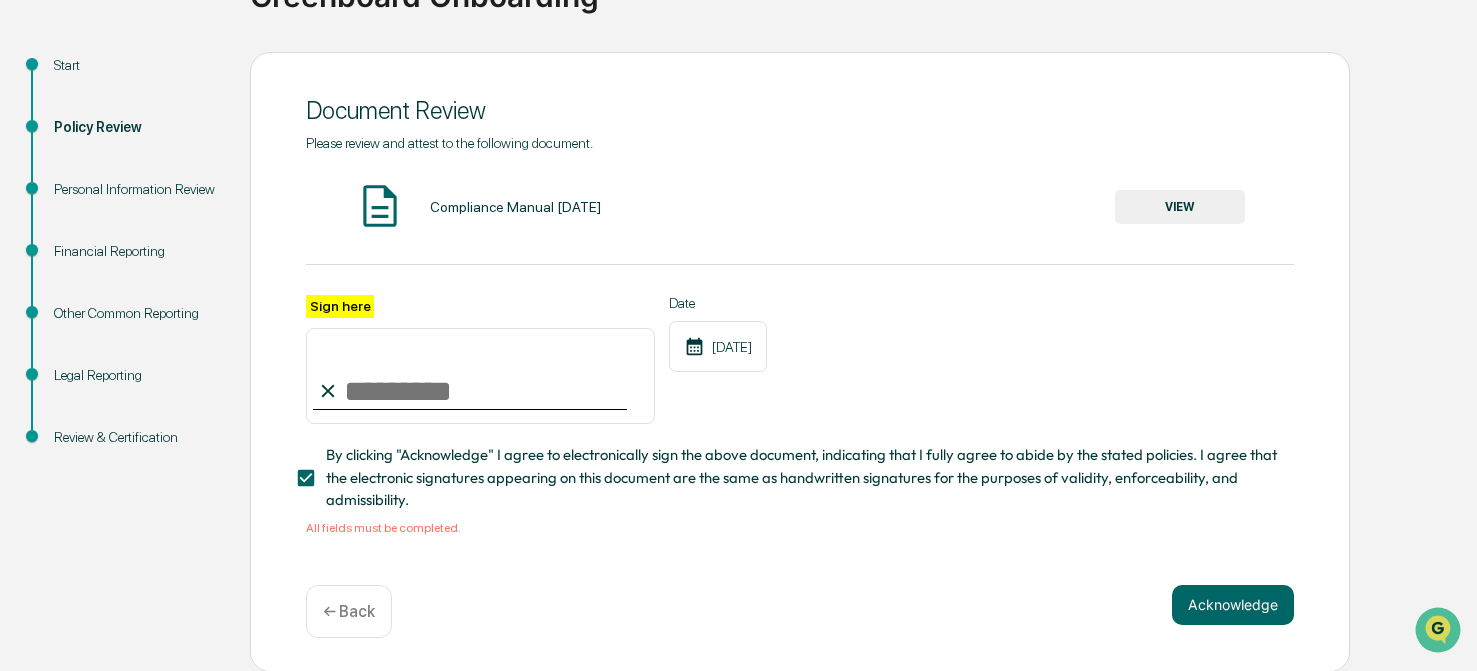 click on "Sign here" at bounding box center (480, 376) 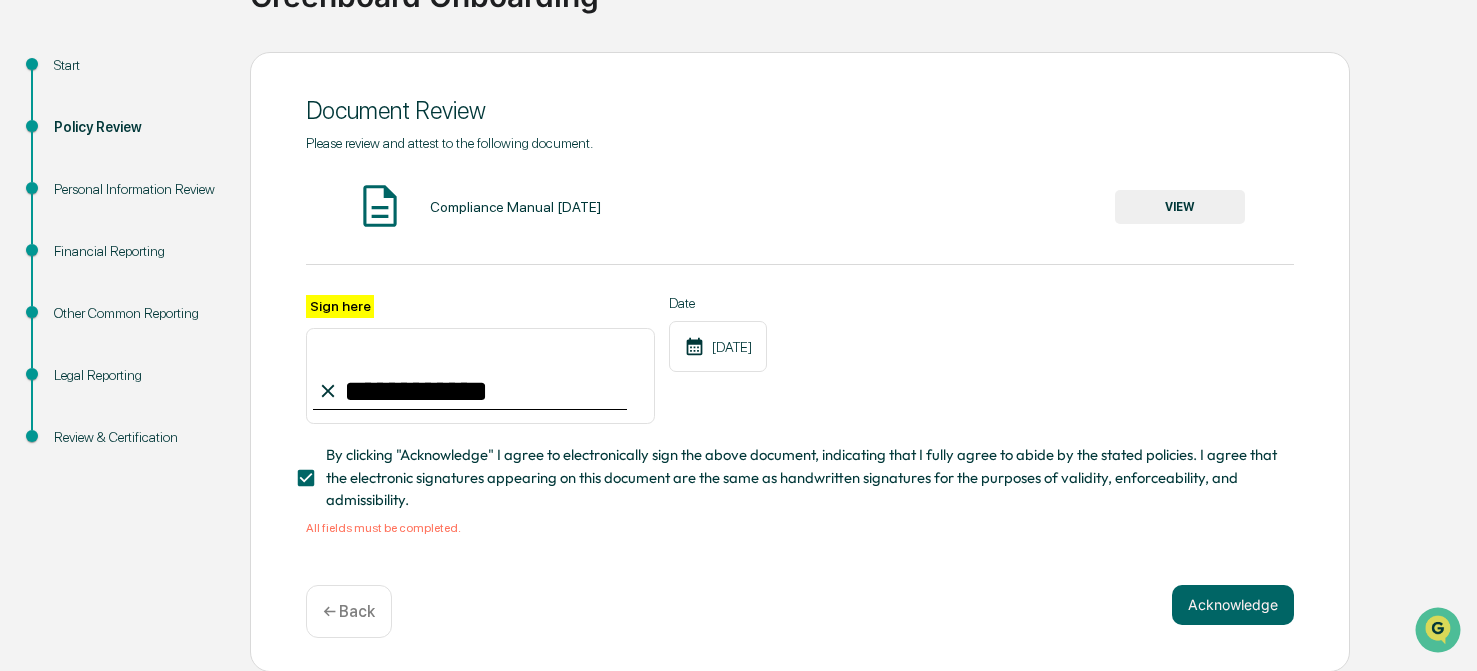 type on "**********" 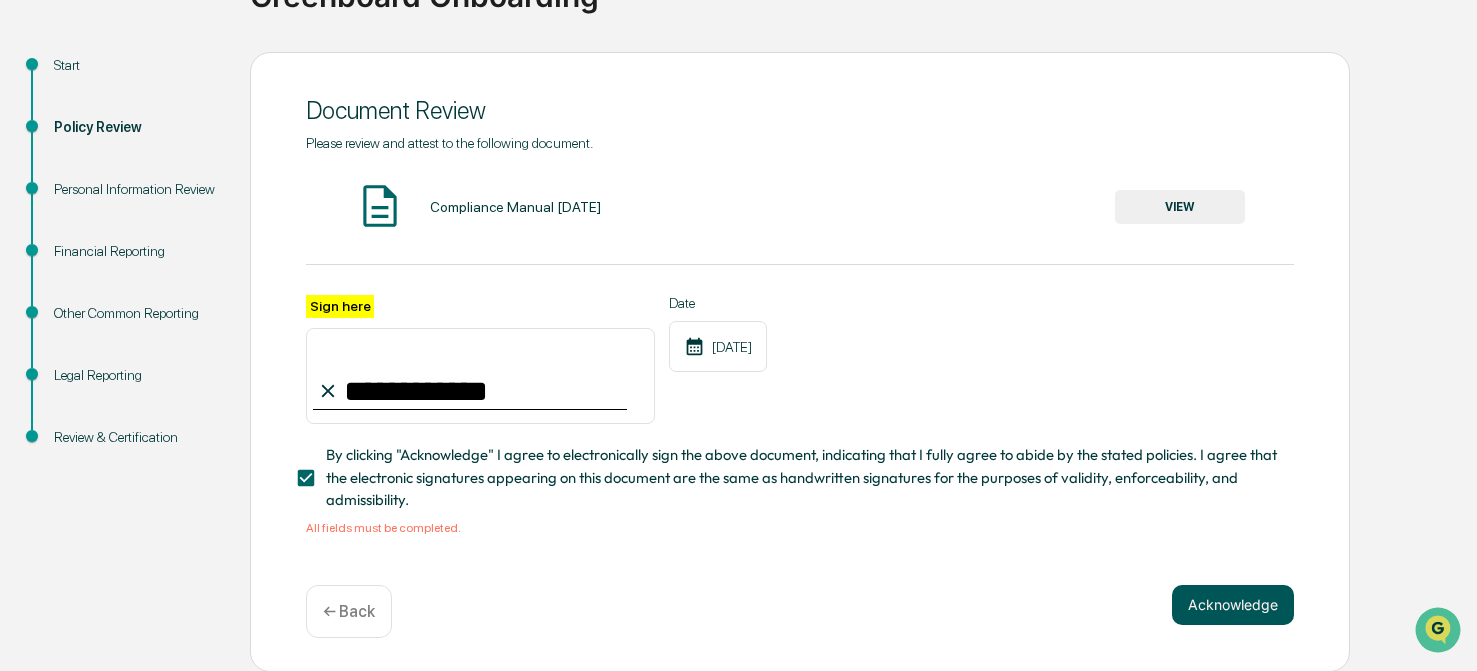 click on "Acknowledge" at bounding box center (1233, 605) 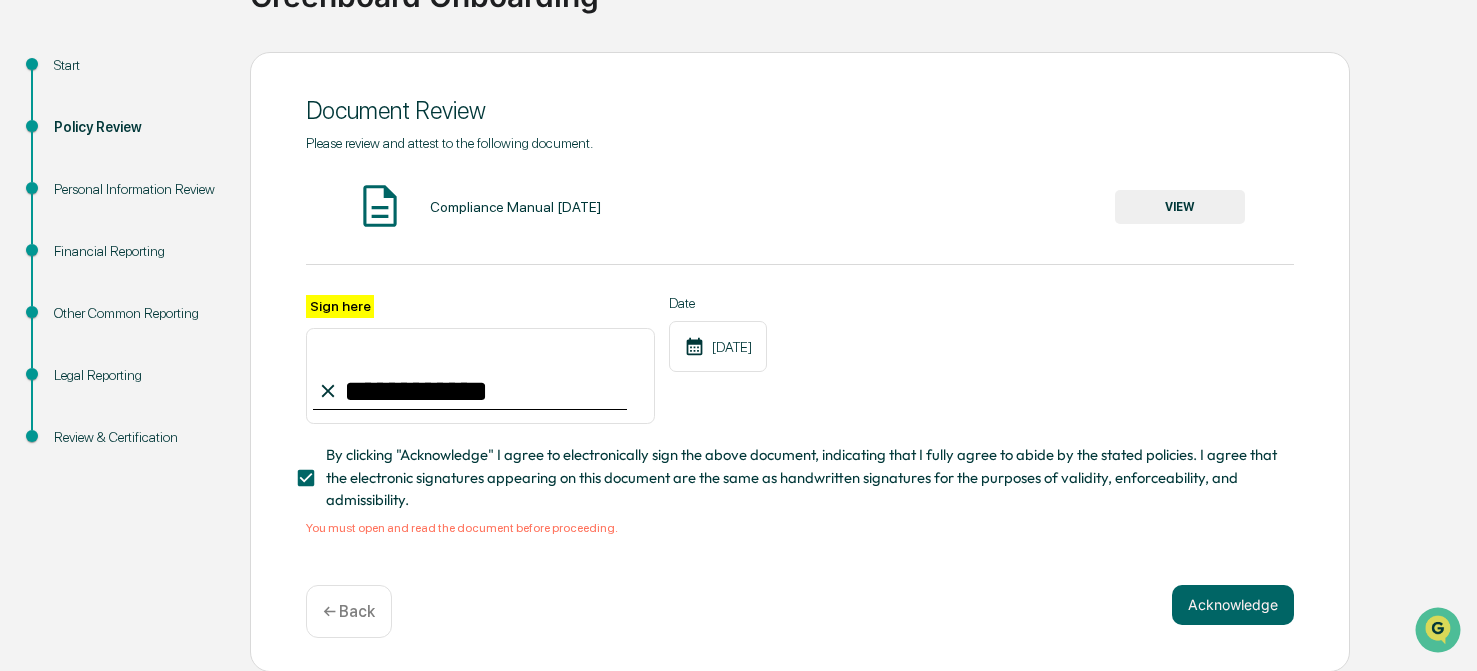 click on "VIEW" at bounding box center [1180, 207] 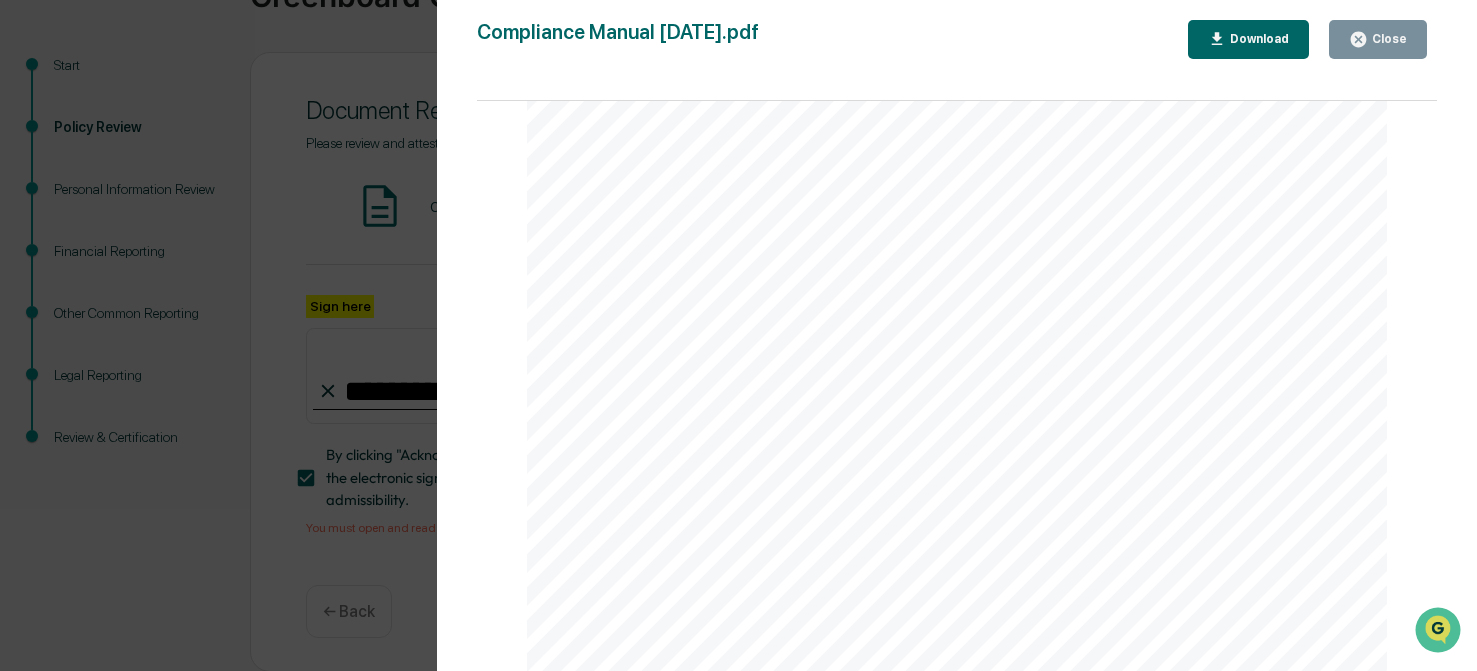 scroll, scrollTop: 31183, scrollLeft: 0, axis: vertical 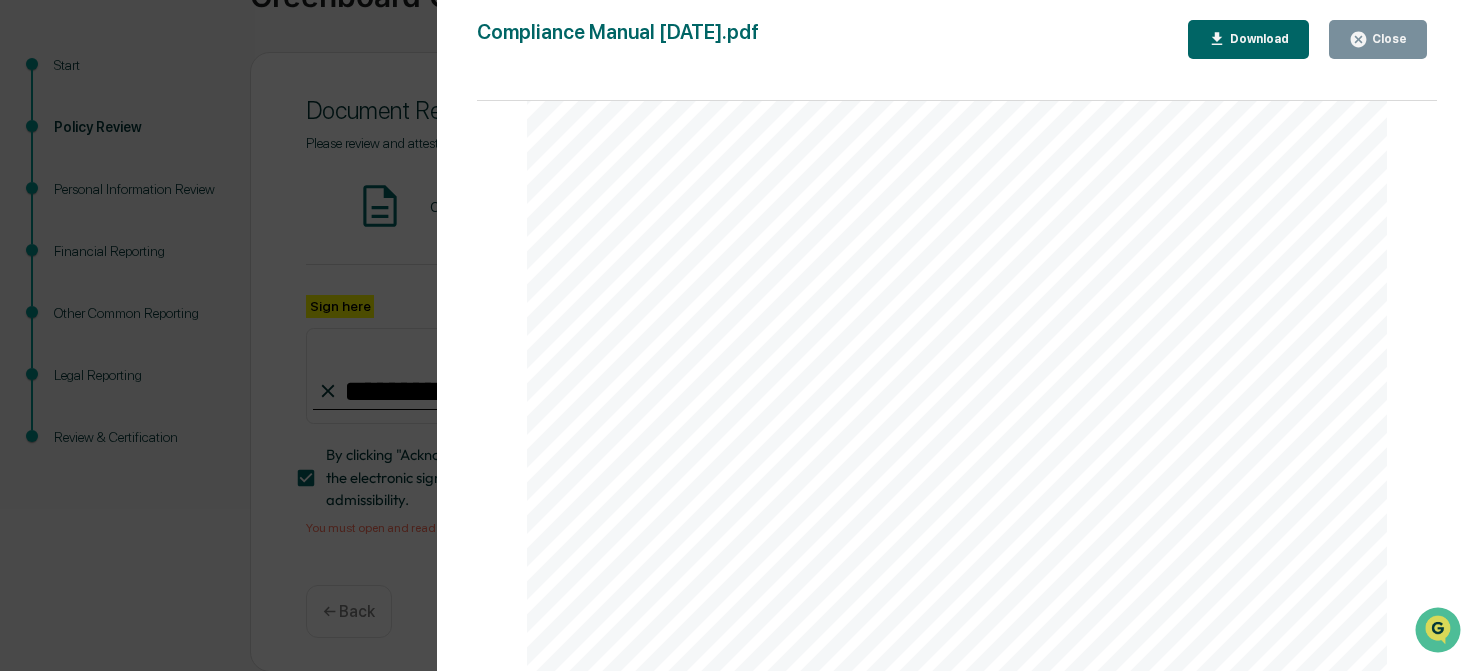 click on "© RIA Registrar   [DATE] 73 EXHIBIT K   DEPARTMENT OF LABOR   RETROSPECTIVE REVIEW REPORT Pursuant to the DOL’s Retrospective Review requirement as outlined in C2PW’s Compliance Manual, this report is being completed to evidence the review of randomly sampled Rollover Comparison Guides and Worksheets. The sample includes various Rollover Comparison Guides and Worksheets based on, but not limited to, the size/value of the rollover, the registration and account type, and whether or not the rollover was executed.   Please note : The sample size should adequately represent a broad spectrum of the rollovers you completed. You may attach more pages as necessary. This report is for fiscal year ________________ Client’s Name Client’s Account Number Sending & Receiving Account Type   Sending:   Receiving: IAR Facilitating Rollover Date of Rollover Value of Rollover Was a Rollover Comparison Guide and Worksheet Completed? Deficiencies Found? How Were Deficiencies Resolved? Client’s Name   Sending:" at bounding box center (957, -84774) 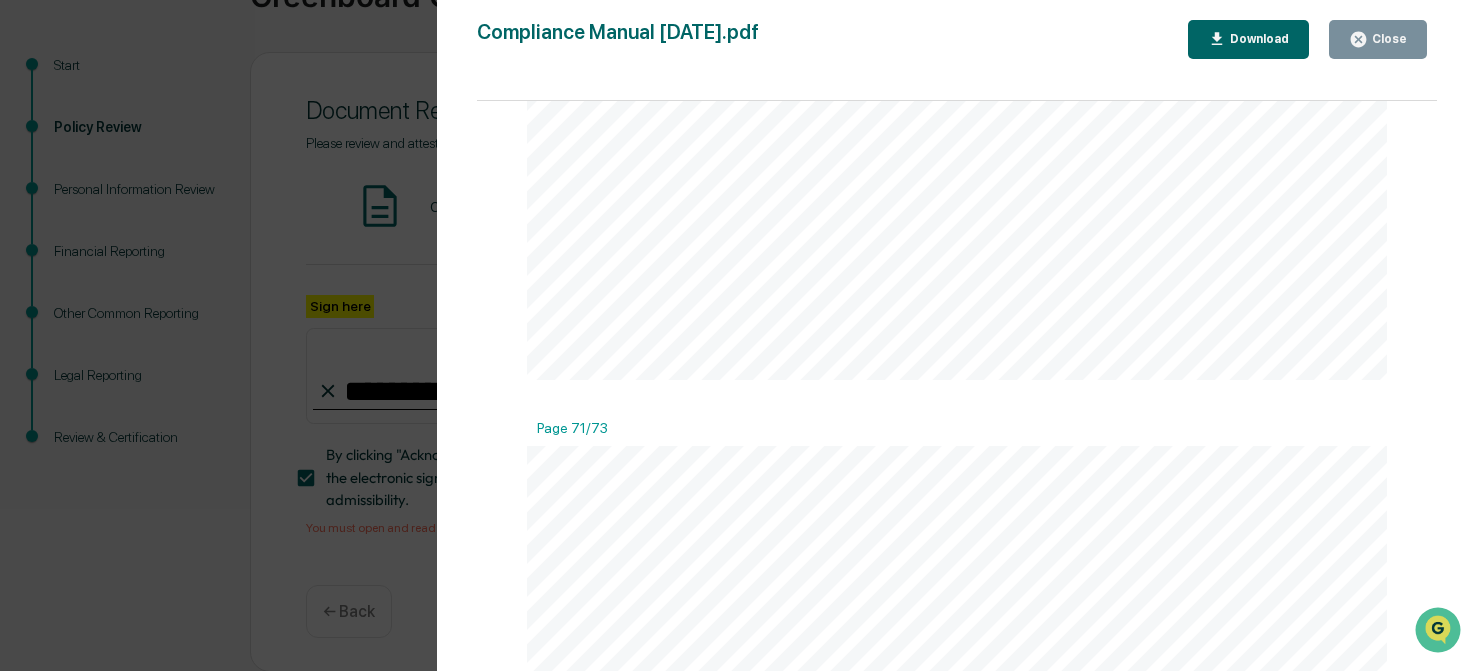 scroll, scrollTop: 82035, scrollLeft: 0, axis: vertical 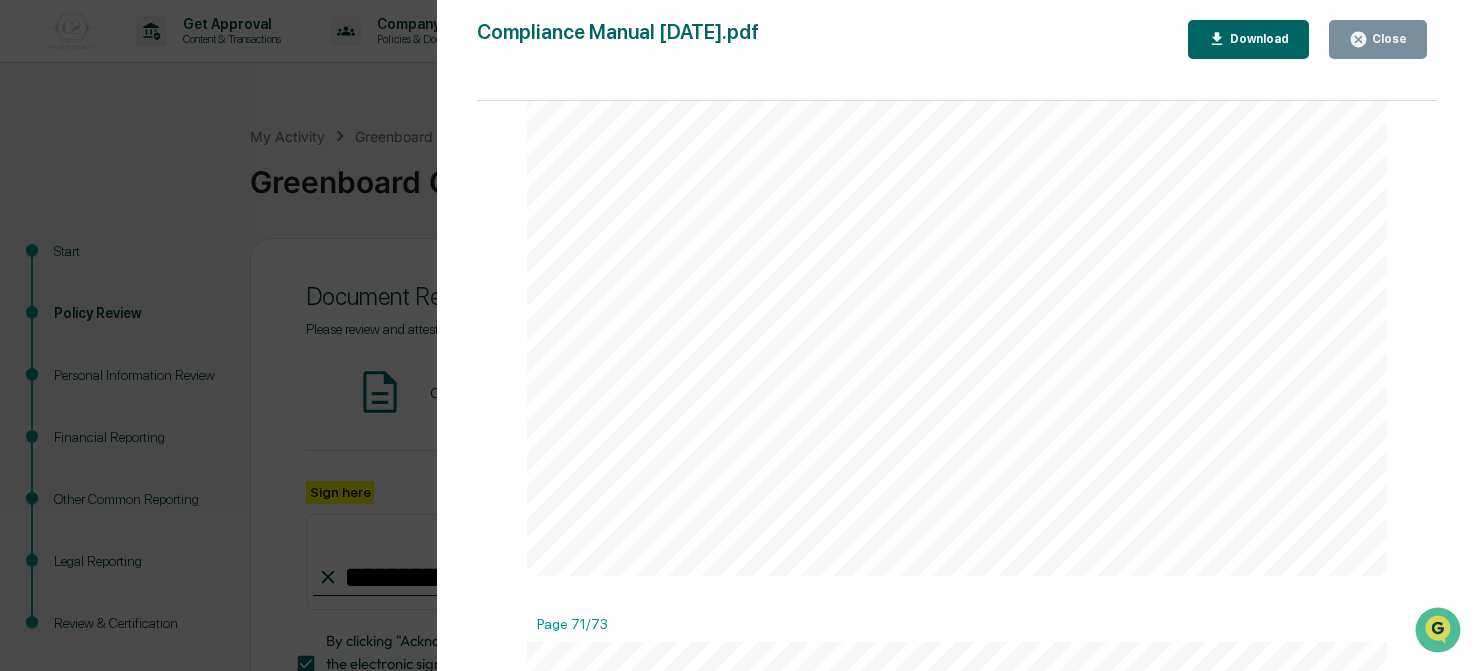 click on "Version History [DATE] 08:12 PM [PERSON_NAME] Compliance Manual [DATE].pdf   Close   Download Page 1/73 © RIA Registrar   [DATE] 1 Strategic Investment Advisors, LLC. Dba C2 Private Wealth Policies & Procedures Manual Page 2/73 © RIA Registrar   [DATE] 2 Table of Contents 1.   INTRODUCTION ........................................................................................................................................................   4 1.1   Use and Distribution of this Compliance Manual ........................................................................................... 4 1.2   The Fiduciary Standard   ................................................................................................................................... 4 2.   REGISTRATION   .........................................................................................................................................................   5 2.1   SEC Registration   2.2   State Registrations   2.3" at bounding box center (957, 355) 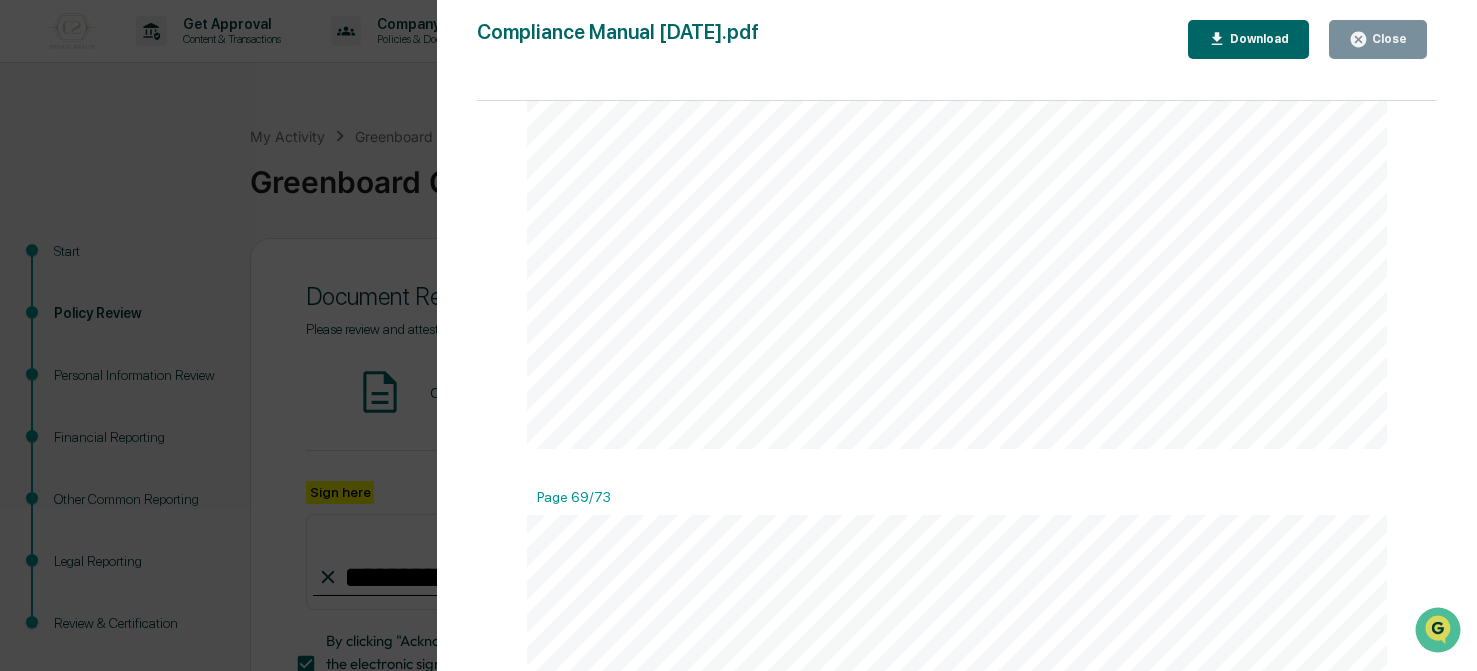 scroll, scrollTop: 79657, scrollLeft: 0, axis: vertical 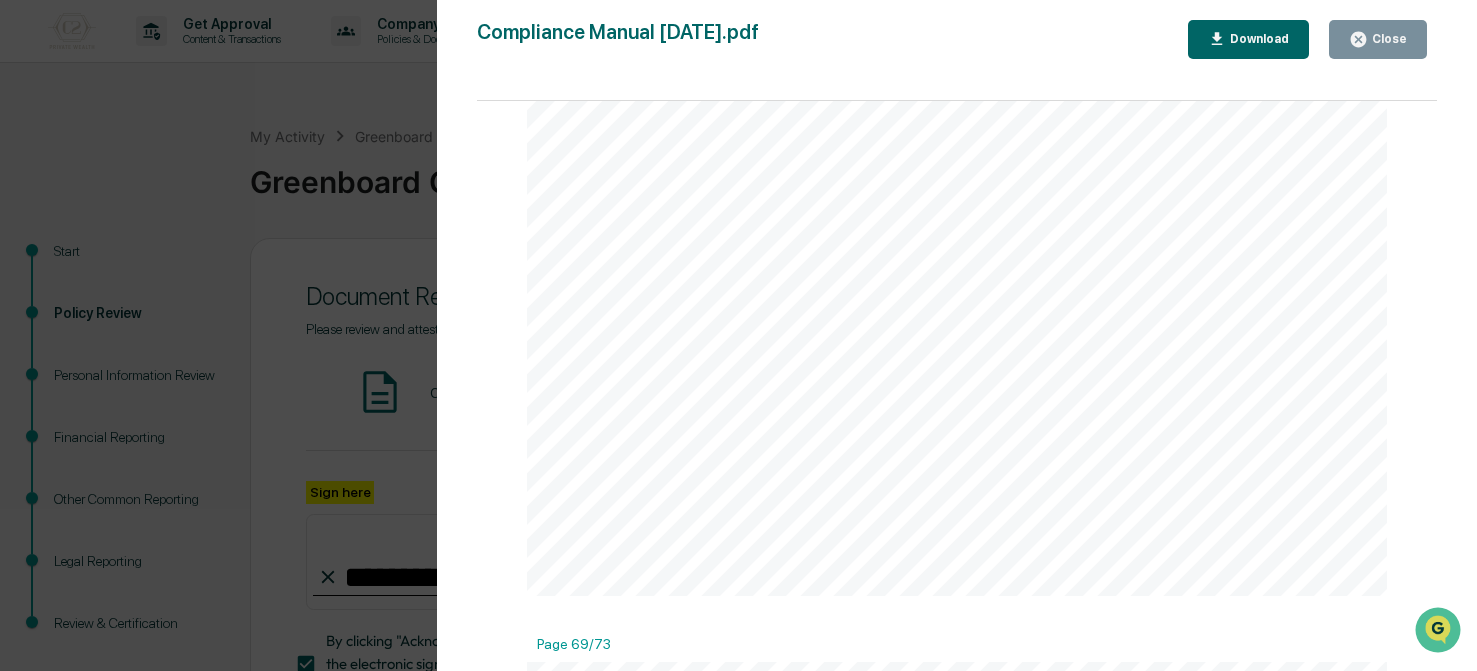 click on "Download" at bounding box center [1257, 39] 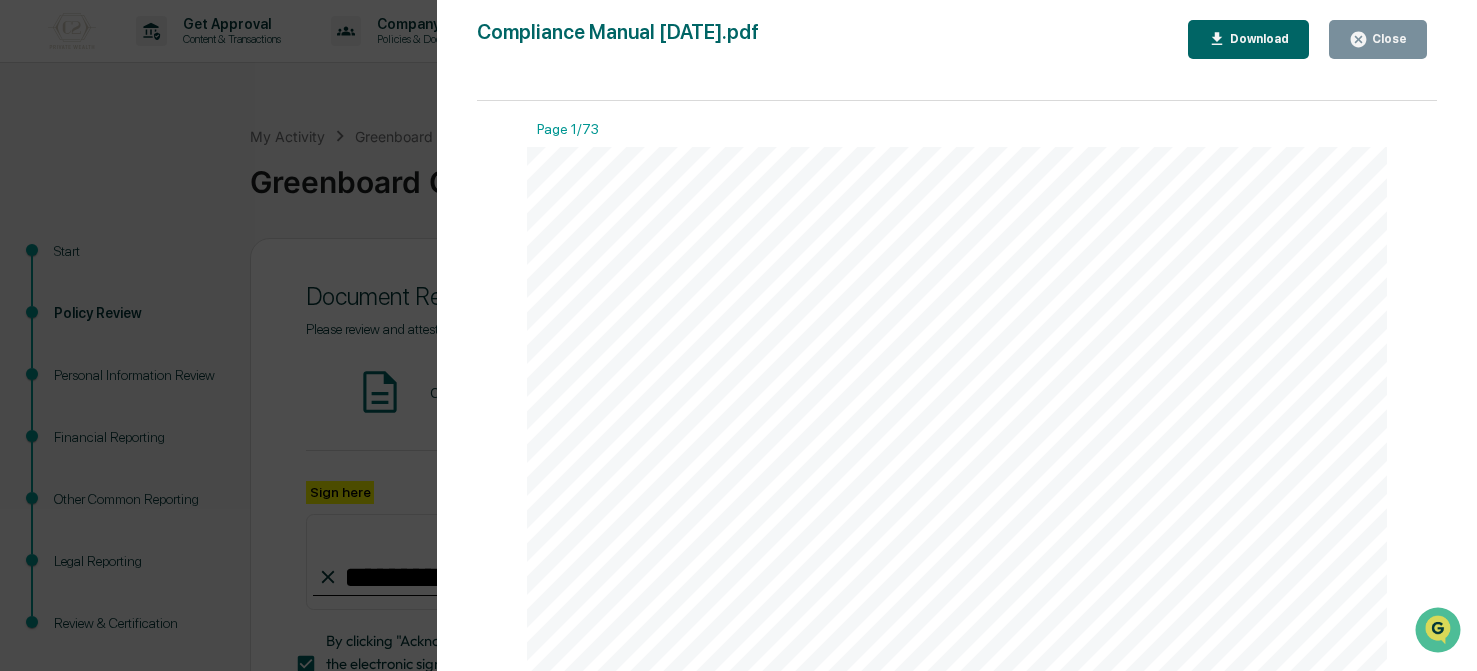 click on "Page 1/73" at bounding box center [957, 134] 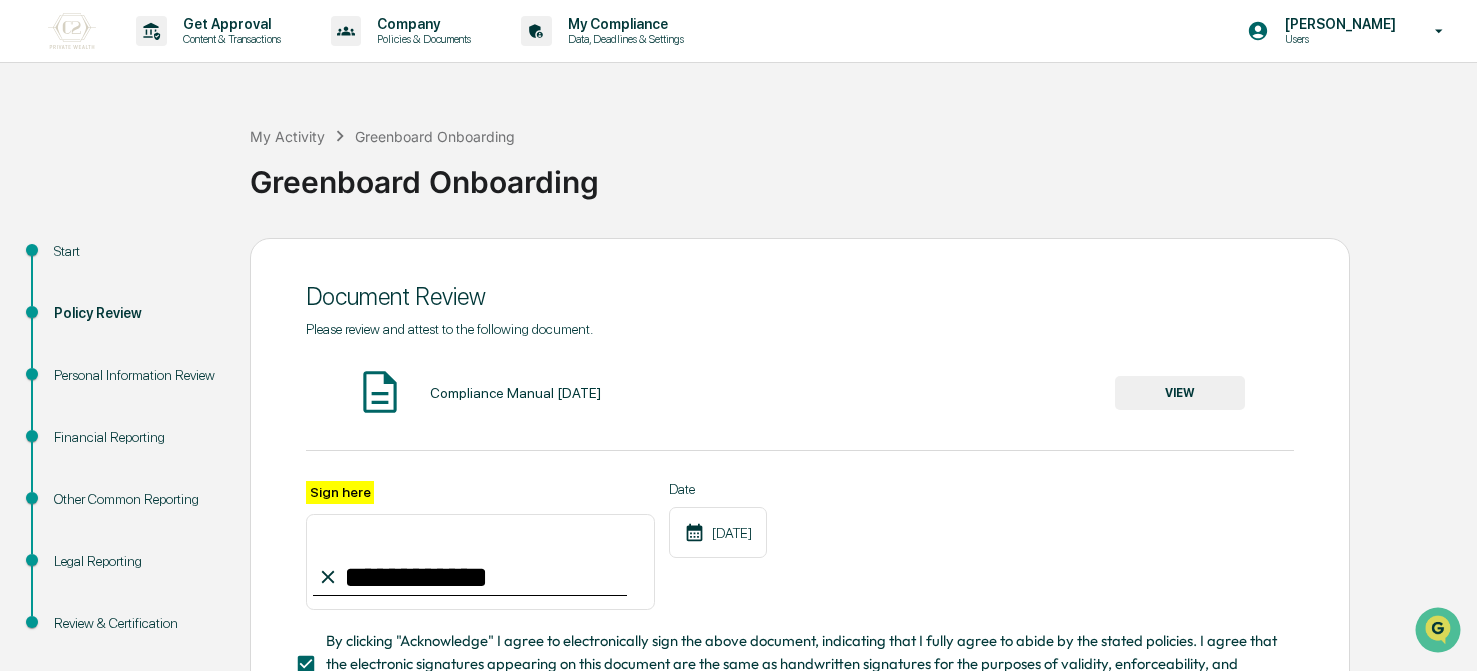 scroll, scrollTop: 186, scrollLeft: 0, axis: vertical 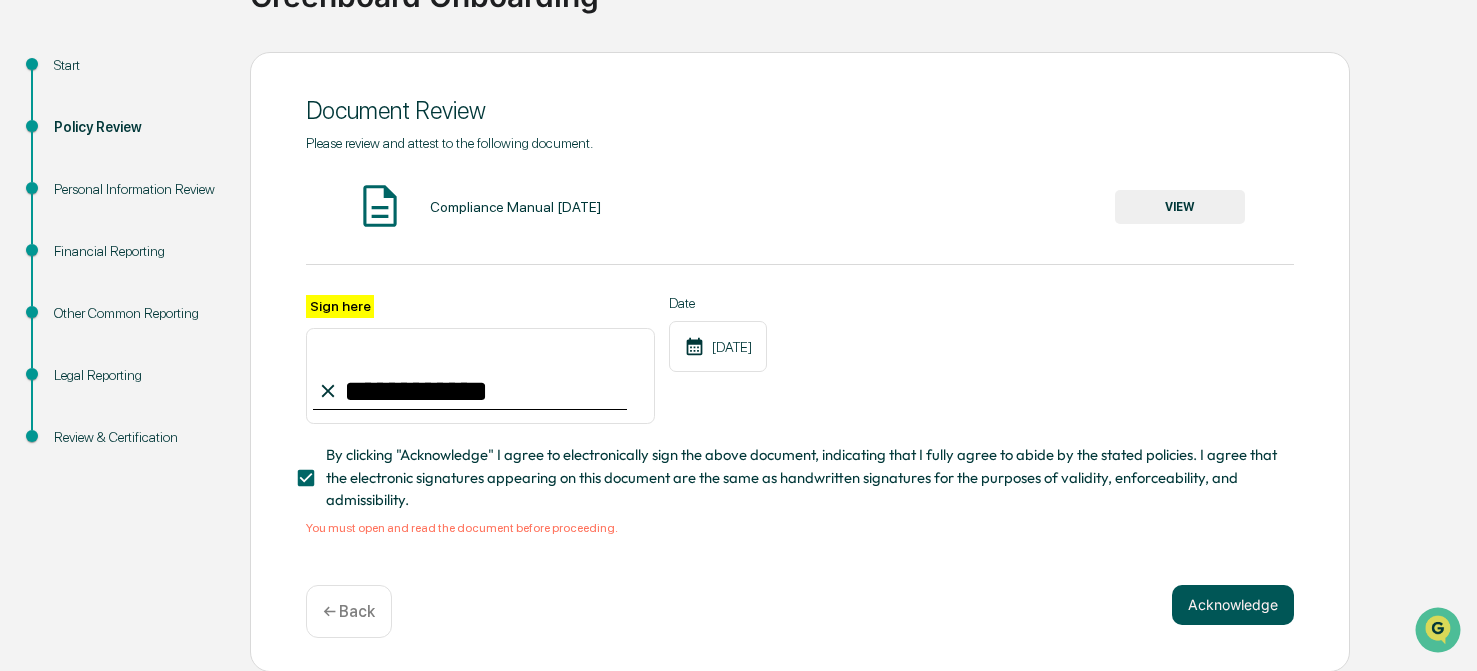 click on "Acknowledge" at bounding box center [1233, 605] 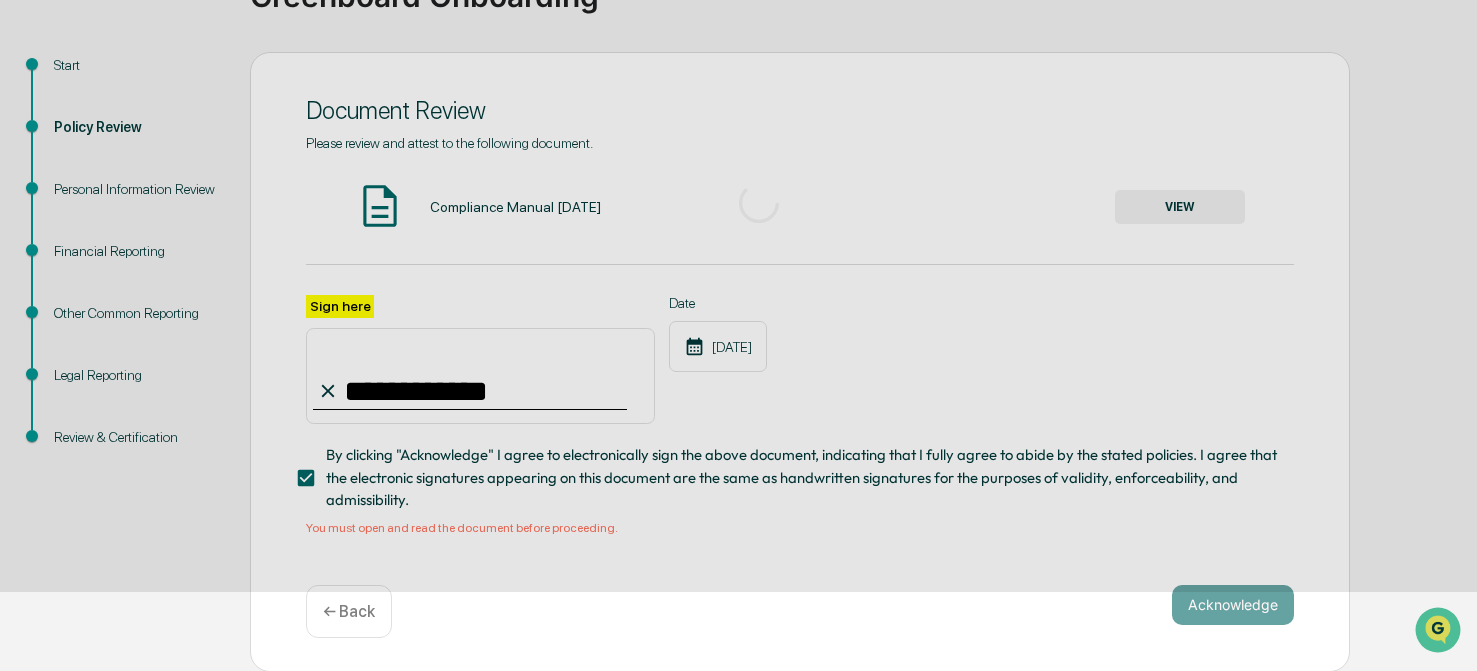 scroll, scrollTop: 135, scrollLeft: 0, axis: vertical 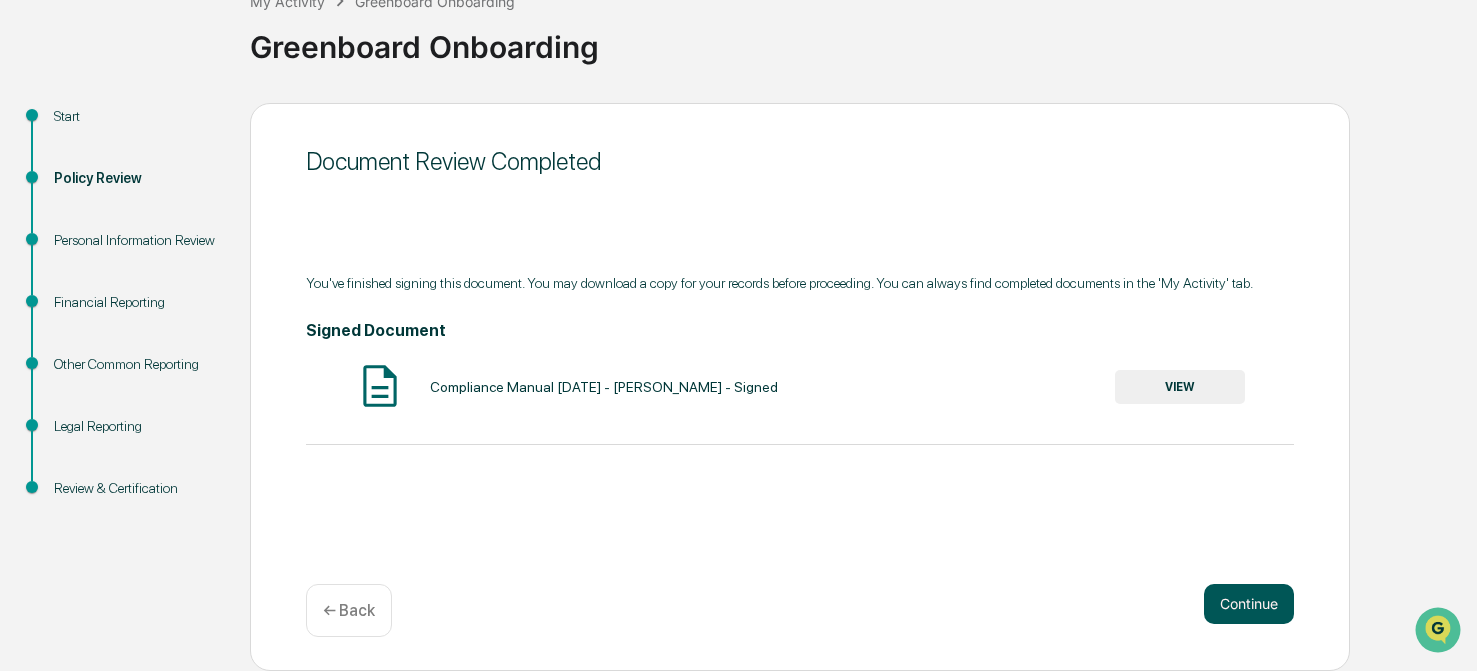 click on "Continue" at bounding box center (1249, 604) 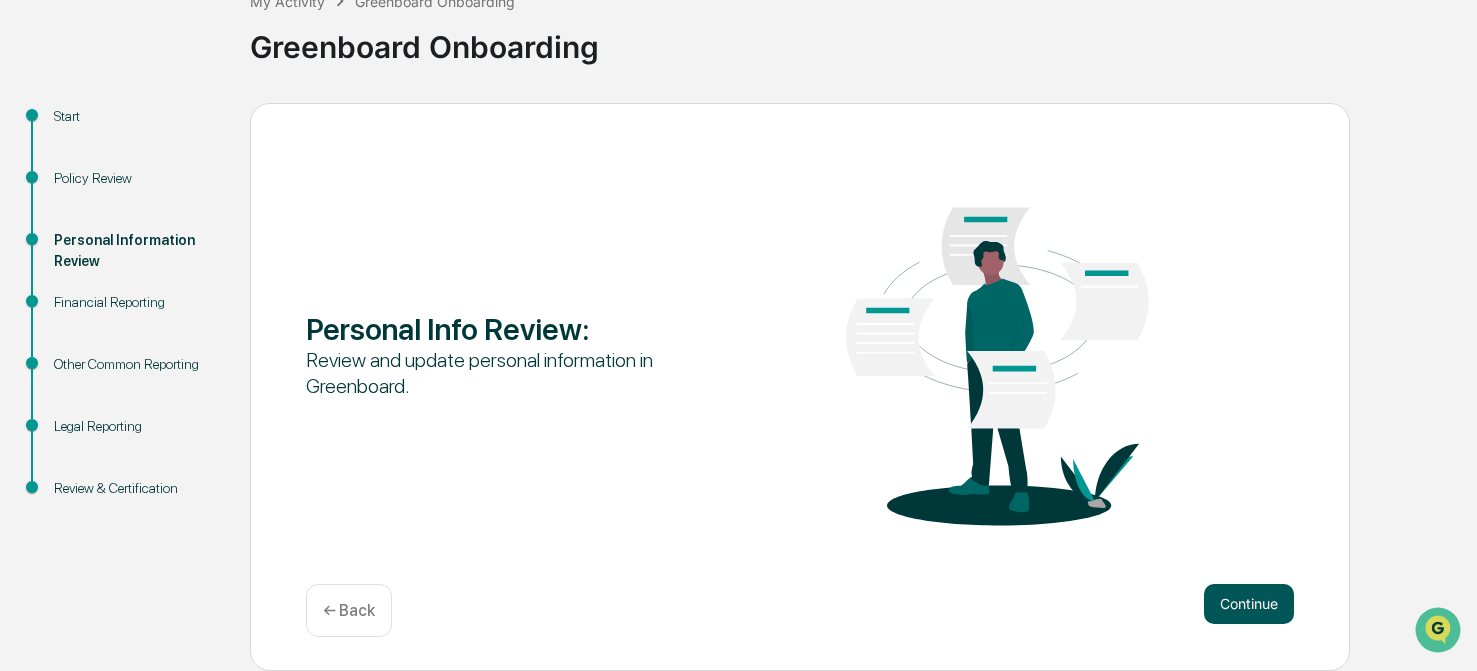 click on "Continue" at bounding box center (1249, 604) 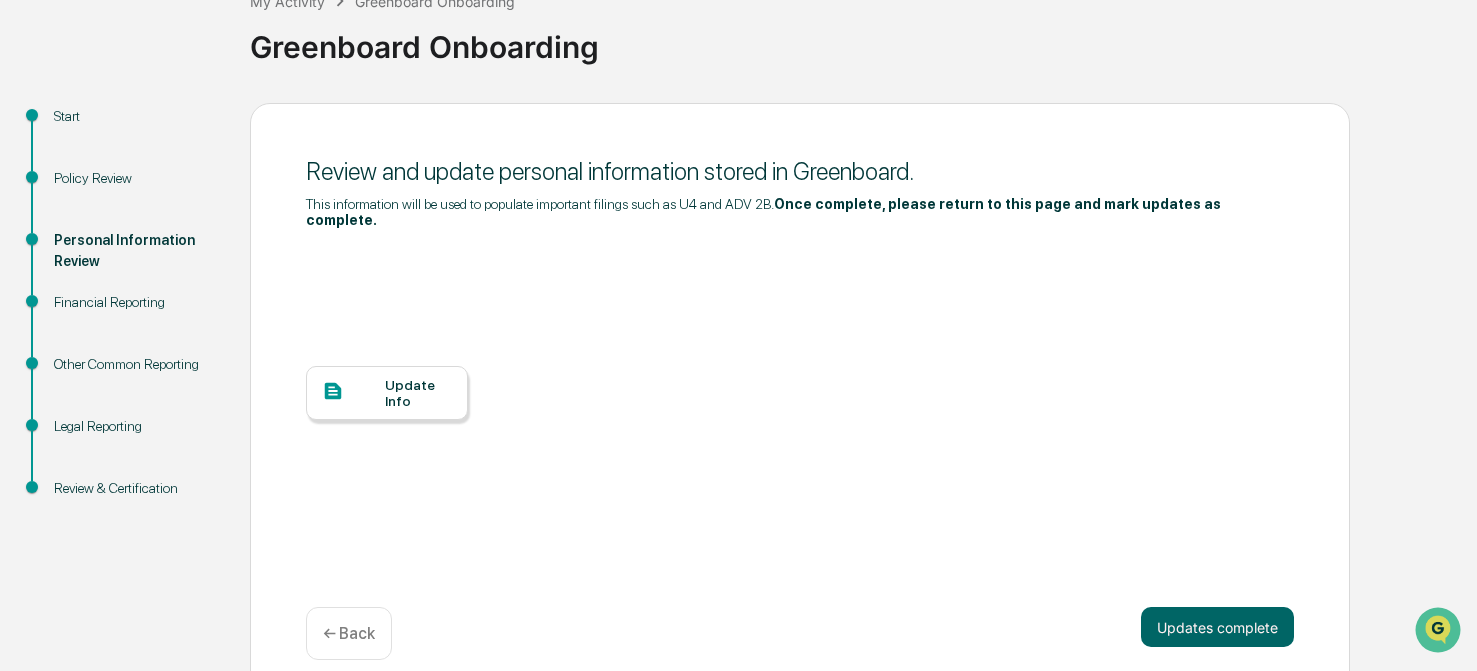 click on "Update Info" at bounding box center [800, 408] 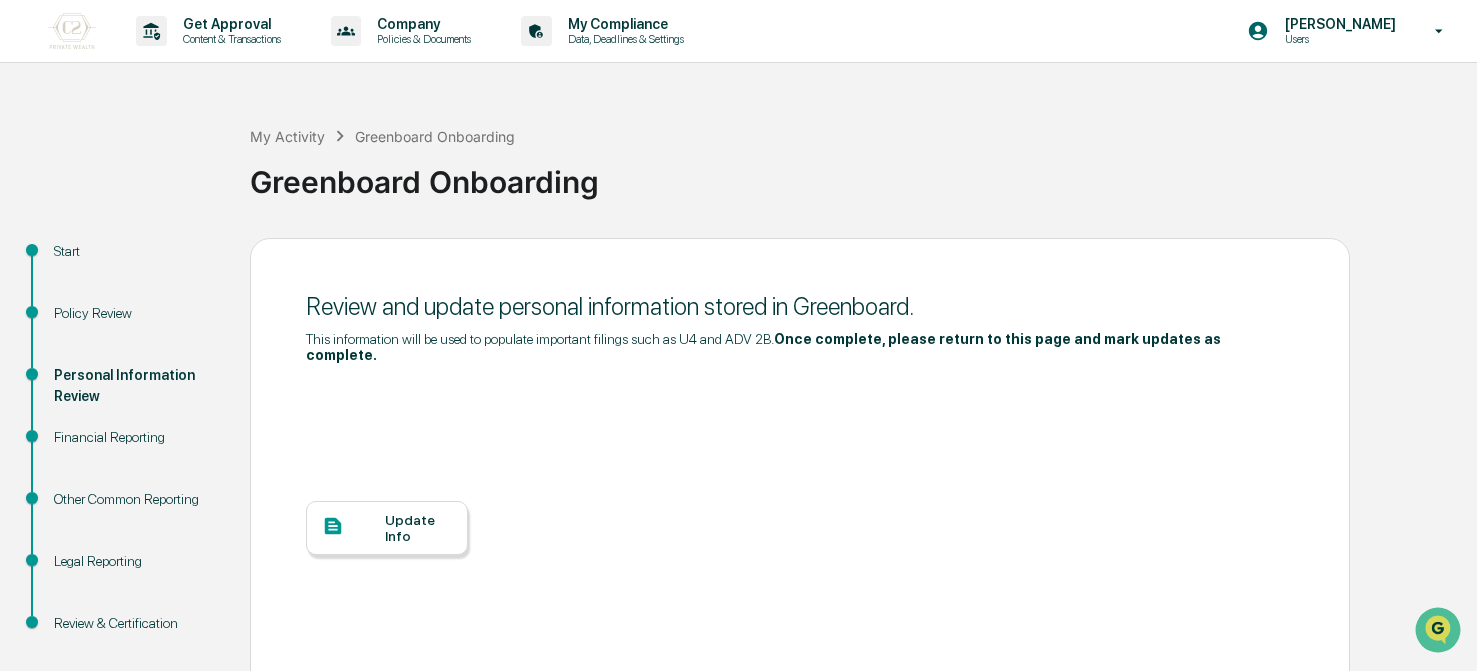 click at bounding box center (72, 31) 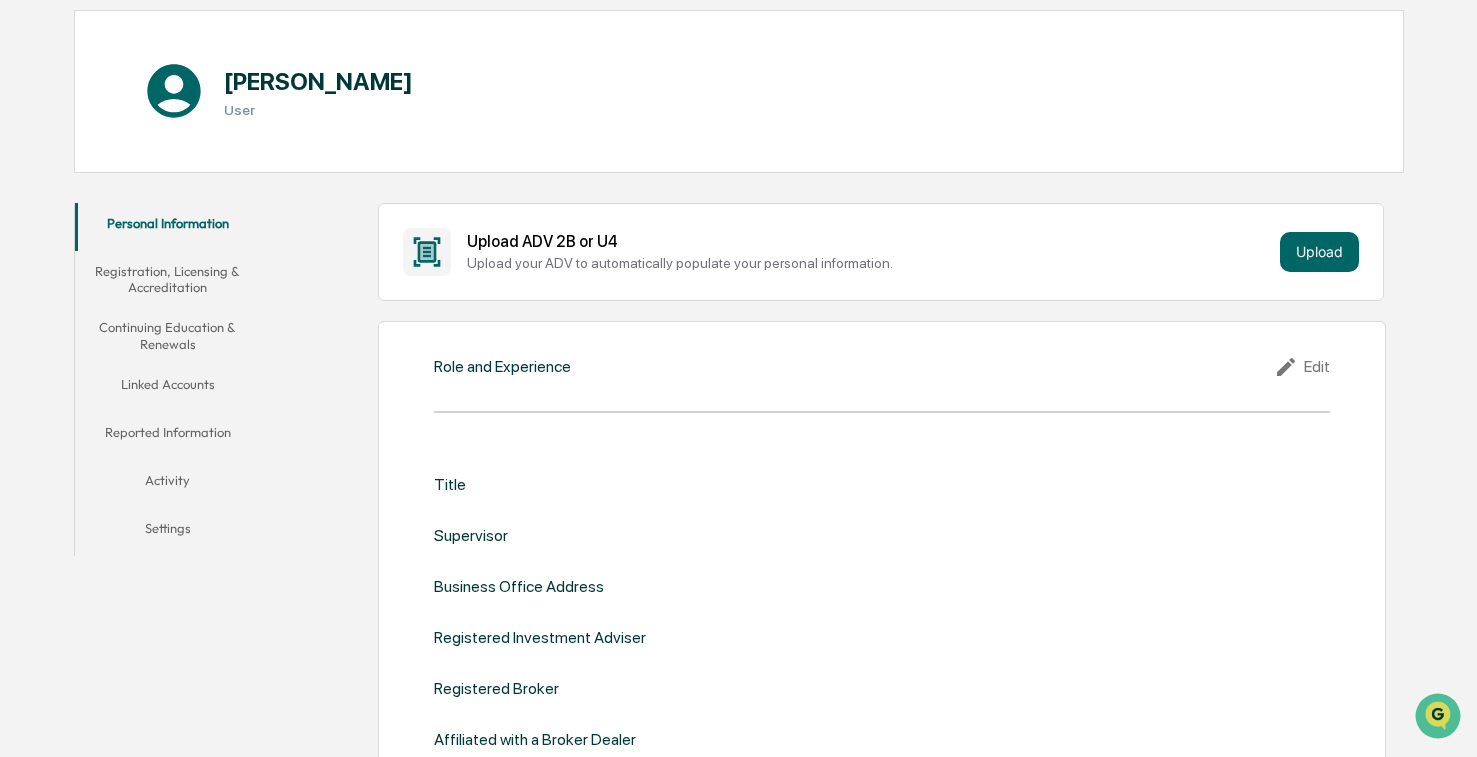 scroll, scrollTop: 192, scrollLeft: 0, axis: vertical 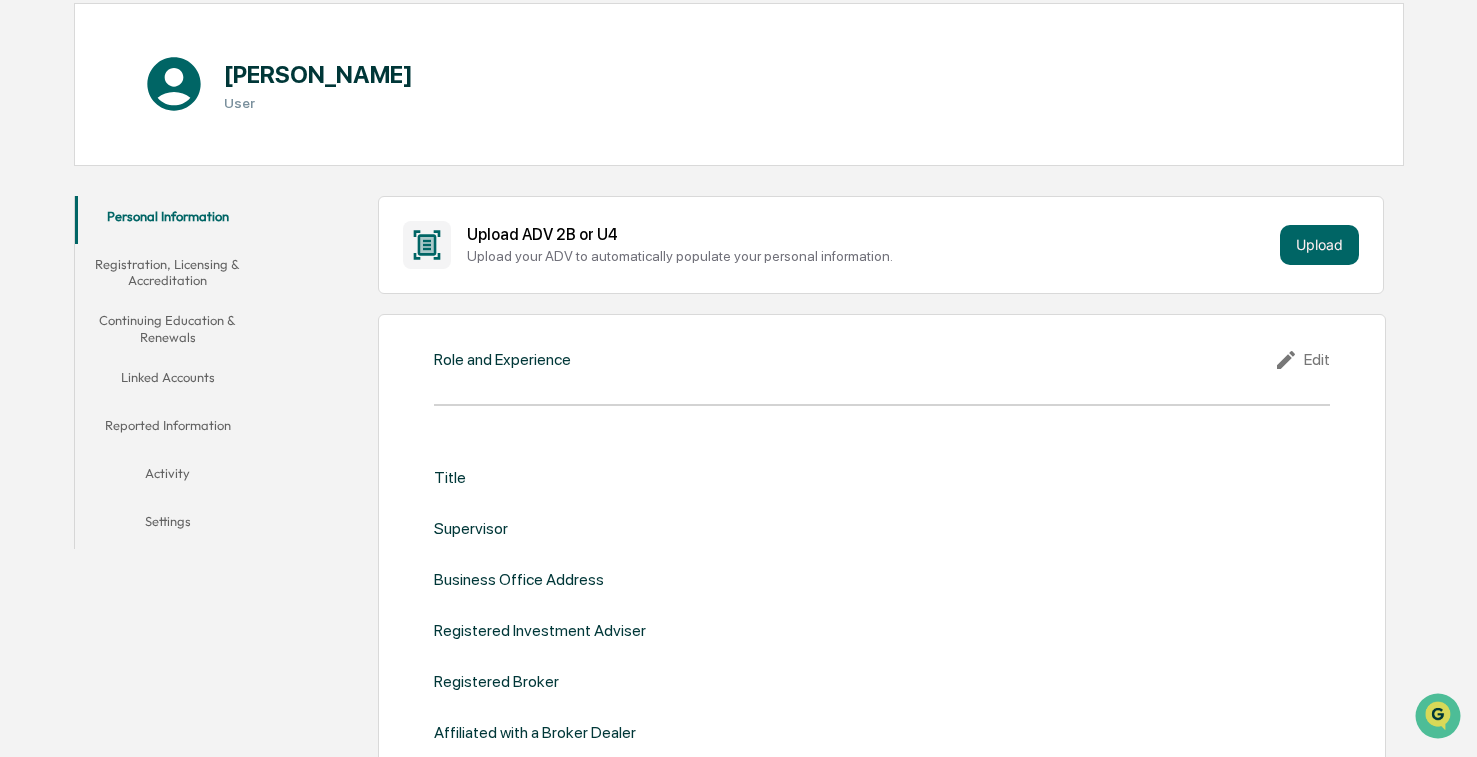 click at bounding box center [882, 405] 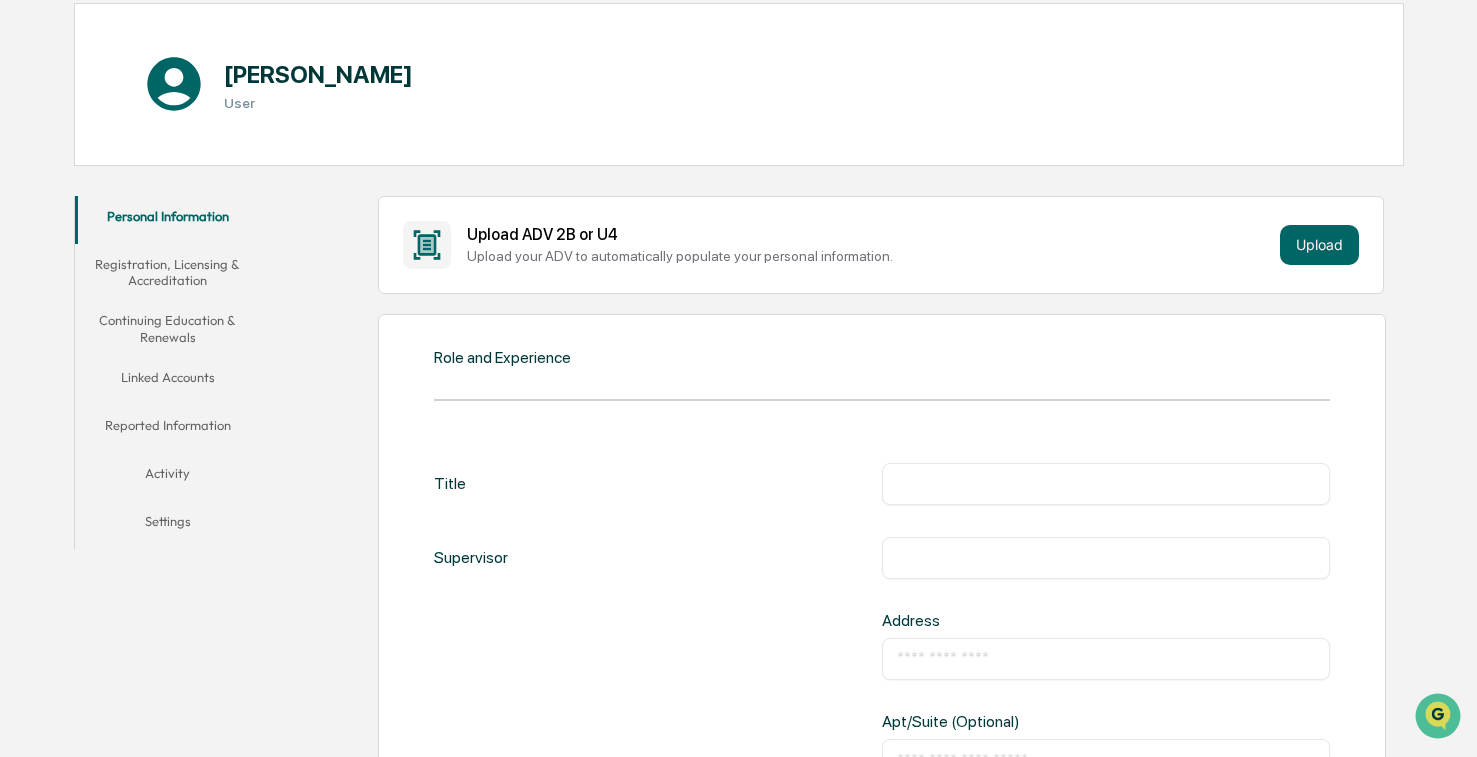 click at bounding box center (1106, 484) 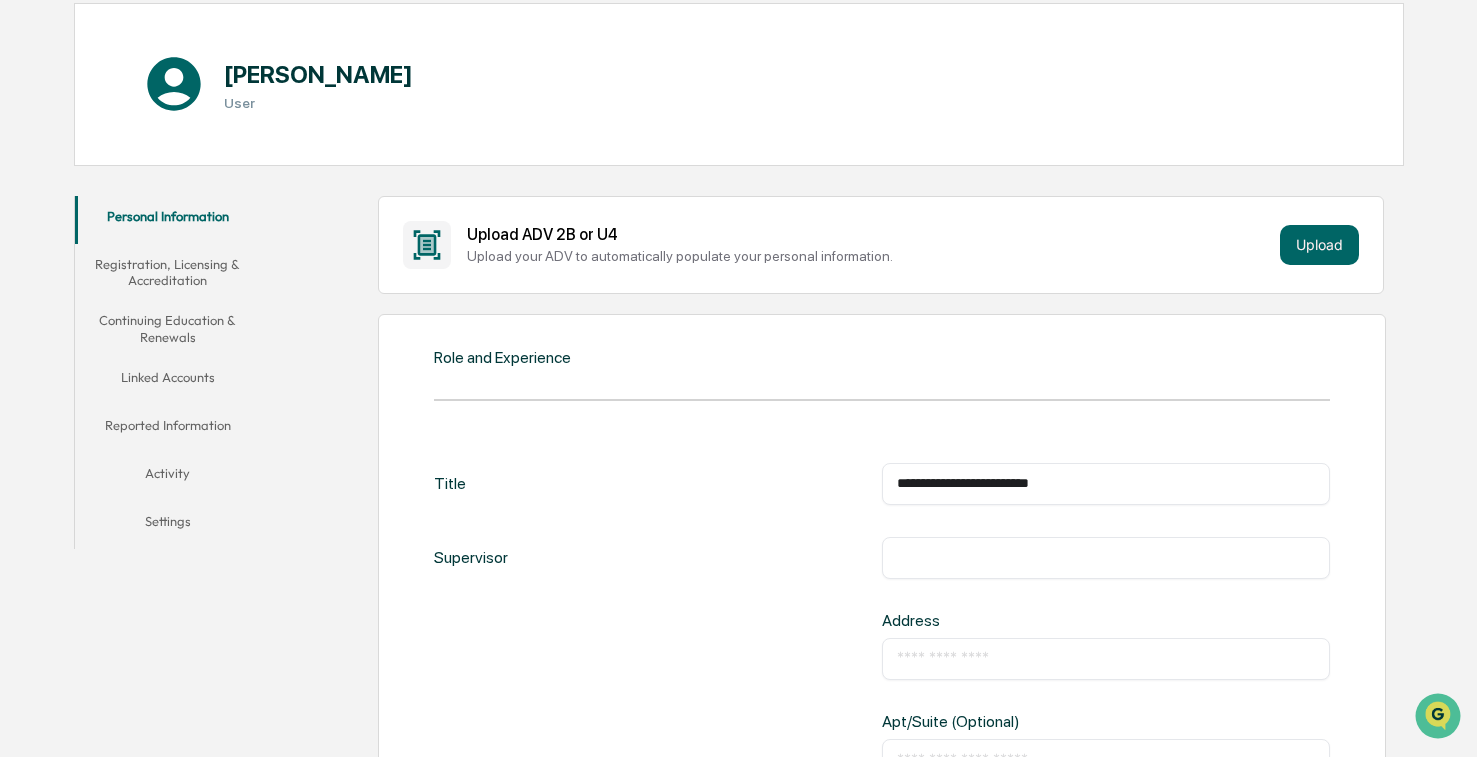 type on "**********" 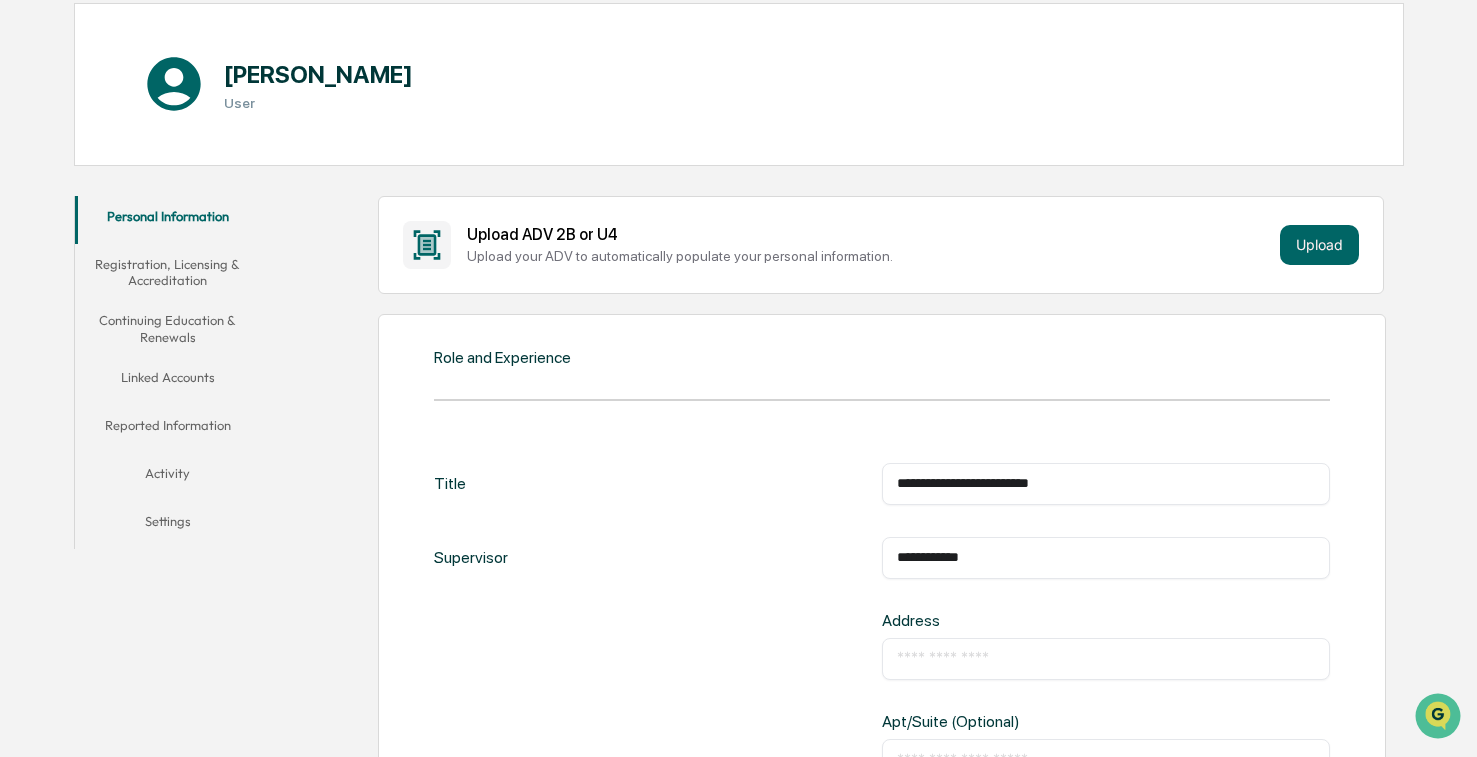 type on "**********" 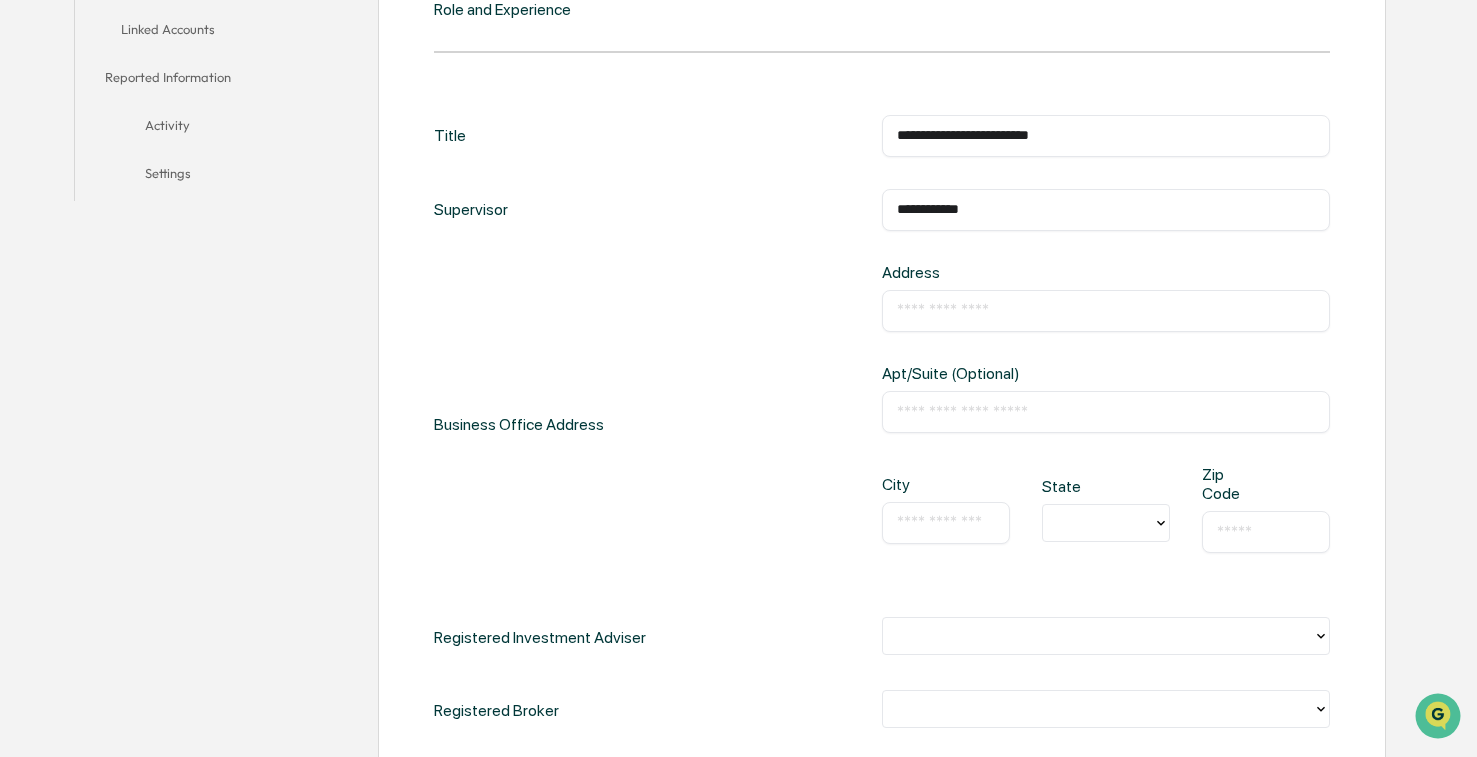 scroll, scrollTop: 544, scrollLeft: 0, axis: vertical 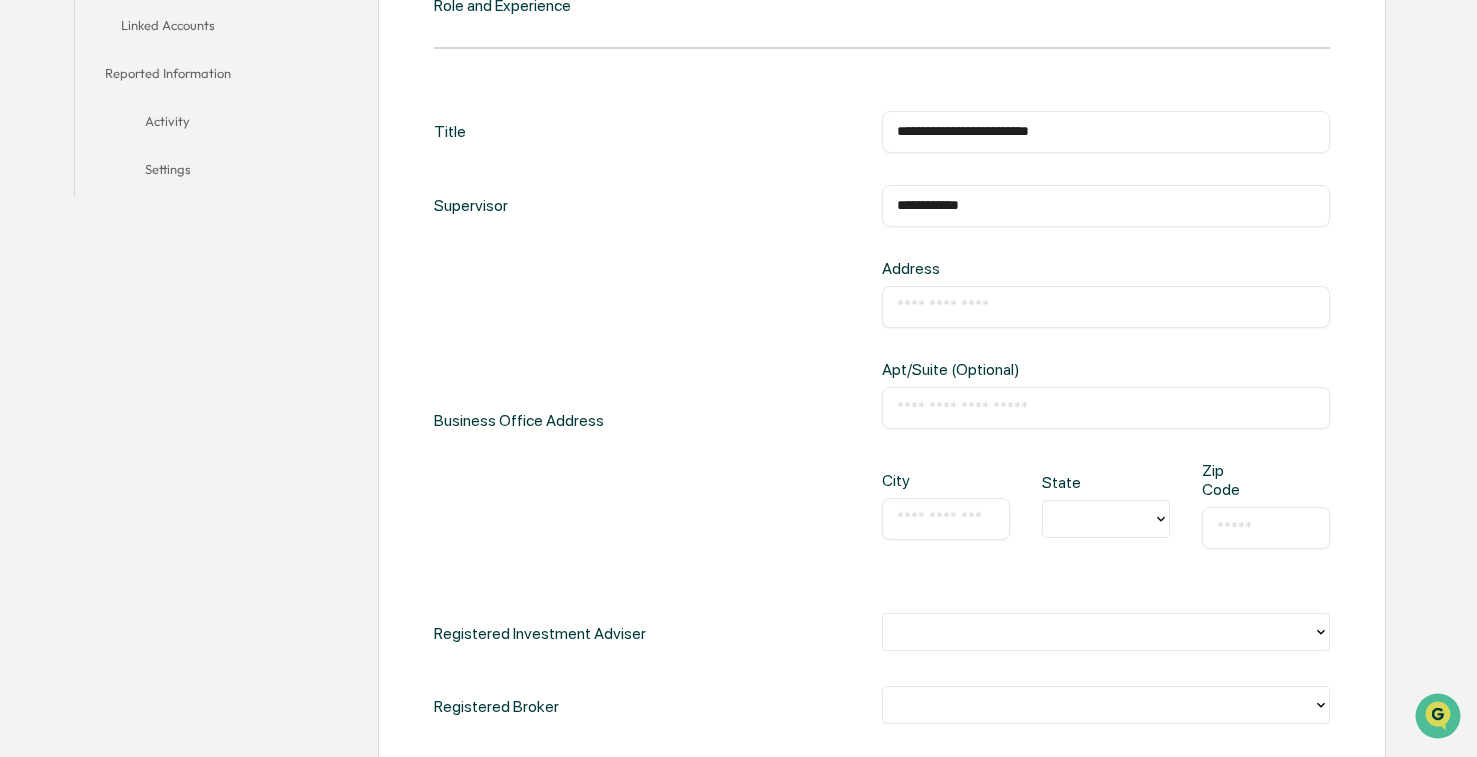 click on "Address ​ Apt/Suite (Optional) ​ City ​ State Zip Code ​" at bounding box center [1106, 420] 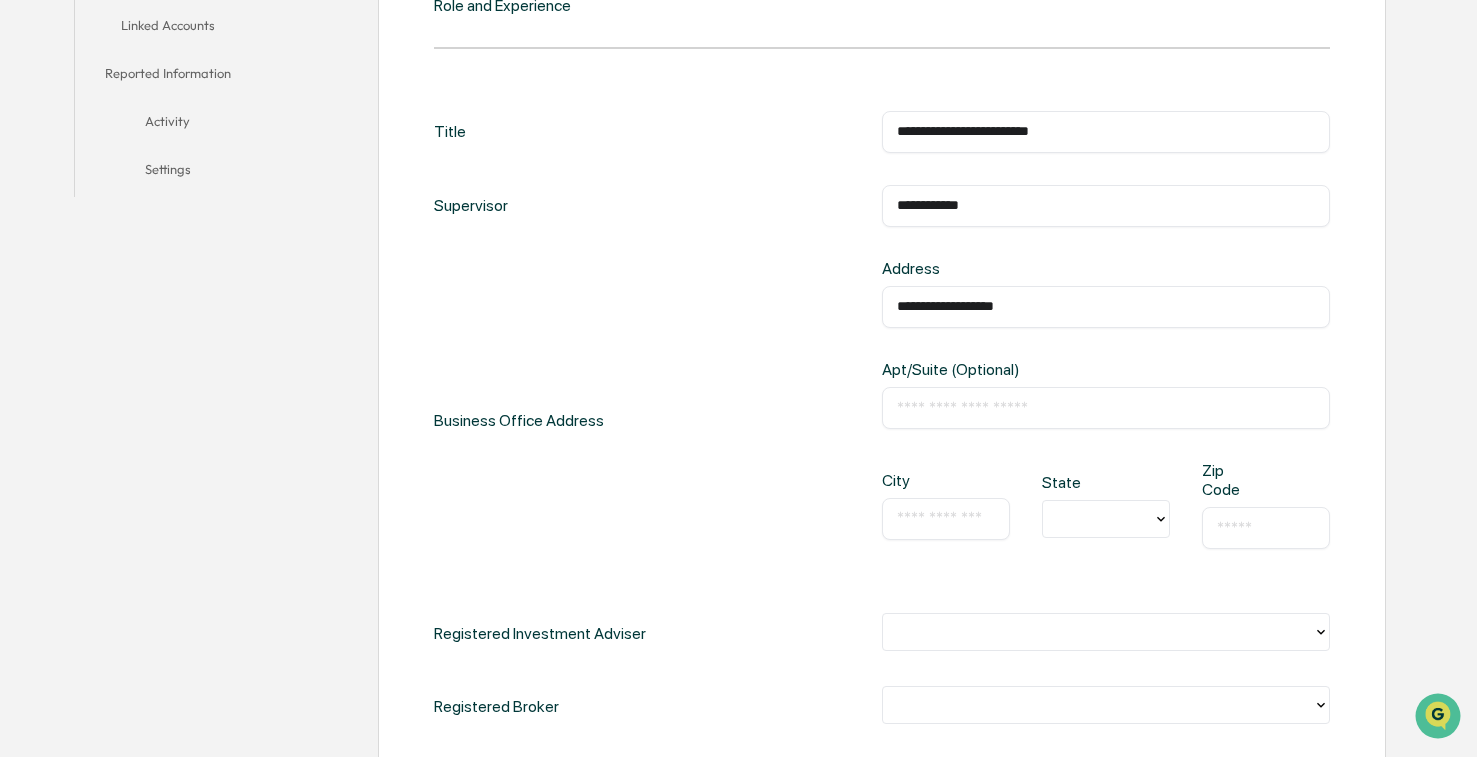 type on "**********" 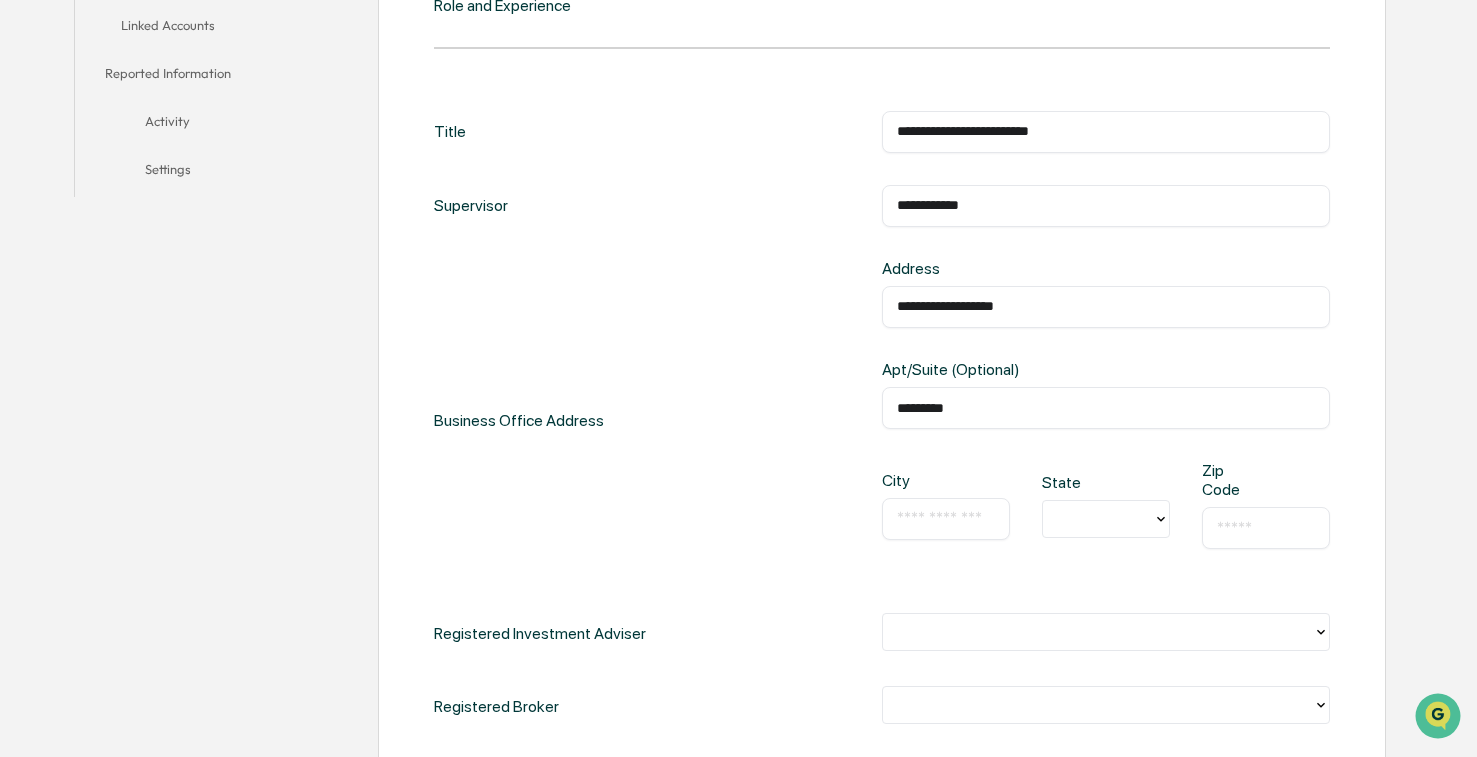 type on "*********" 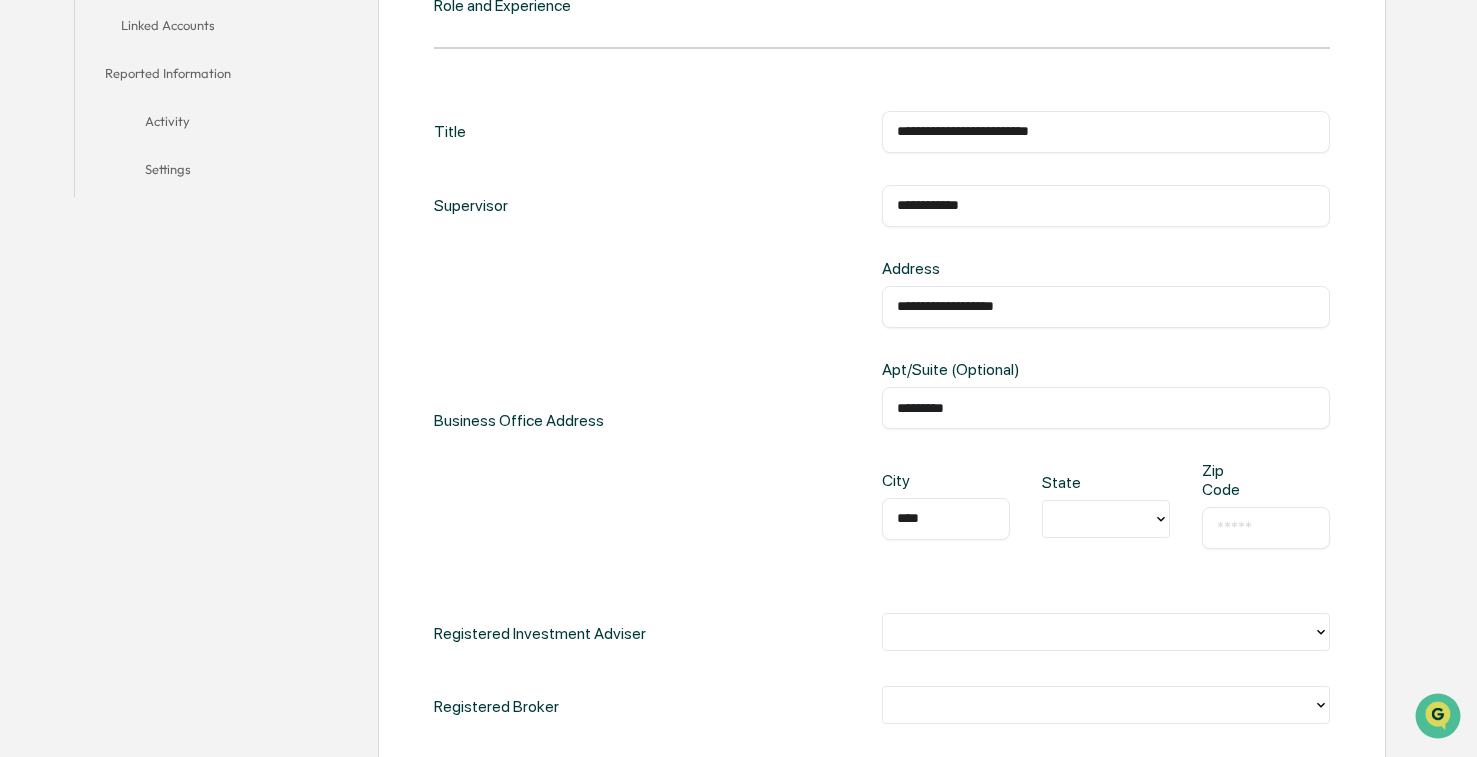 type on "****" 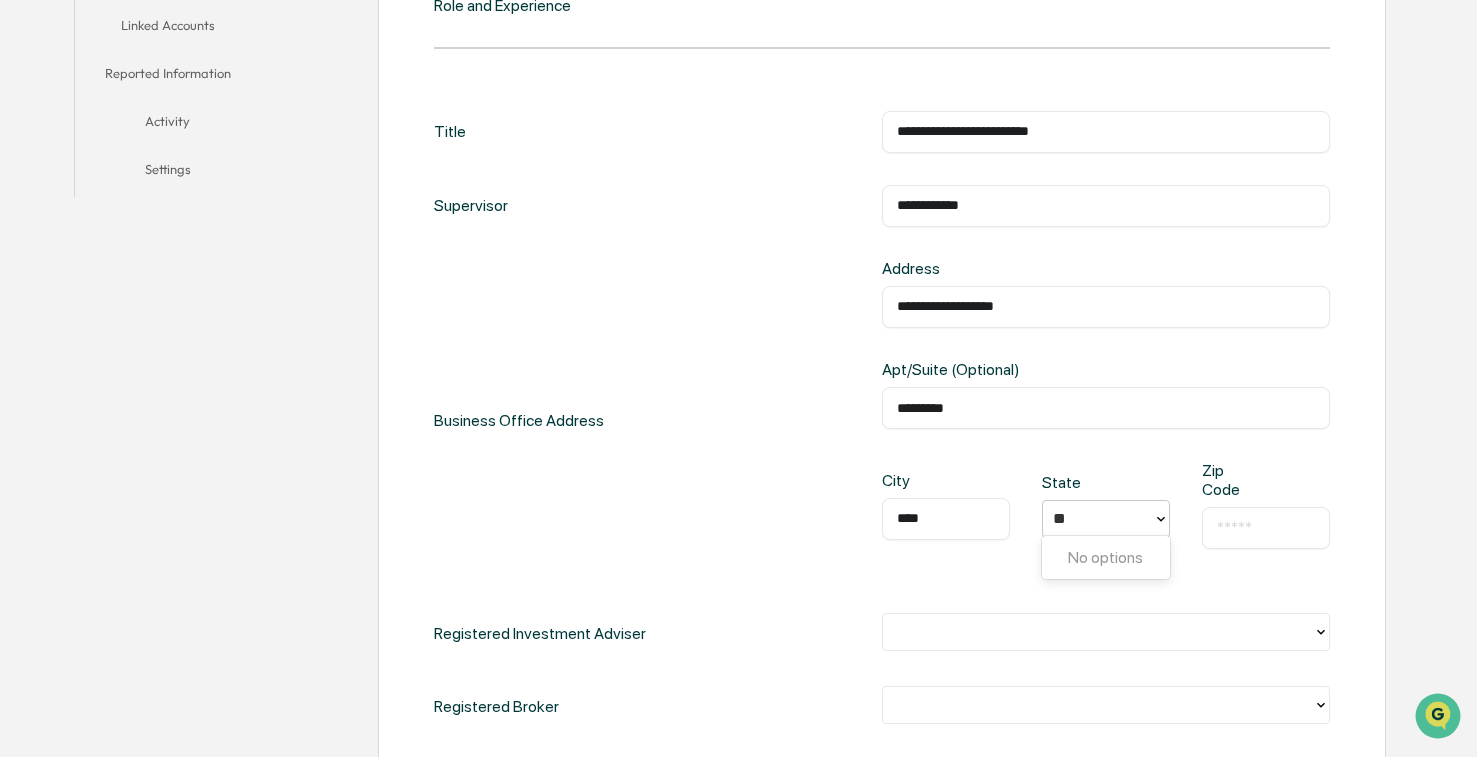 type on "*" 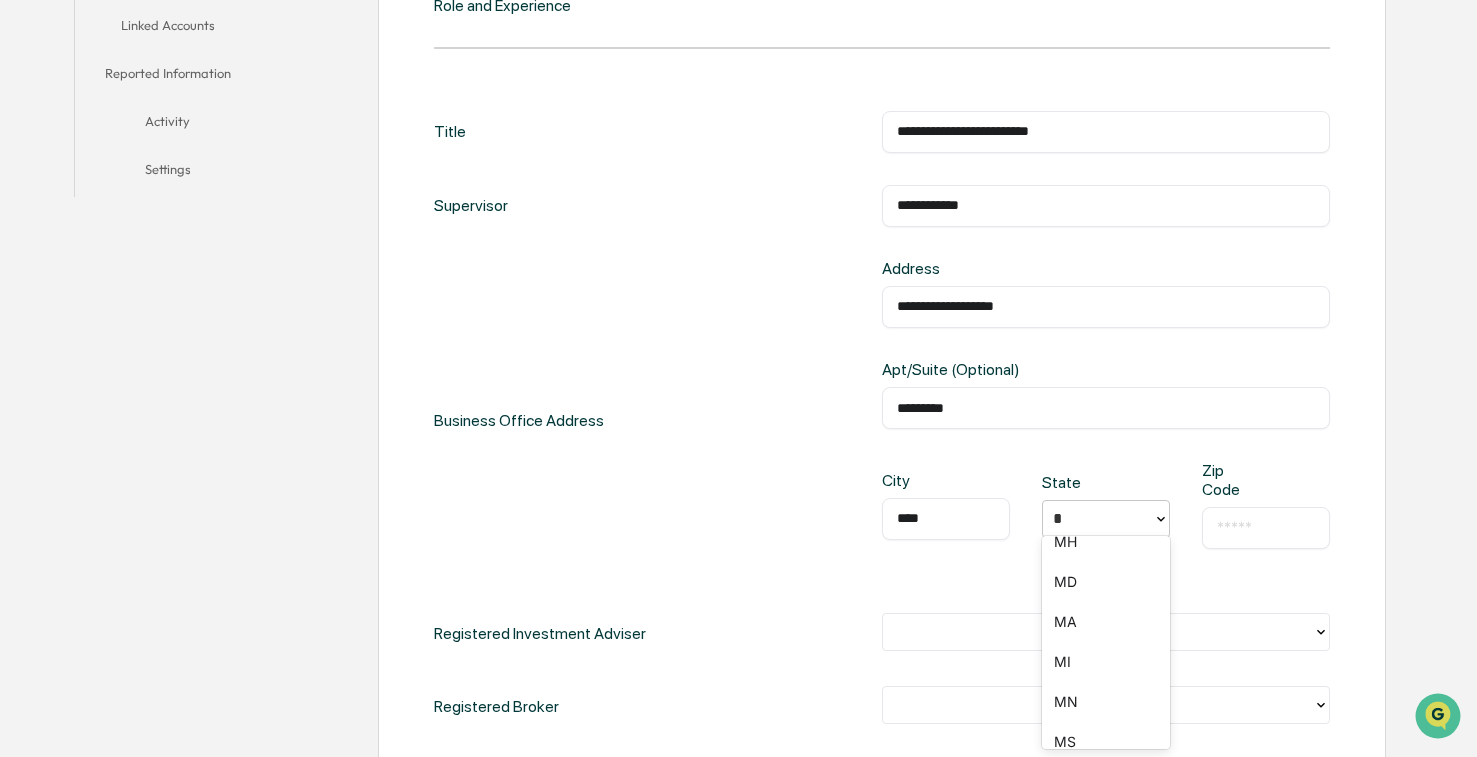 scroll, scrollTop: 122, scrollLeft: 0, axis: vertical 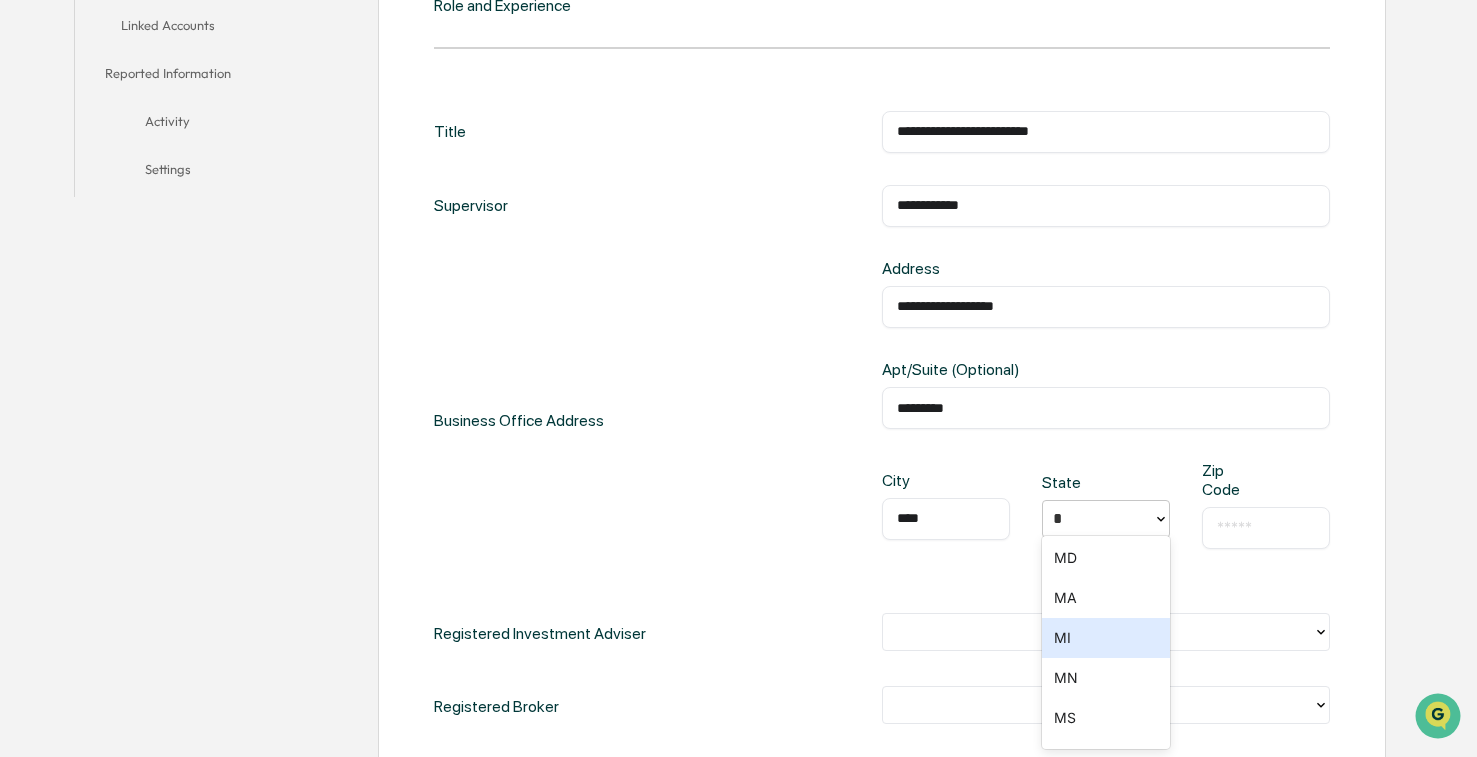 click on "MI" at bounding box center (1106, 638) 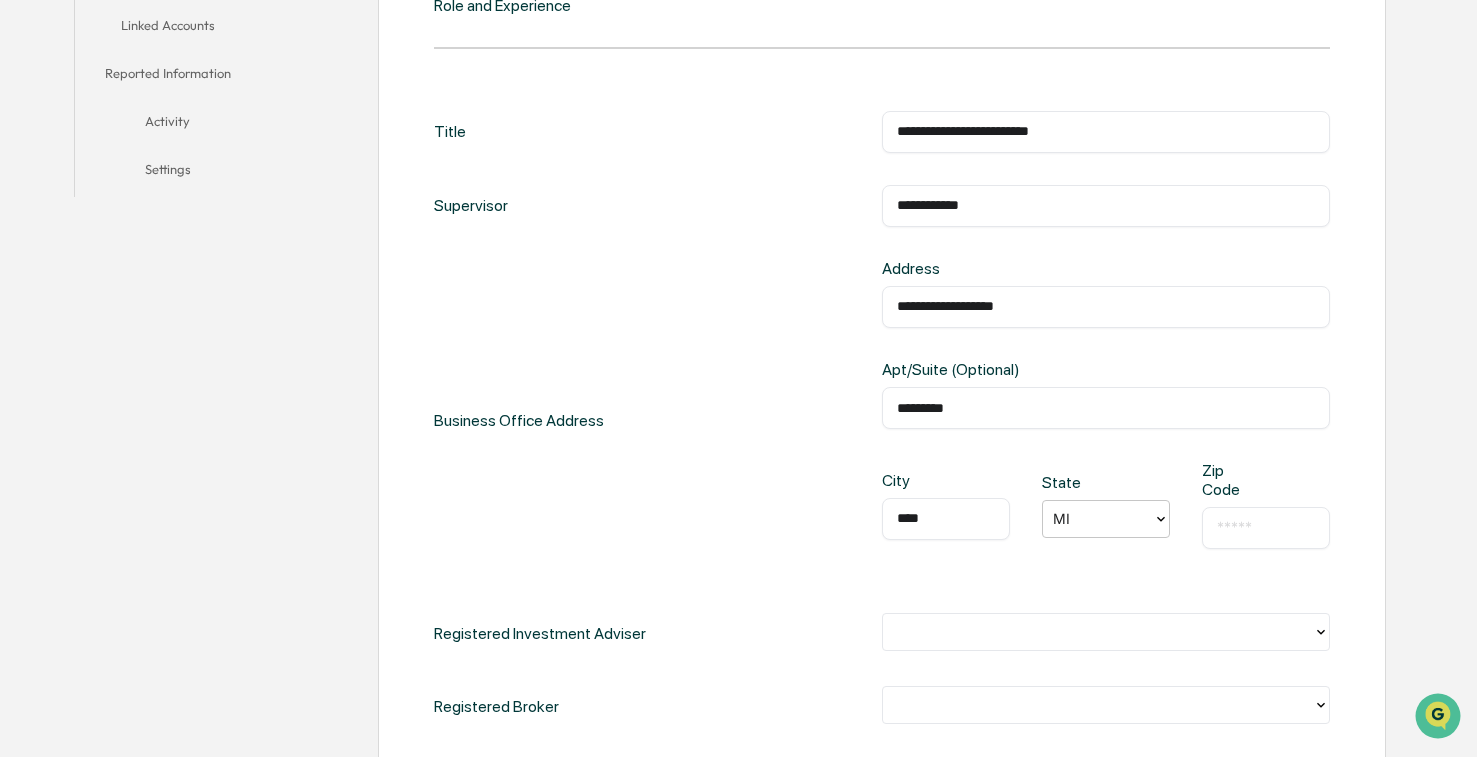 click at bounding box center (1266, 528) 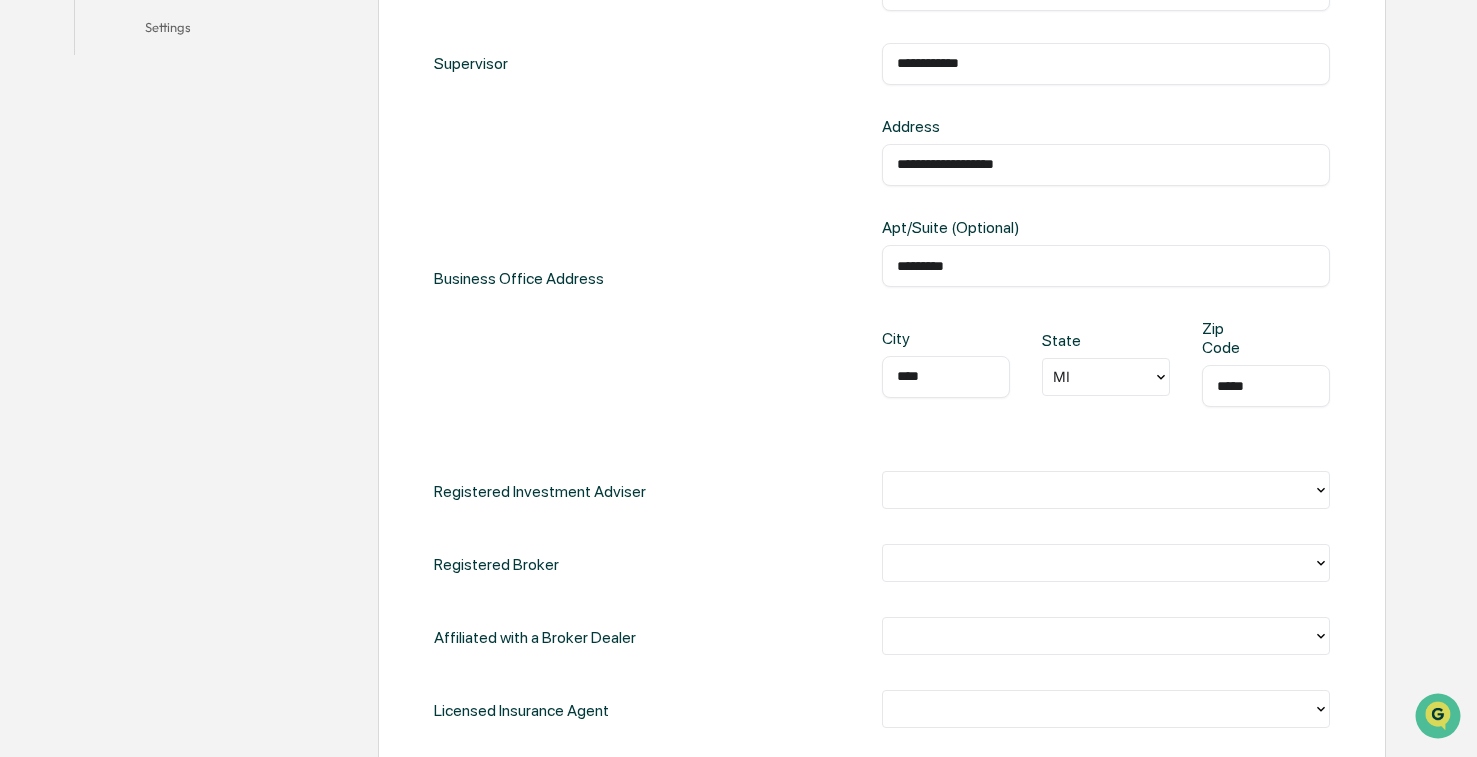 scroll, scrollTop: 693, scrollLeft: 0, axis: vertical 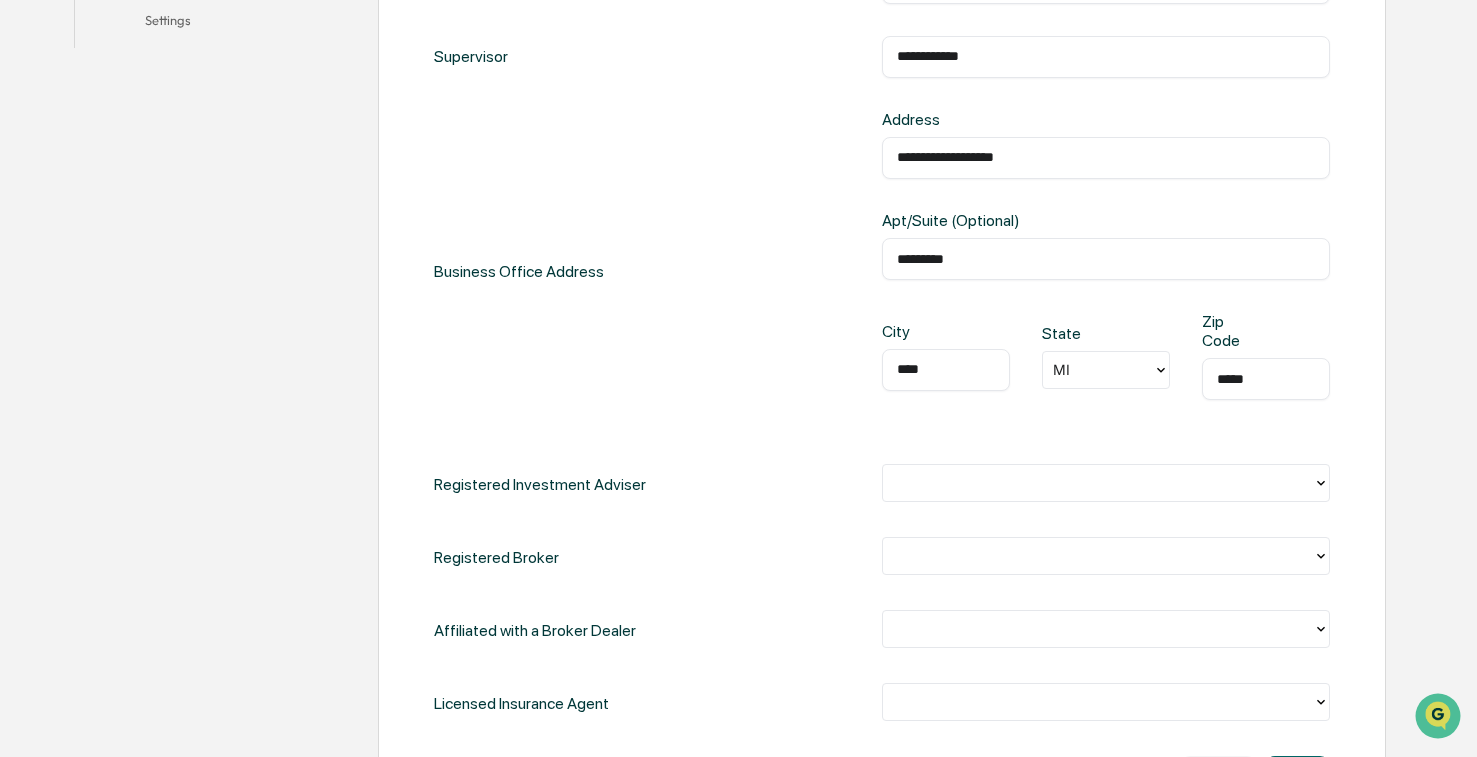 type on "*****" 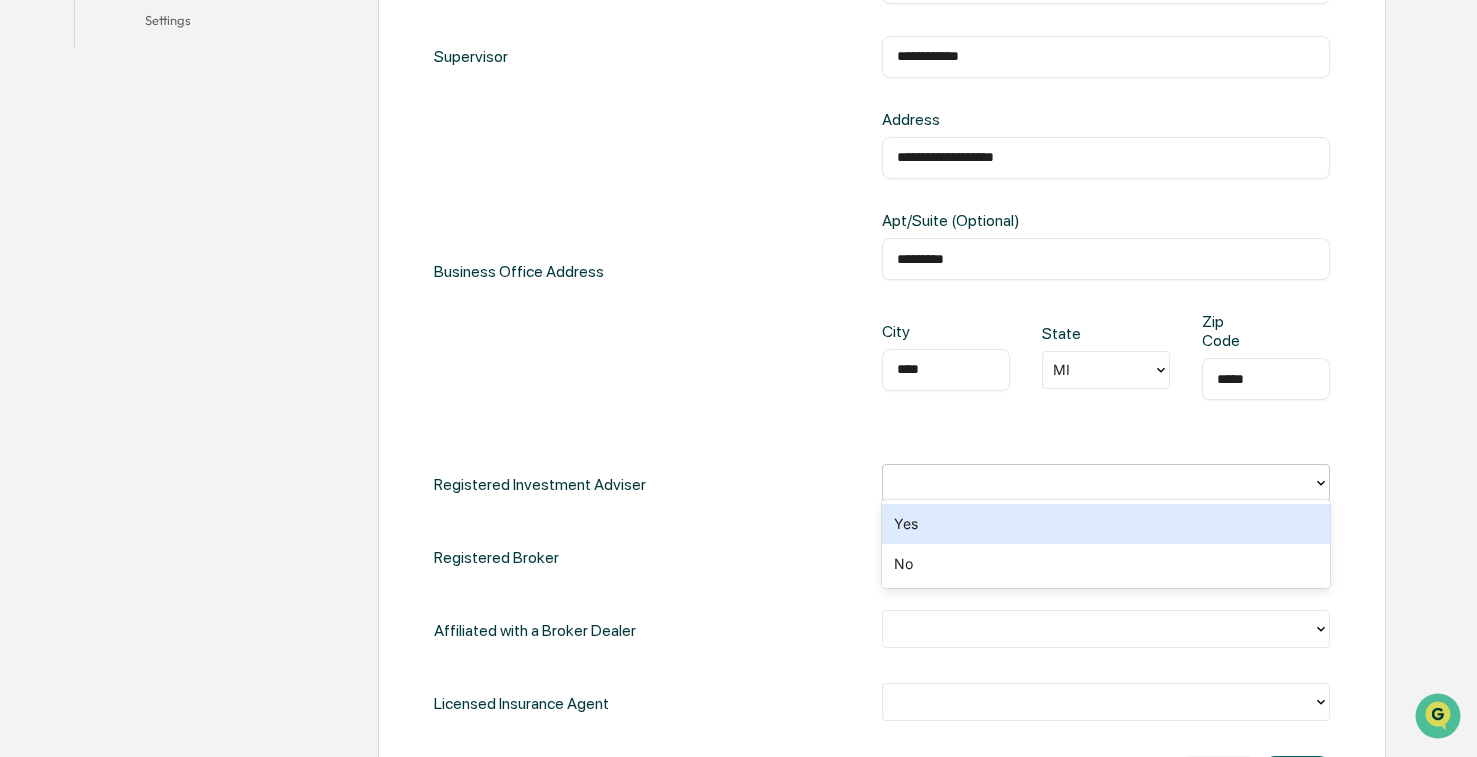 click at bounding box center [1098, 483] 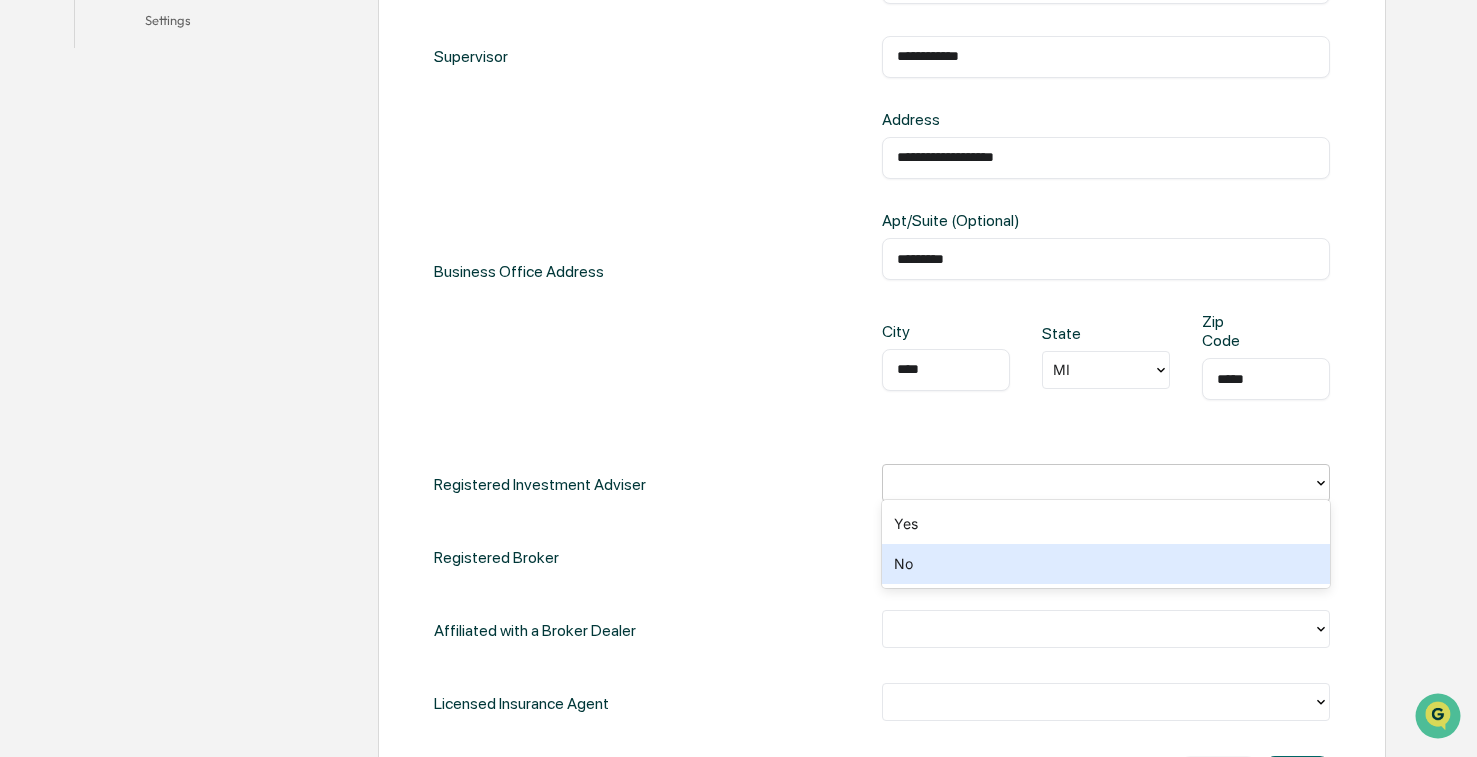 click on "No" at bounding box center (1106, 564) 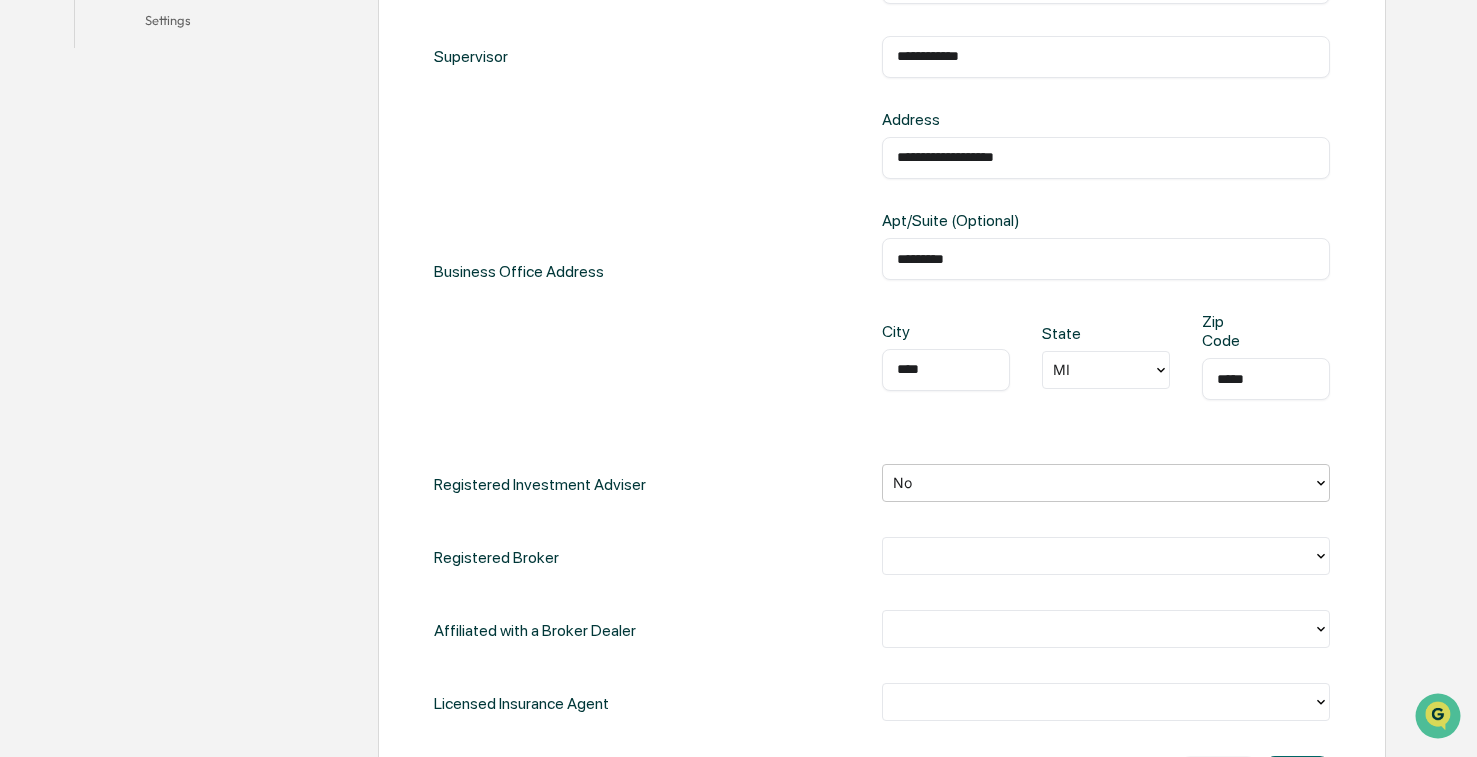 click at bounding box center (1098, 556) 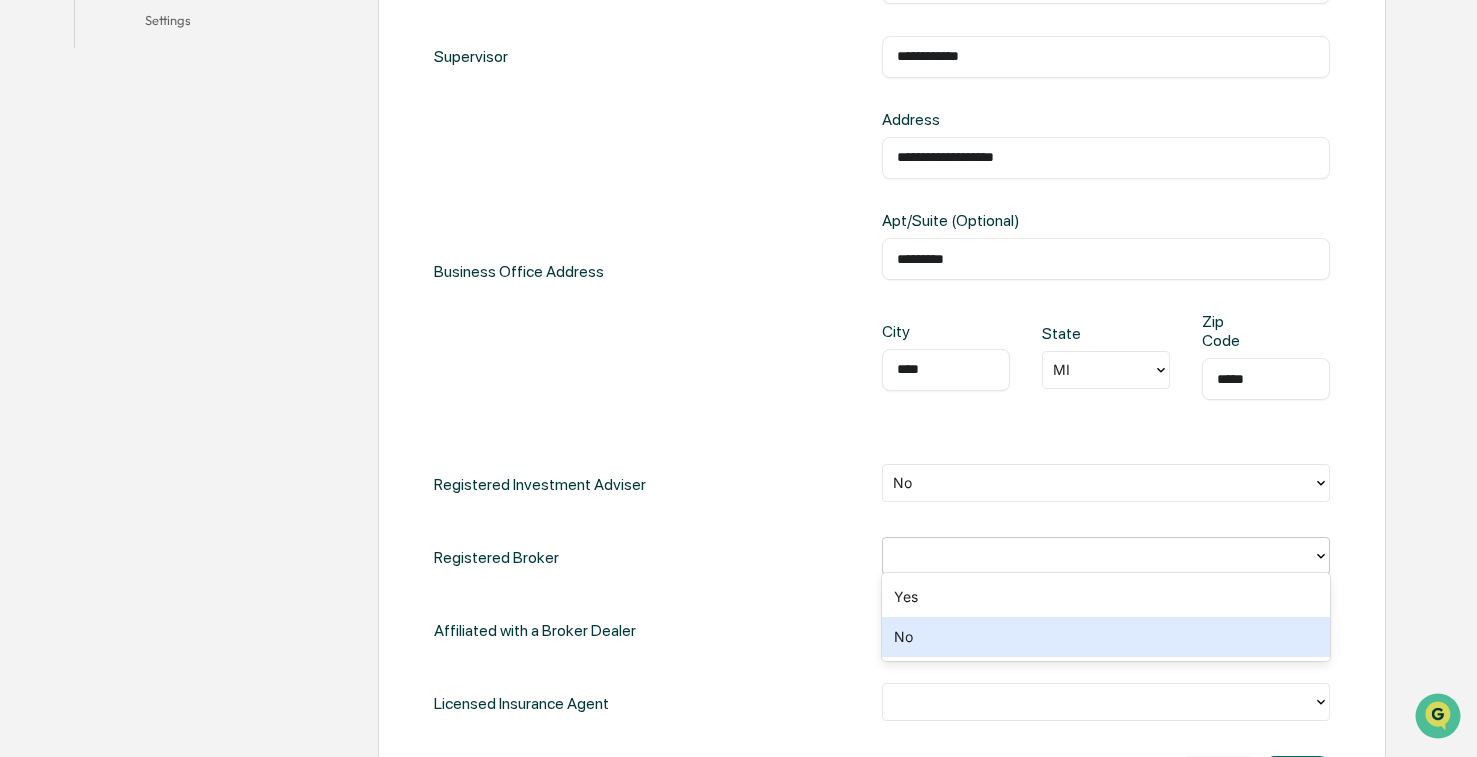 click on "No" at bounding box center (1106, 637) 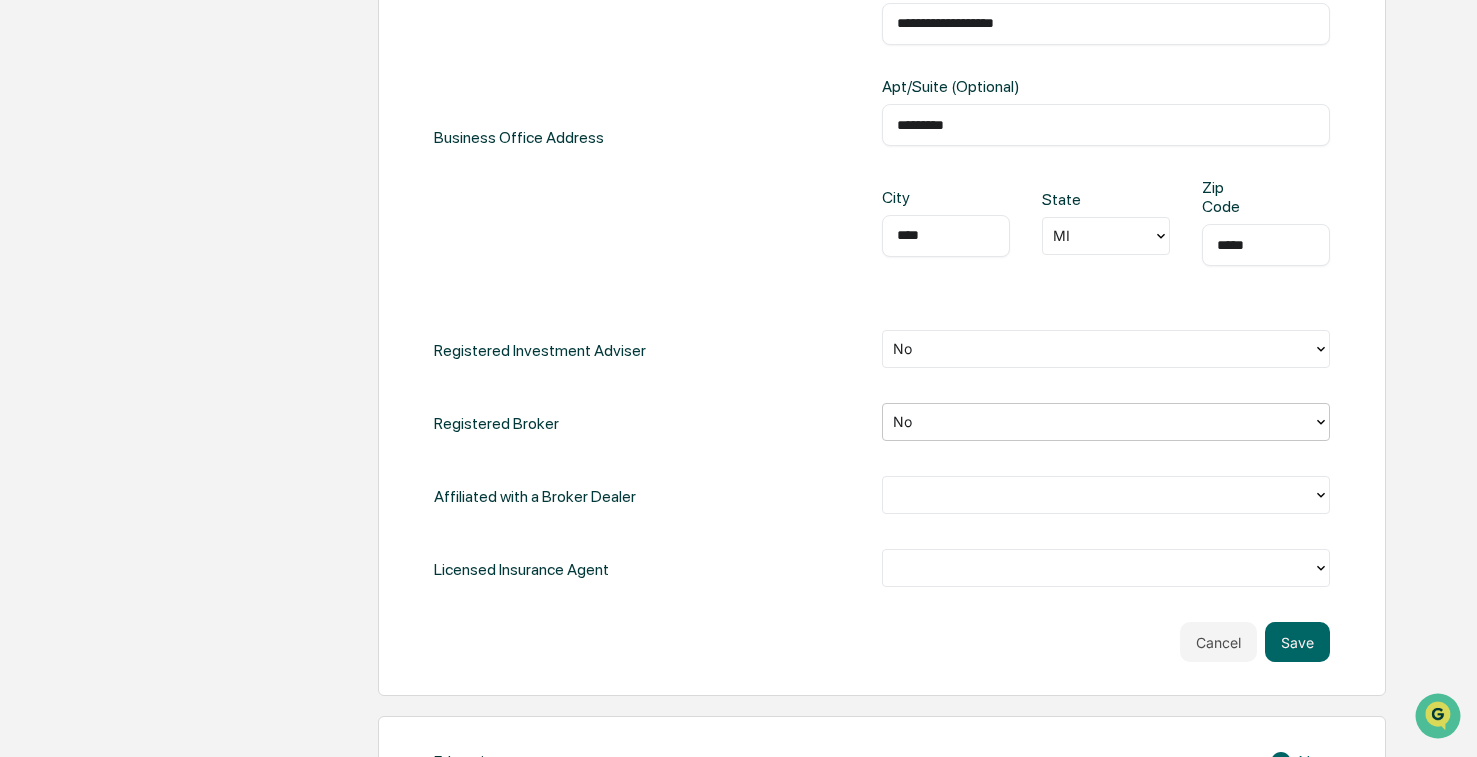 scroll, scrollTop: 849, scrollLeft: 0, axis: vertical 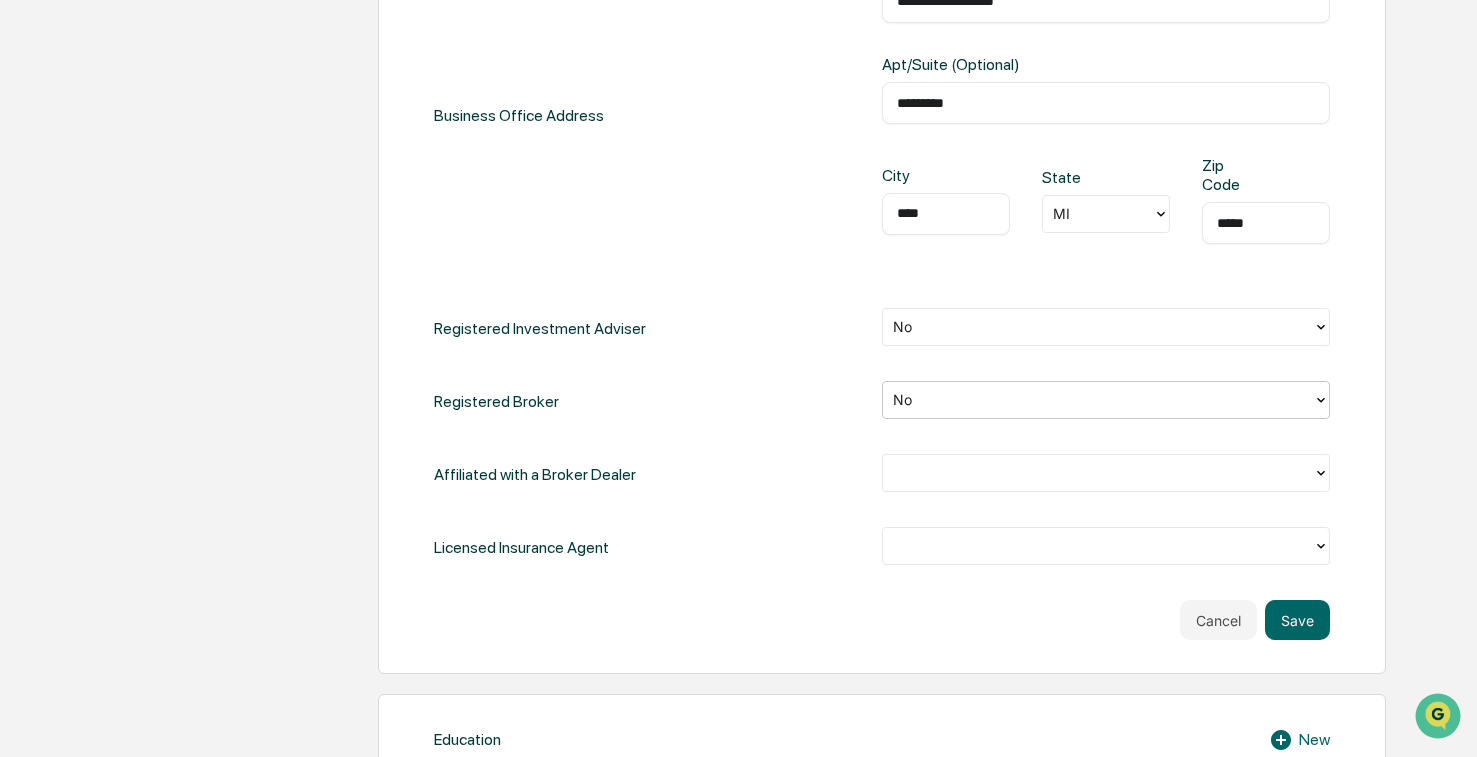 click at bounding box center (1098, 473) 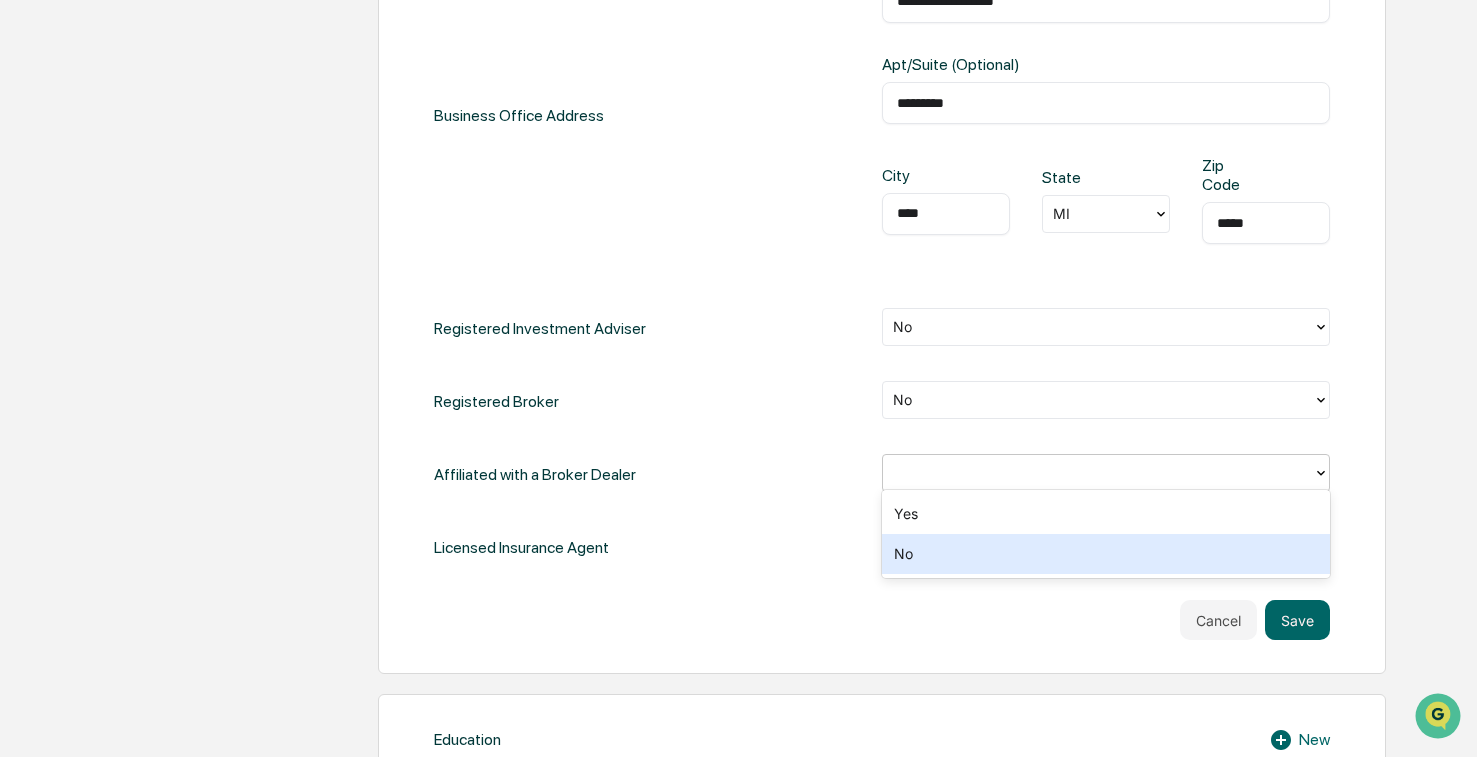 click on "No" at bounding box center [1106, 554] 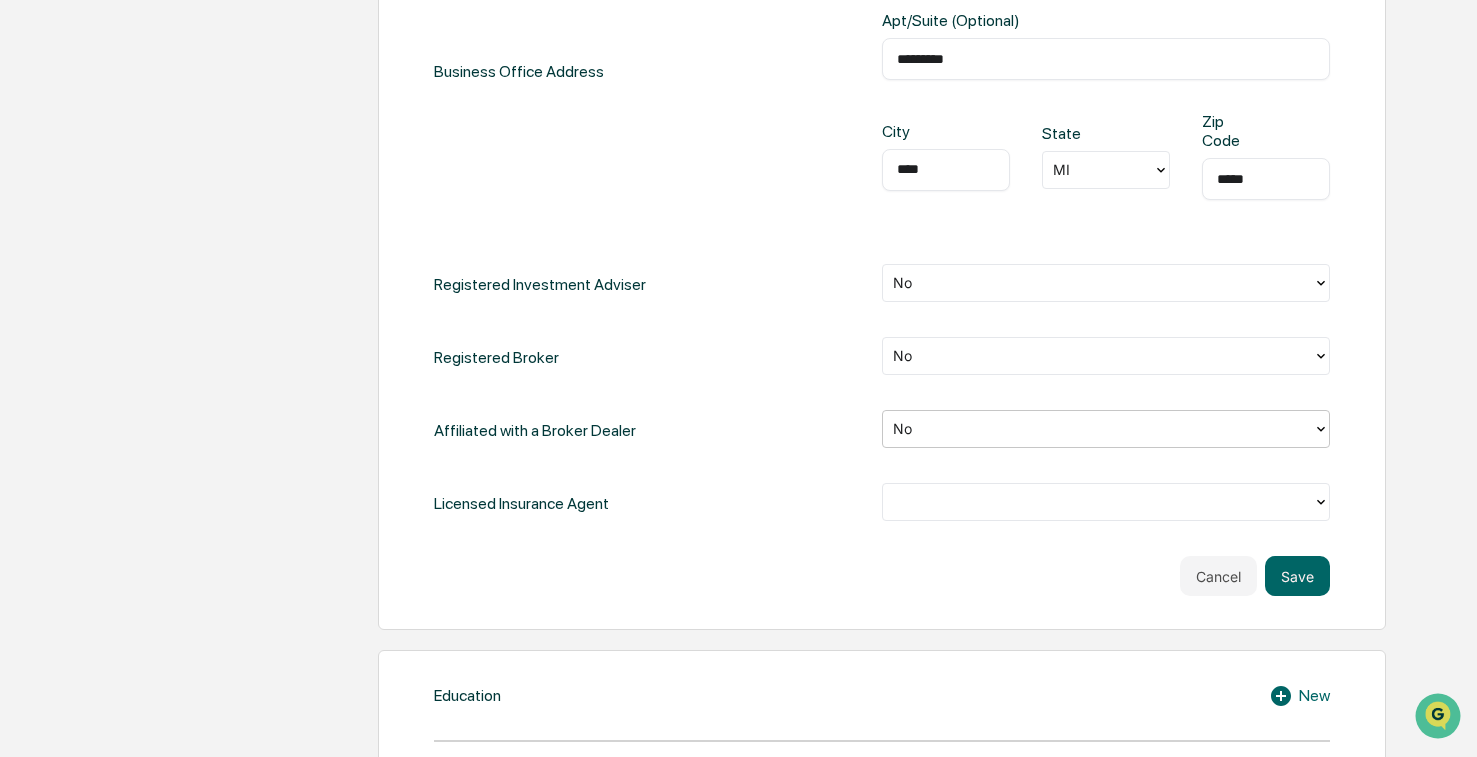 scroll, scrollTop: 899, scrollLeft: 0, axis: vertical 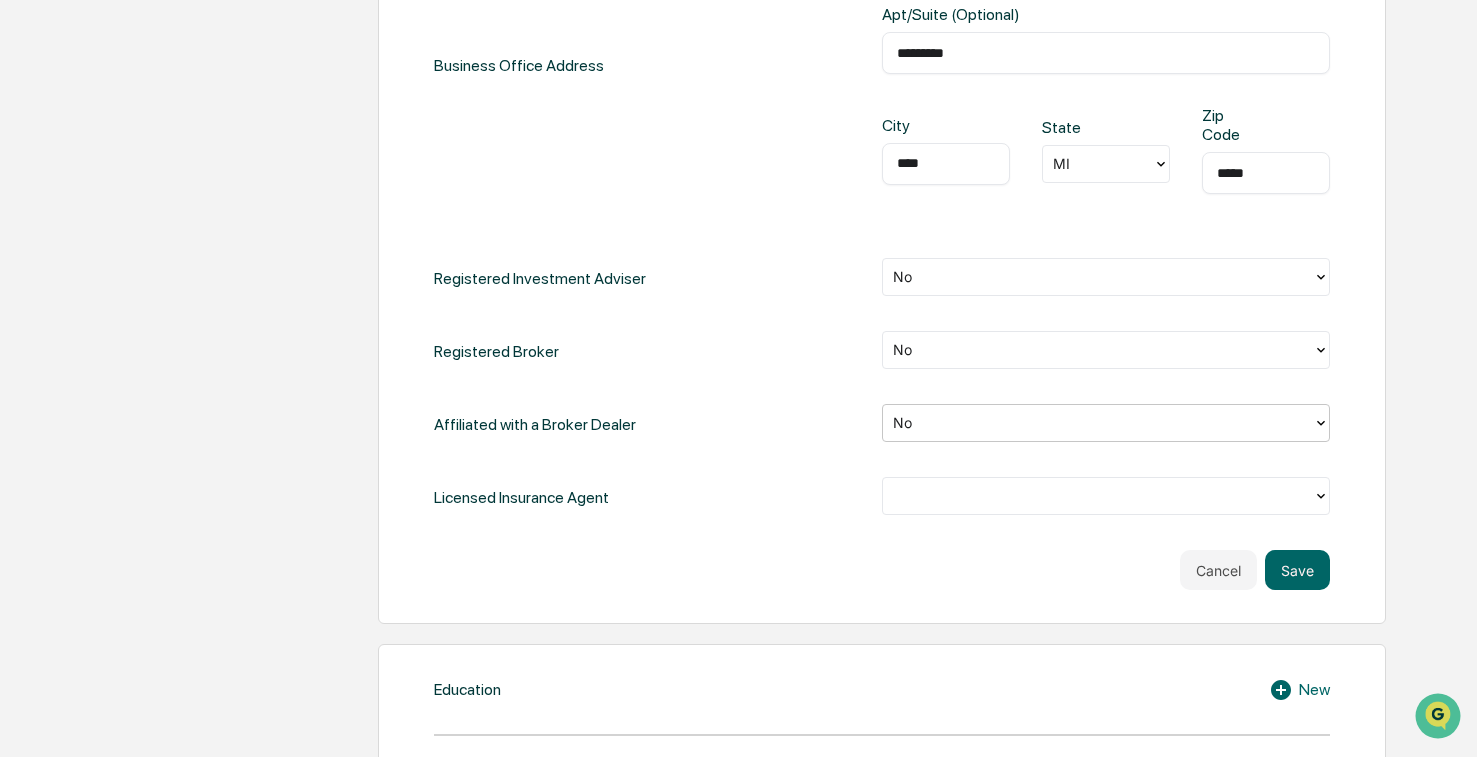 click at bounding box center [1106, 497] 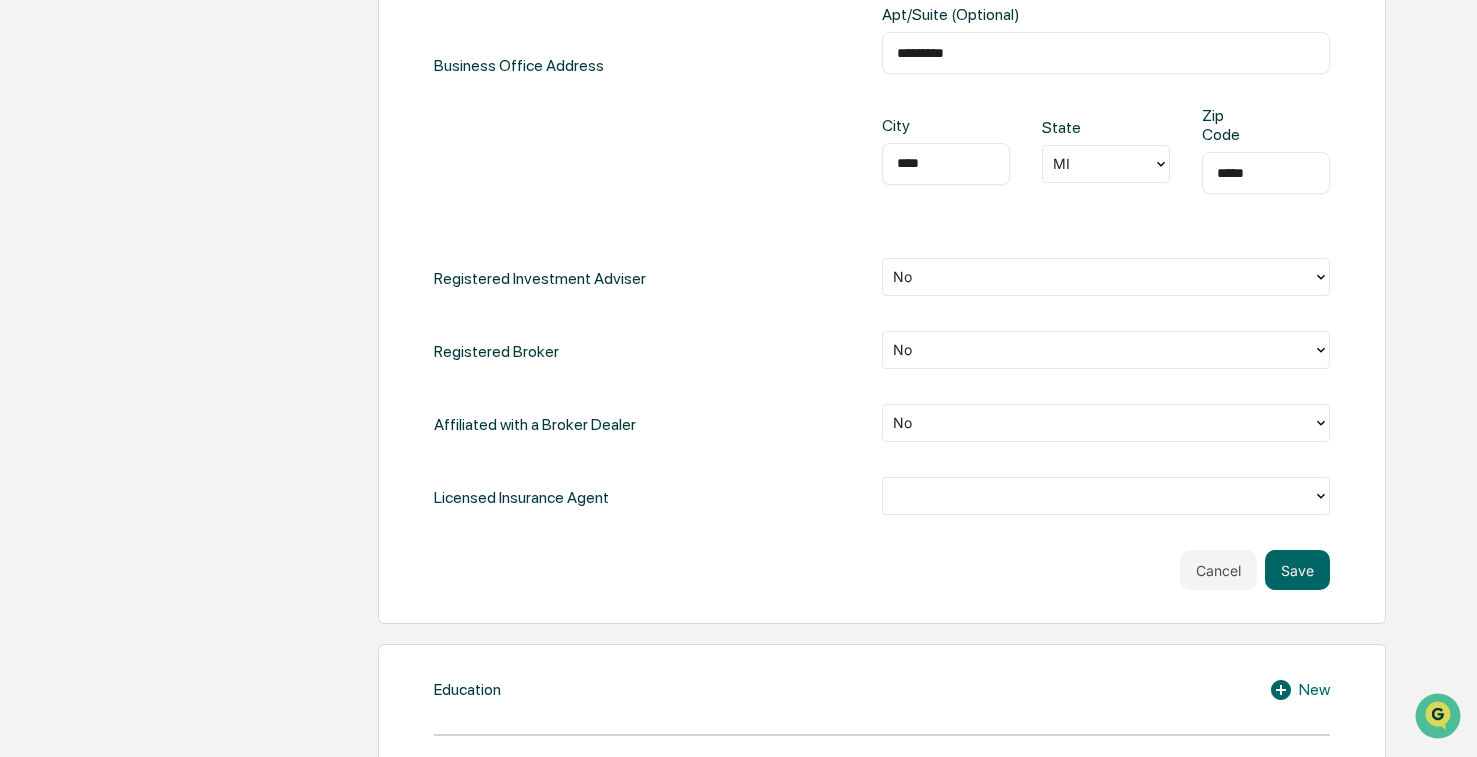 click at bounding box center [1098, 496] 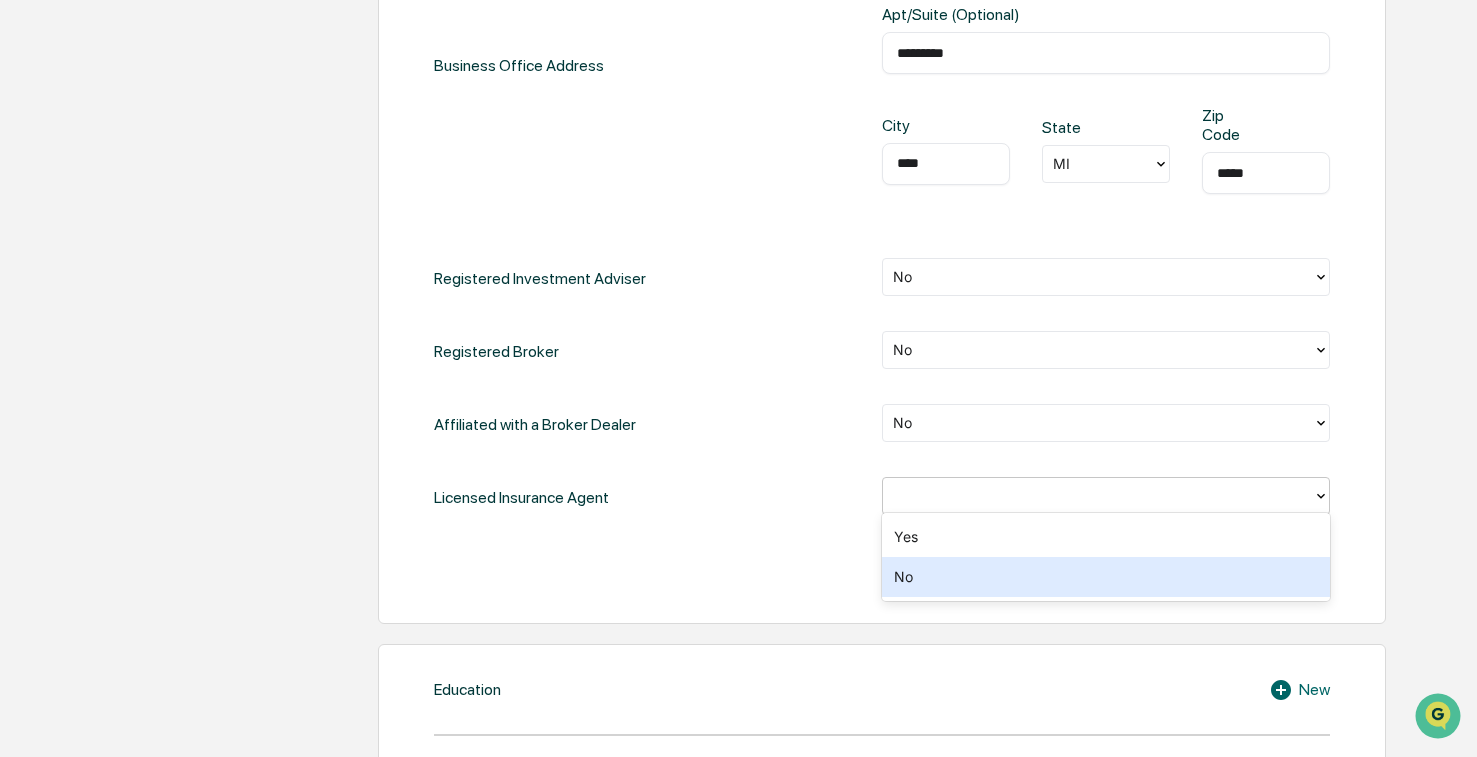 click on "No" at bounding box center [1106, 577] 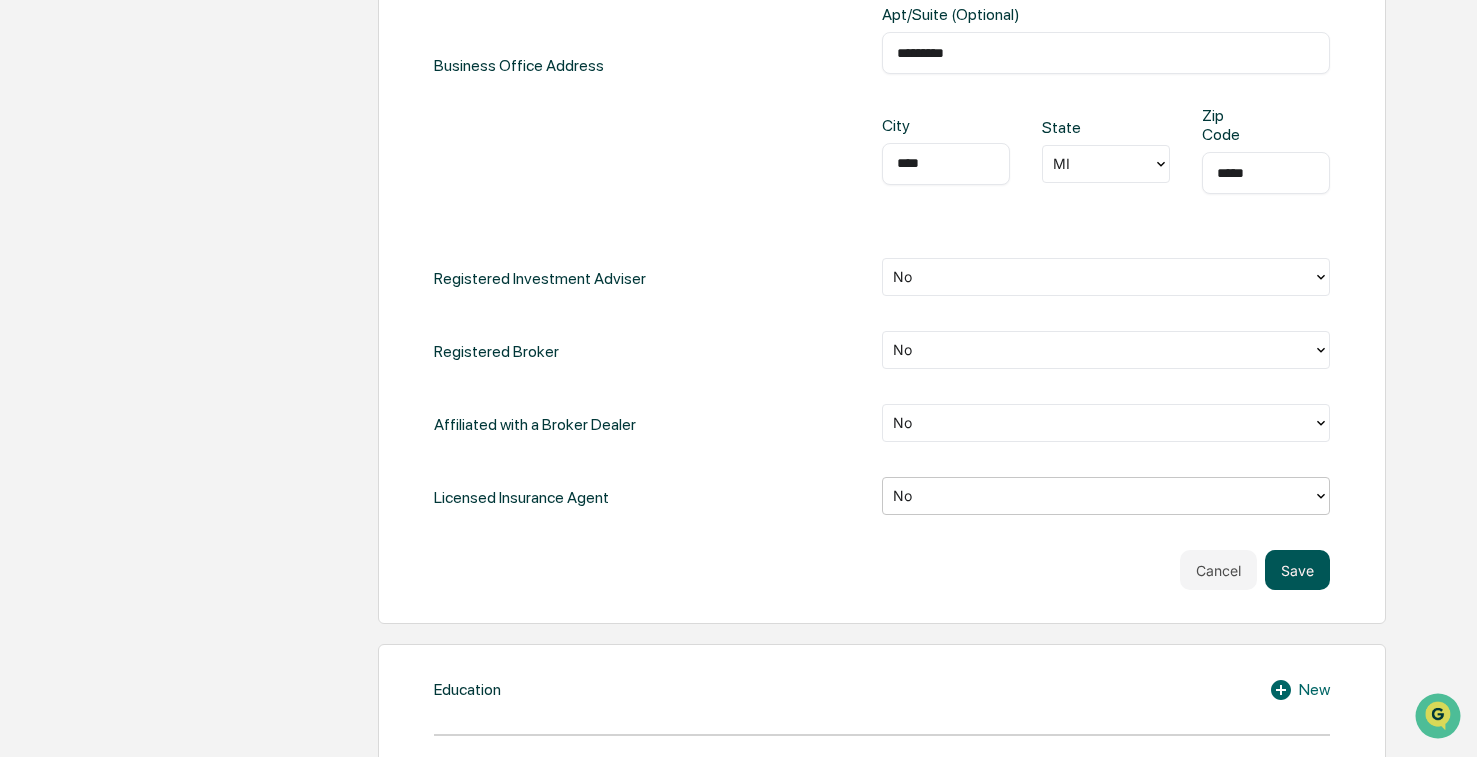 click on "Save" at bounding box center [1297, 570] 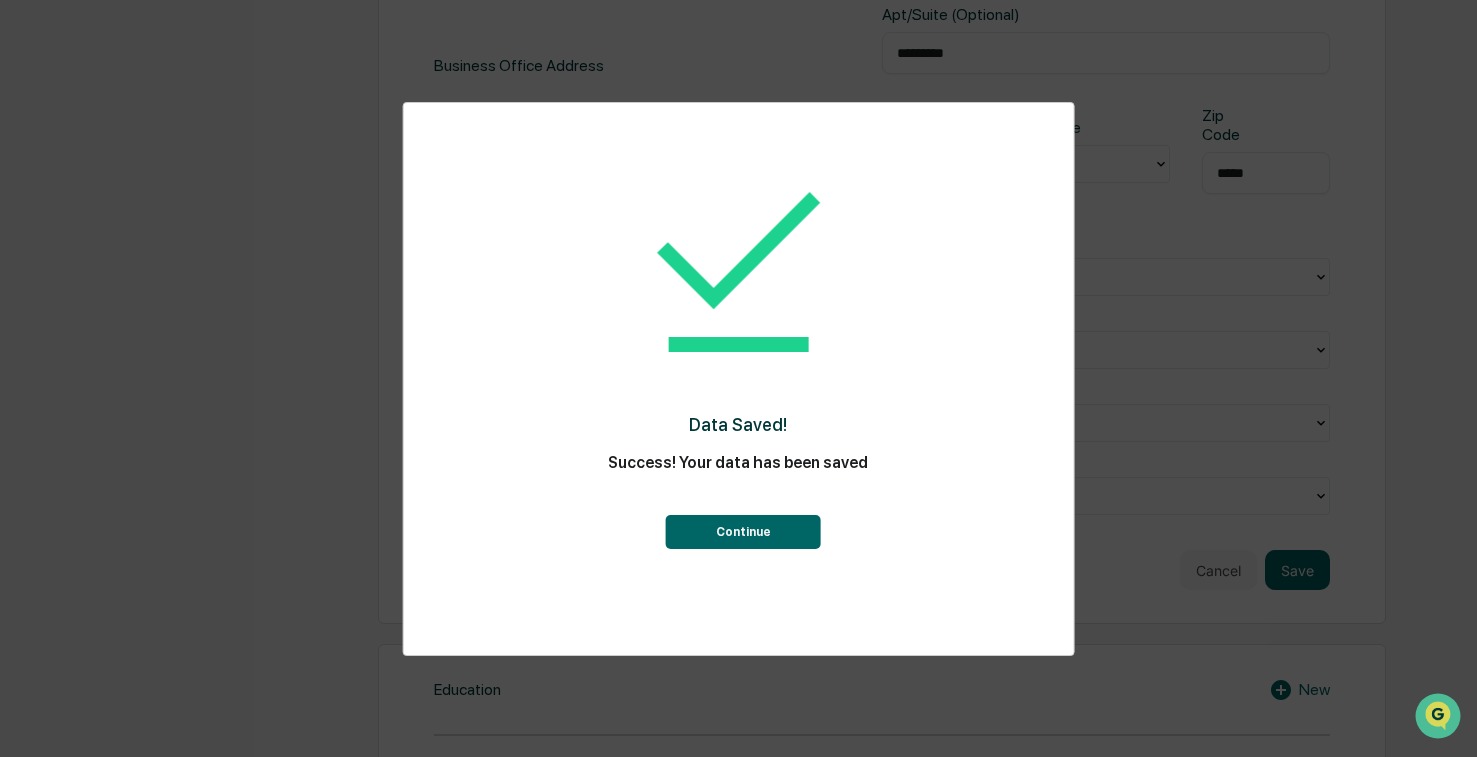 click on "Continue" at bounding box center [743, 532] 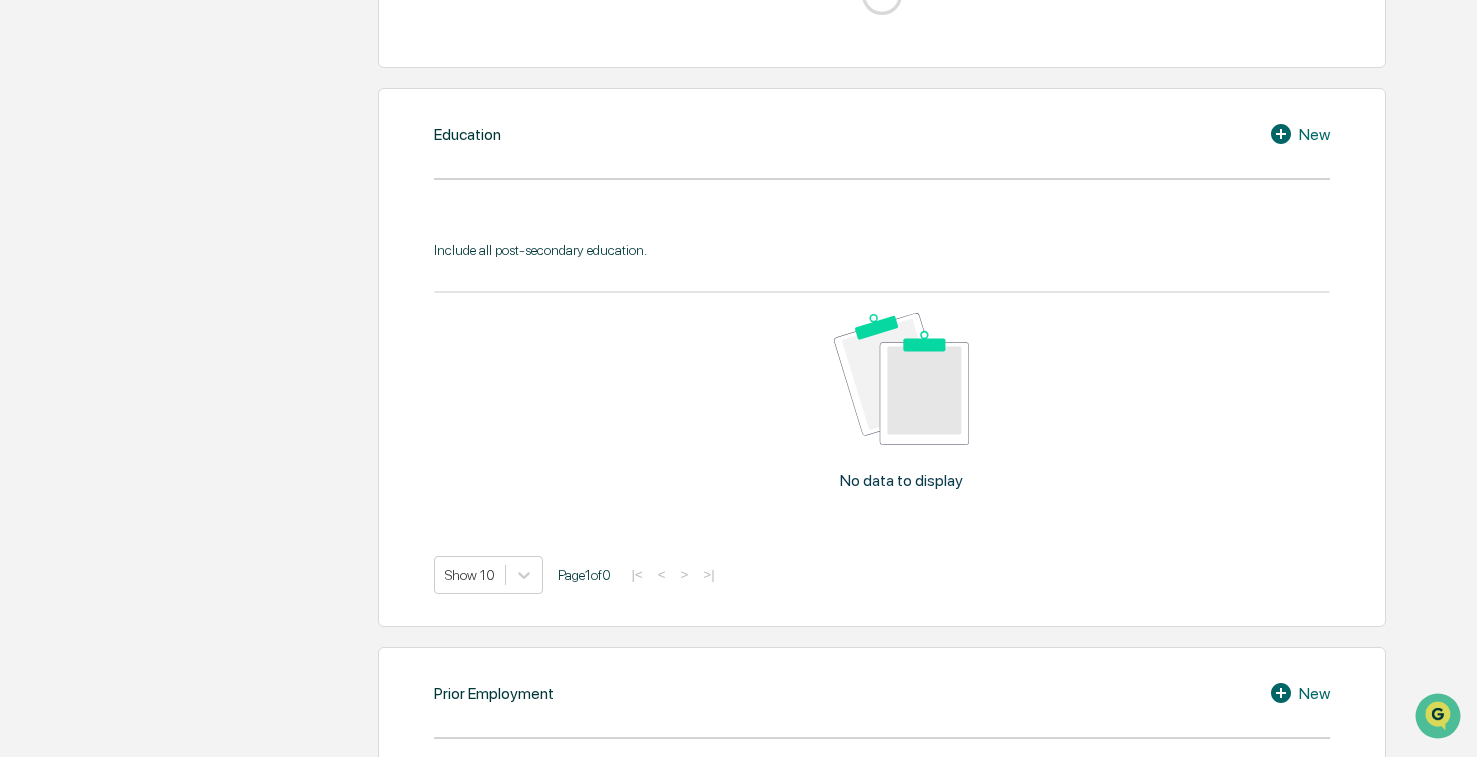 scroll, scrollTop: 707, scrollLeft: 0, axis: vertical 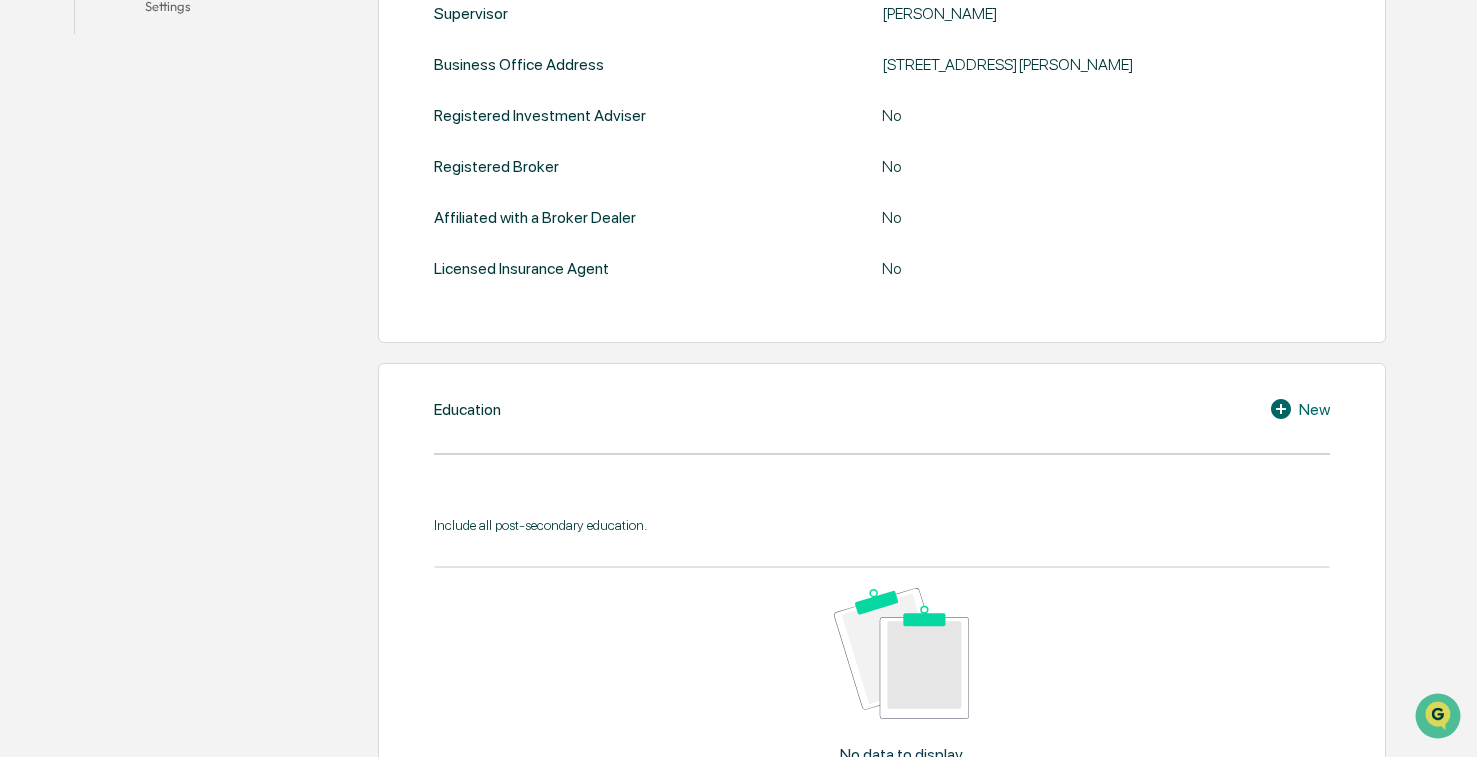 click 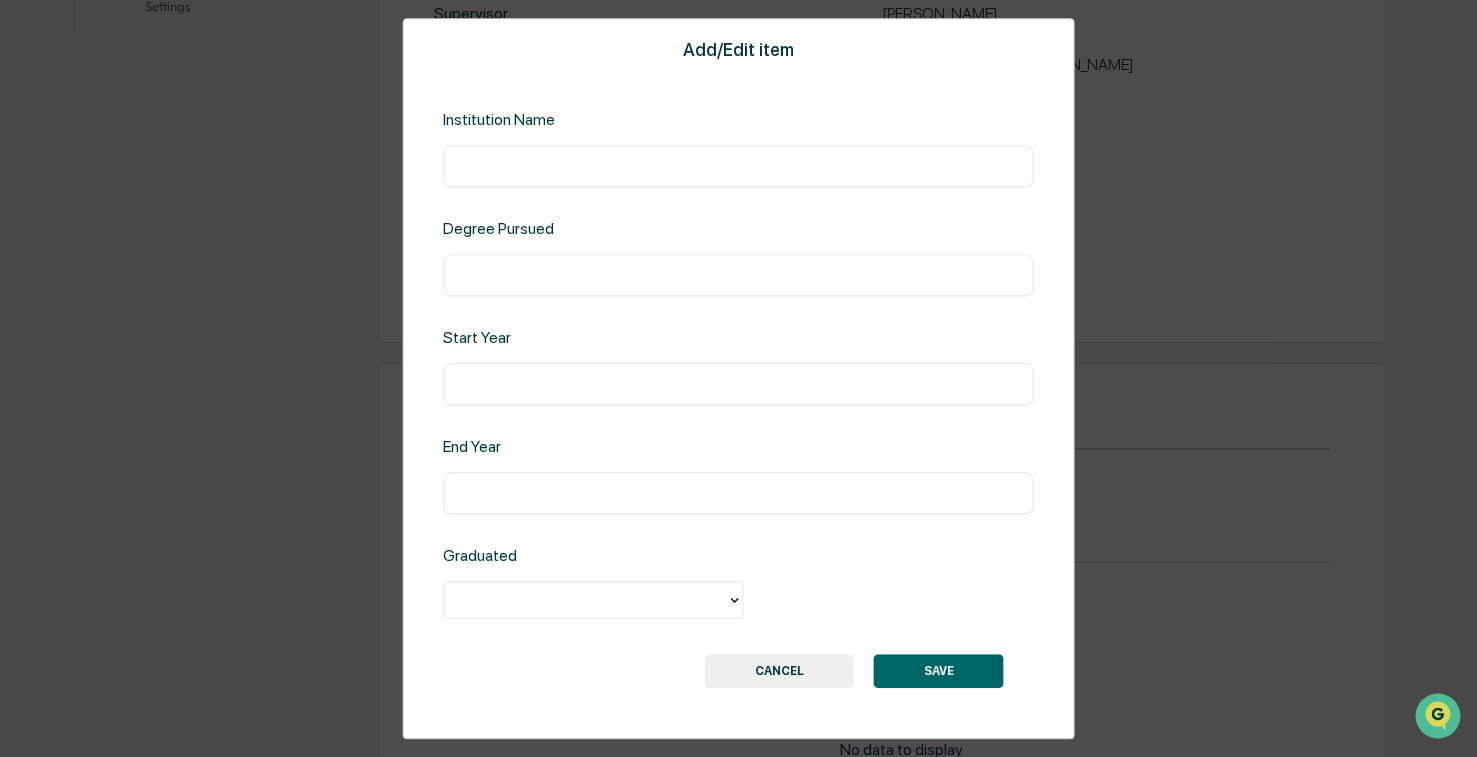 click at bounding box center [738, 166] 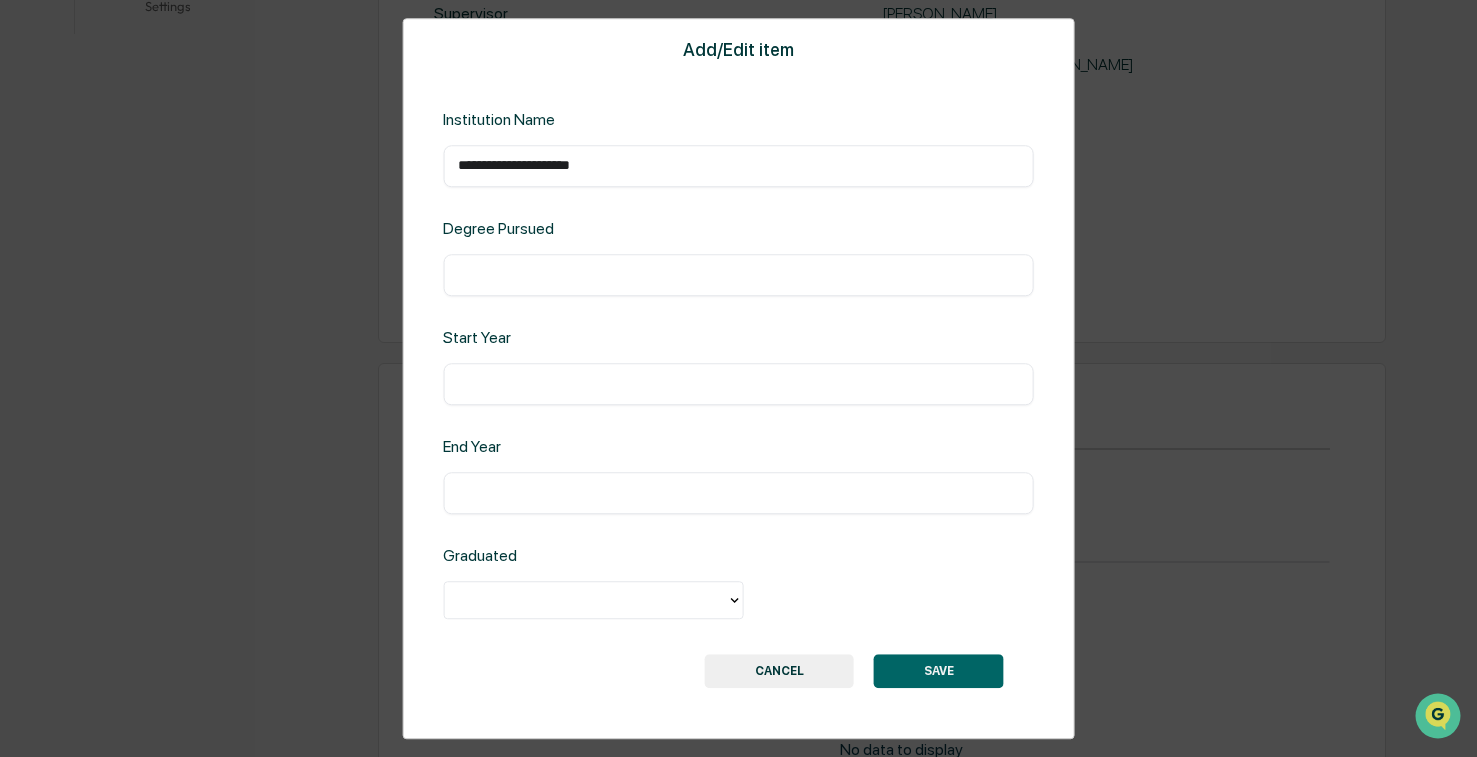 type on "**********" 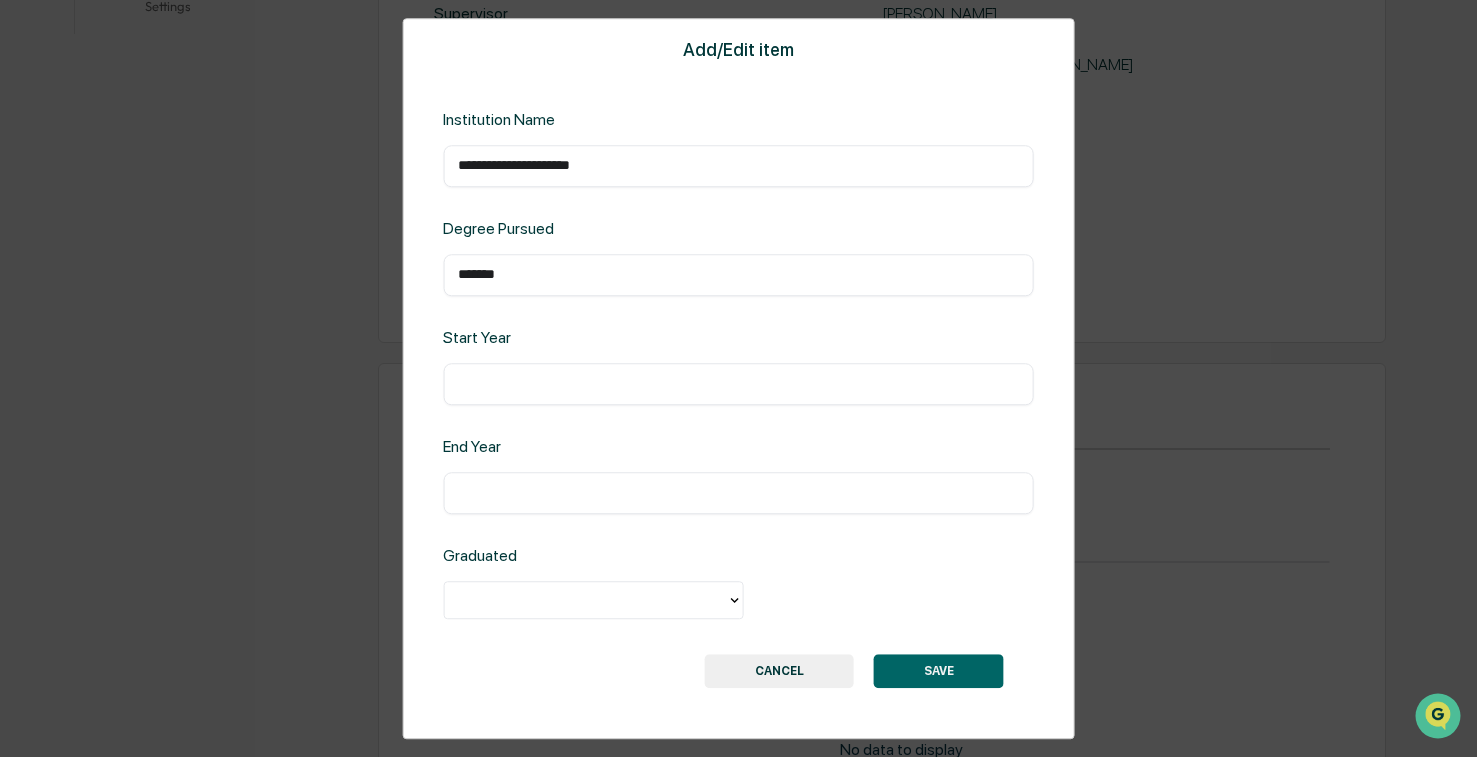 click at bounding box center [585, 600] 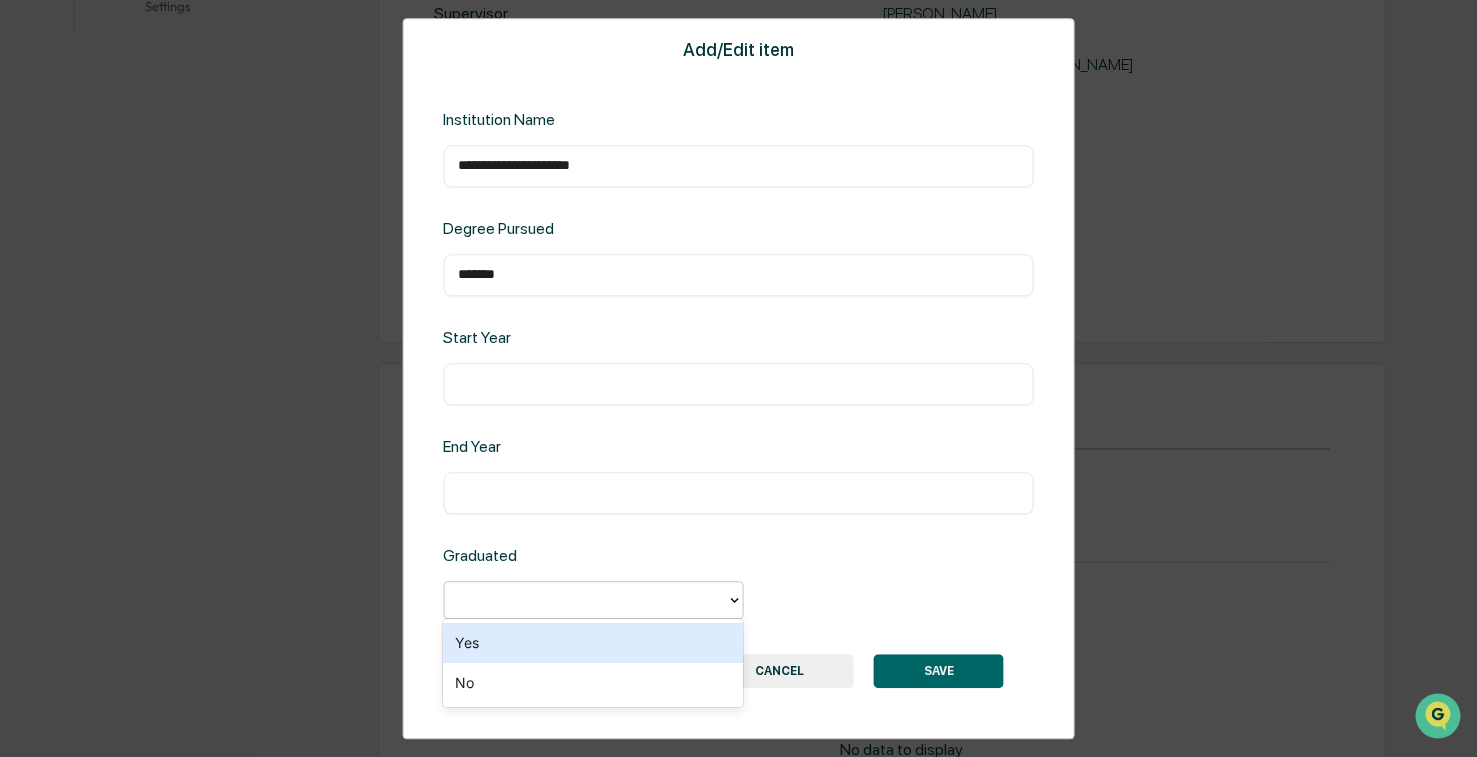click on "Yes" at bounding box center [593, 643] 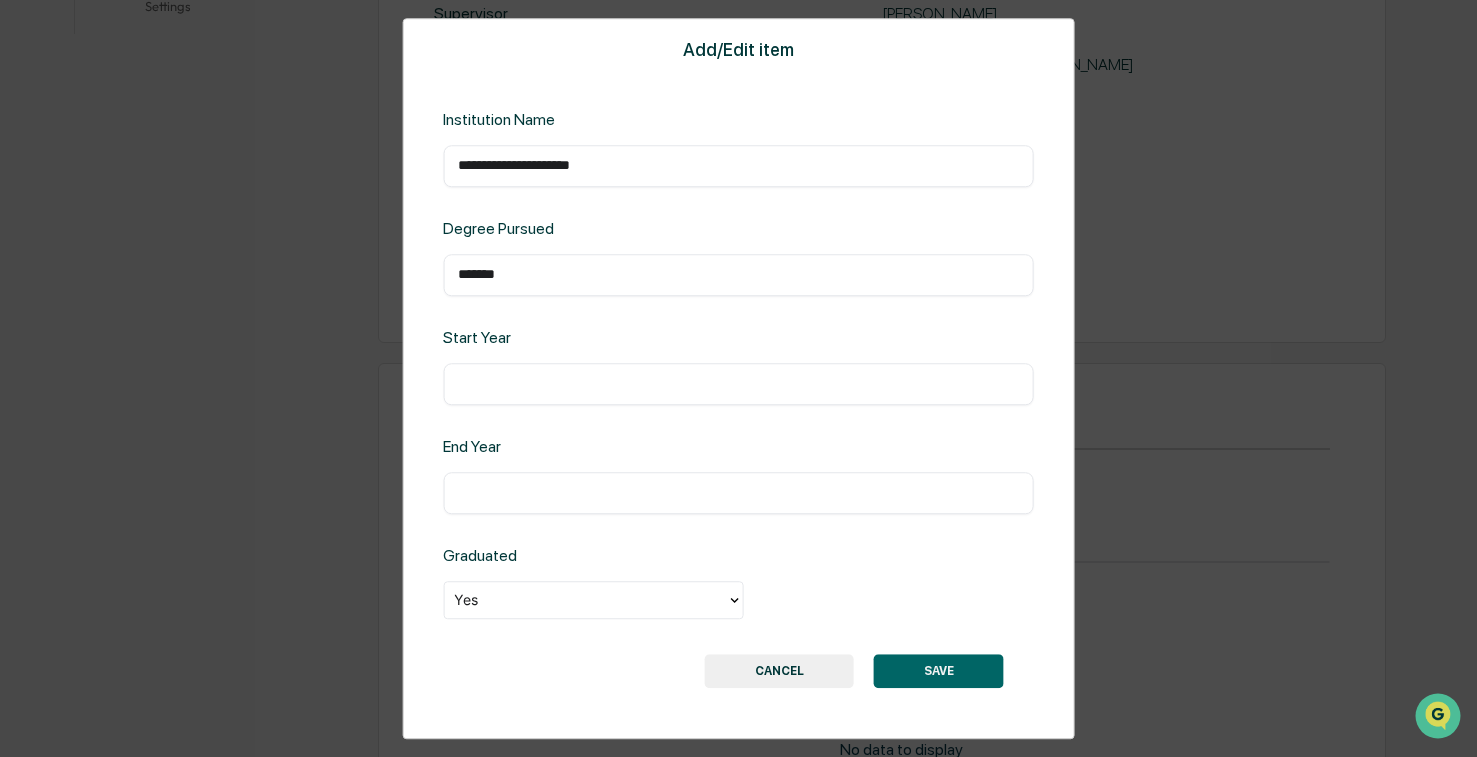 drag, startPoint x: 521, startPoint y: 275, endPoint x: 395, endPoint y: 276, distance: 126.00397 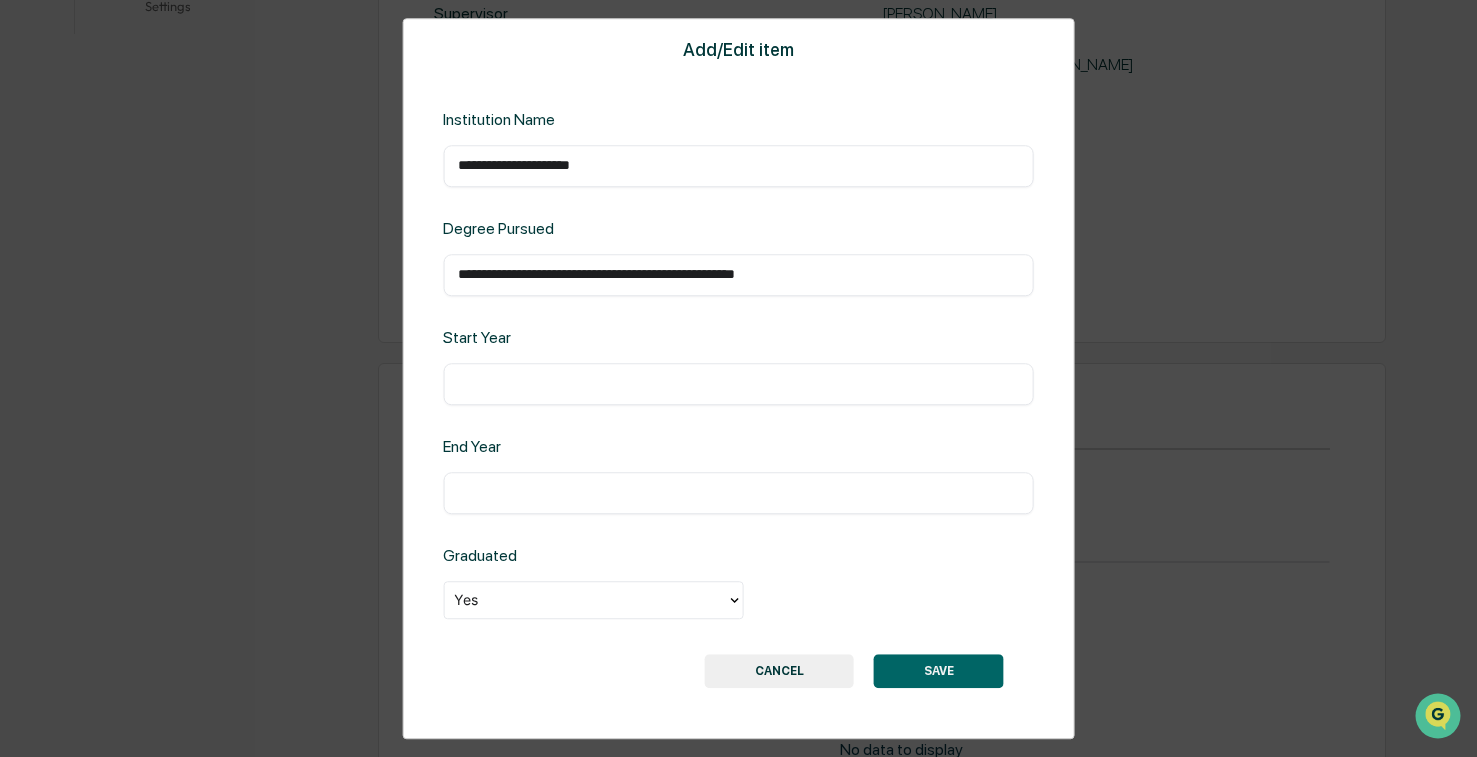 type on "**********" 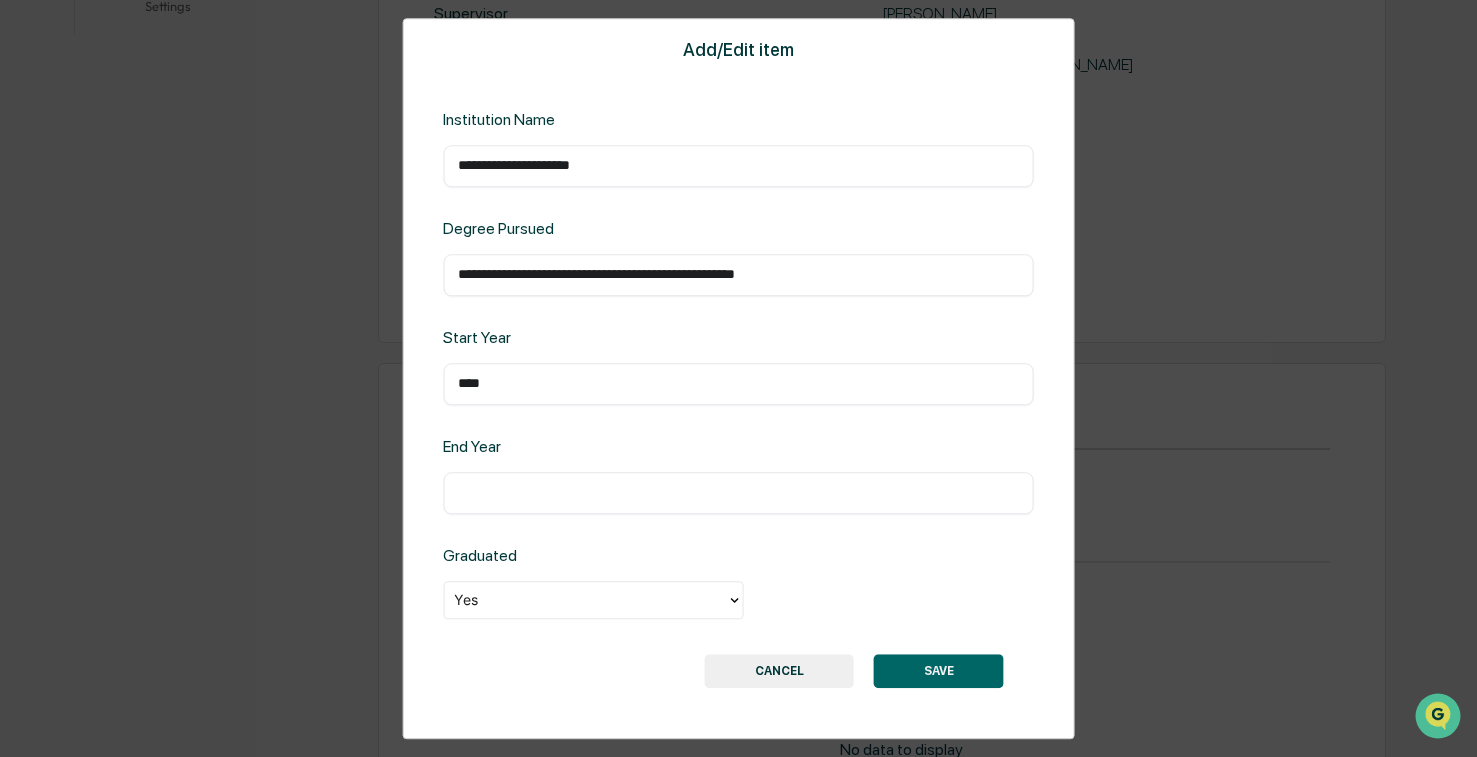 type on "****" 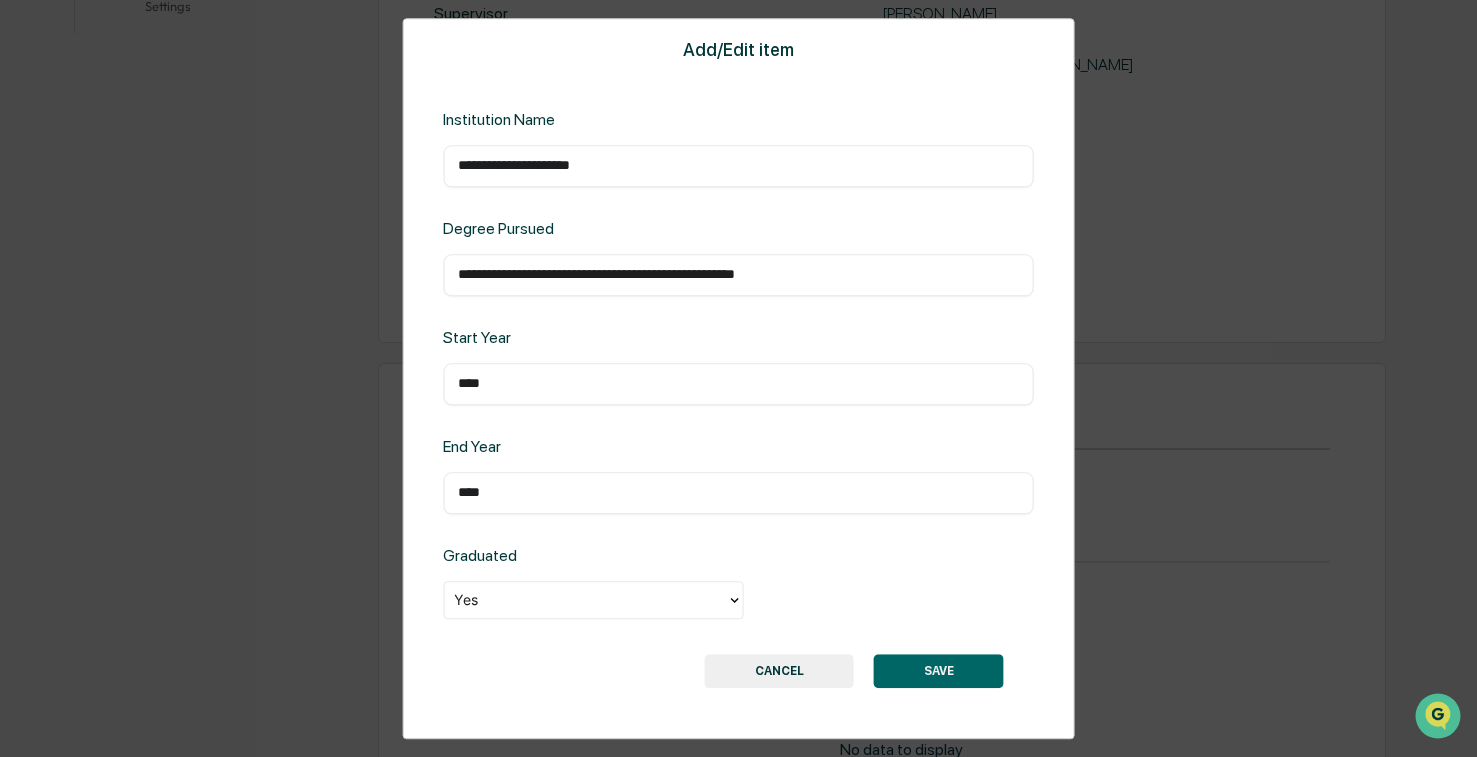 type on "****" 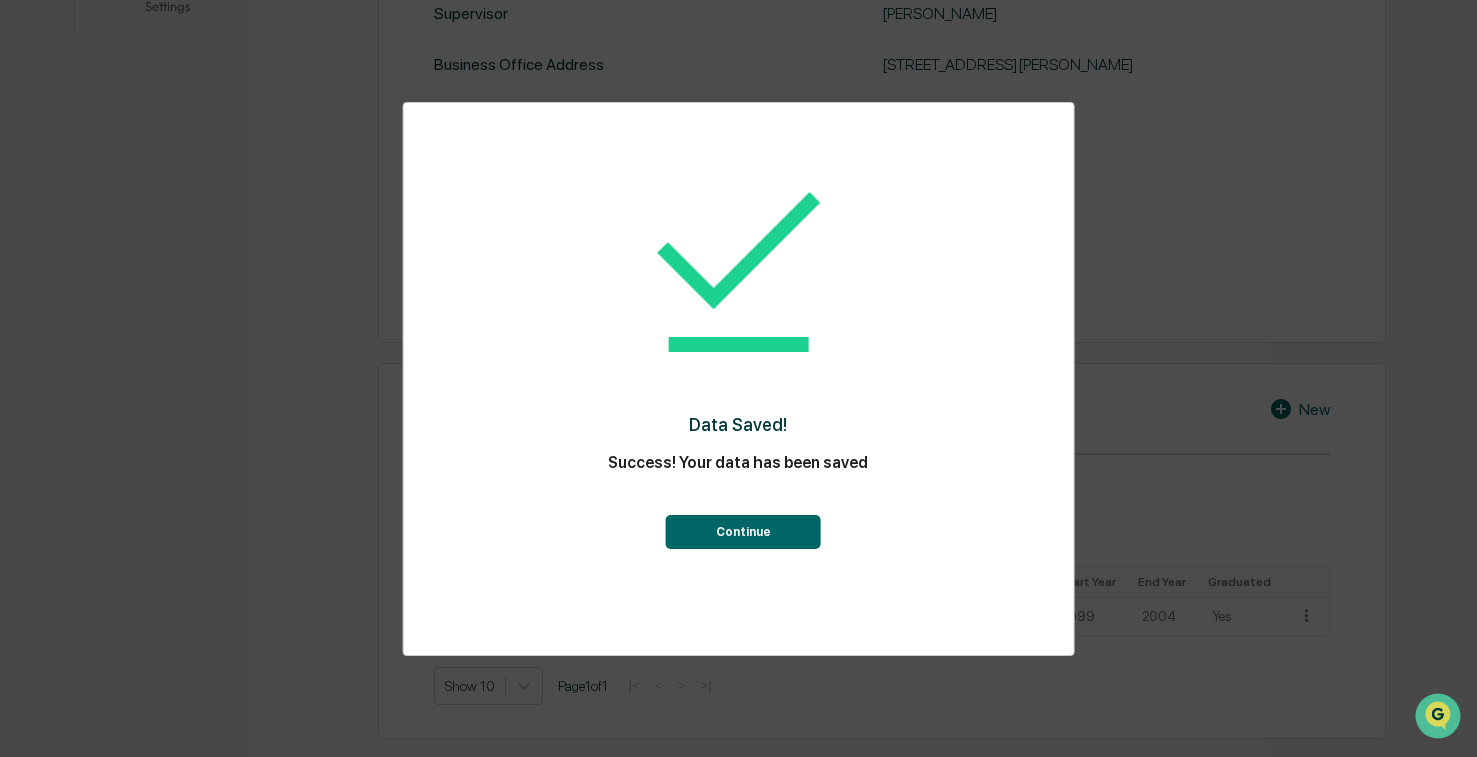 click on "Data Saved! Success! Your data has been saved Continue" at bounding box center (738, 379) 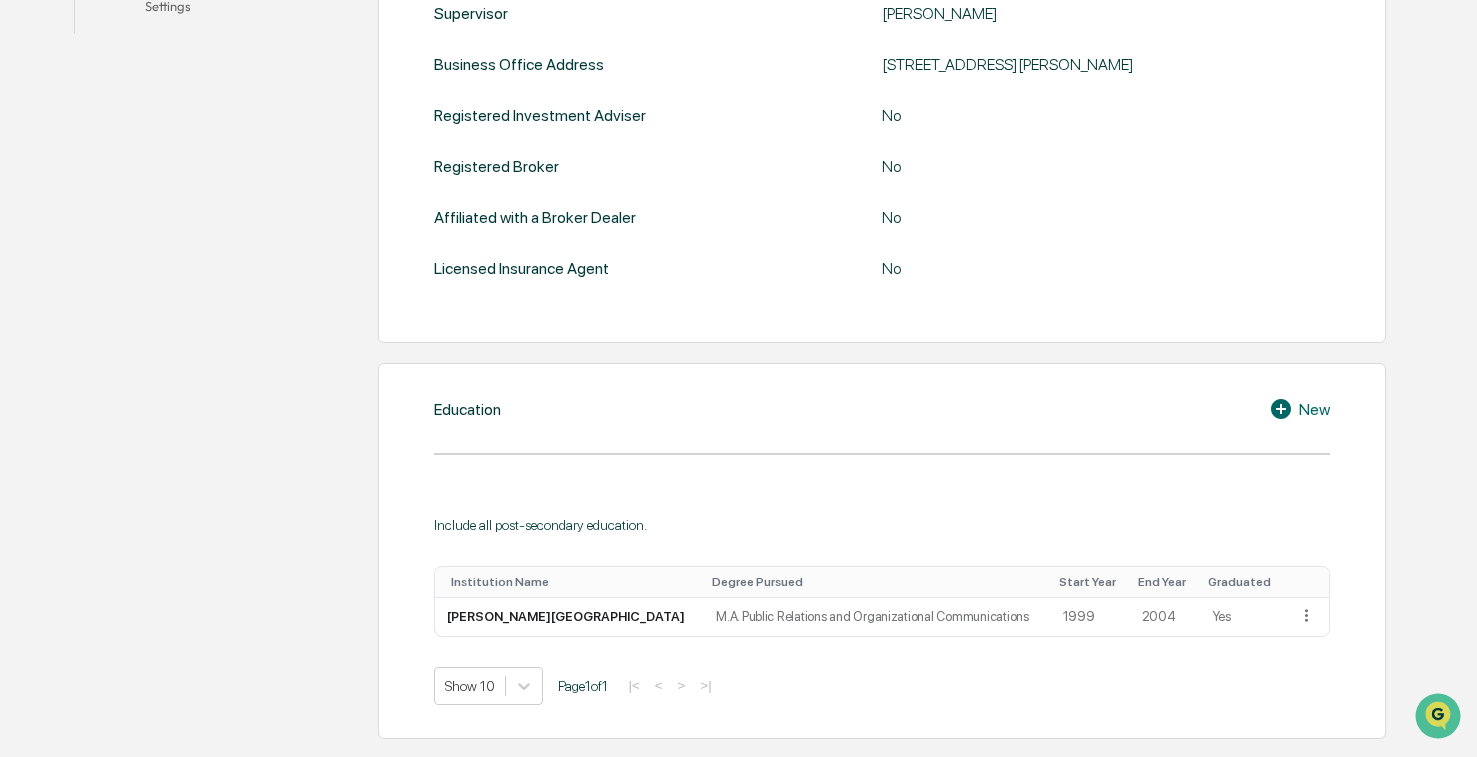 click on "New" at bounding box center [1299, 409] 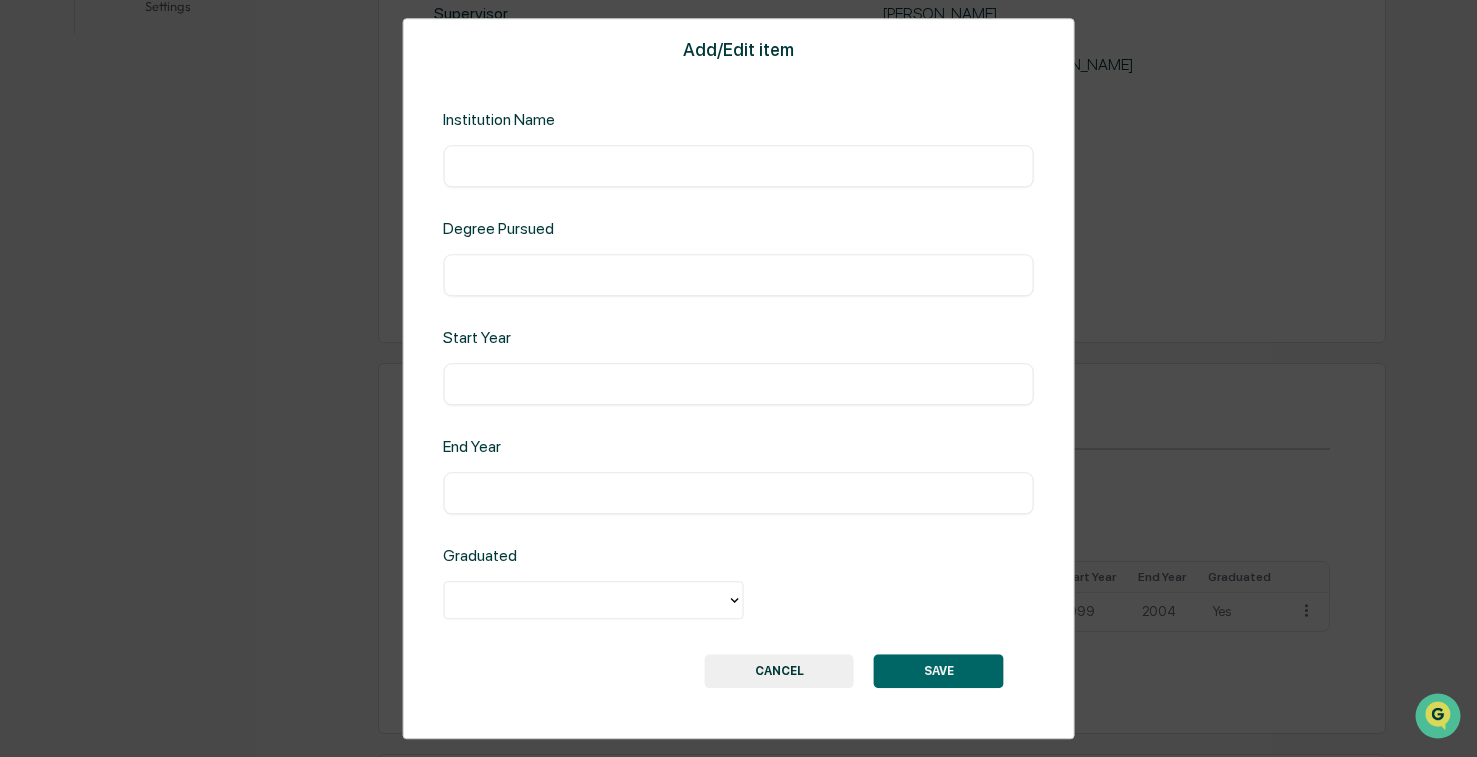 click at bounding box center (738, 166) 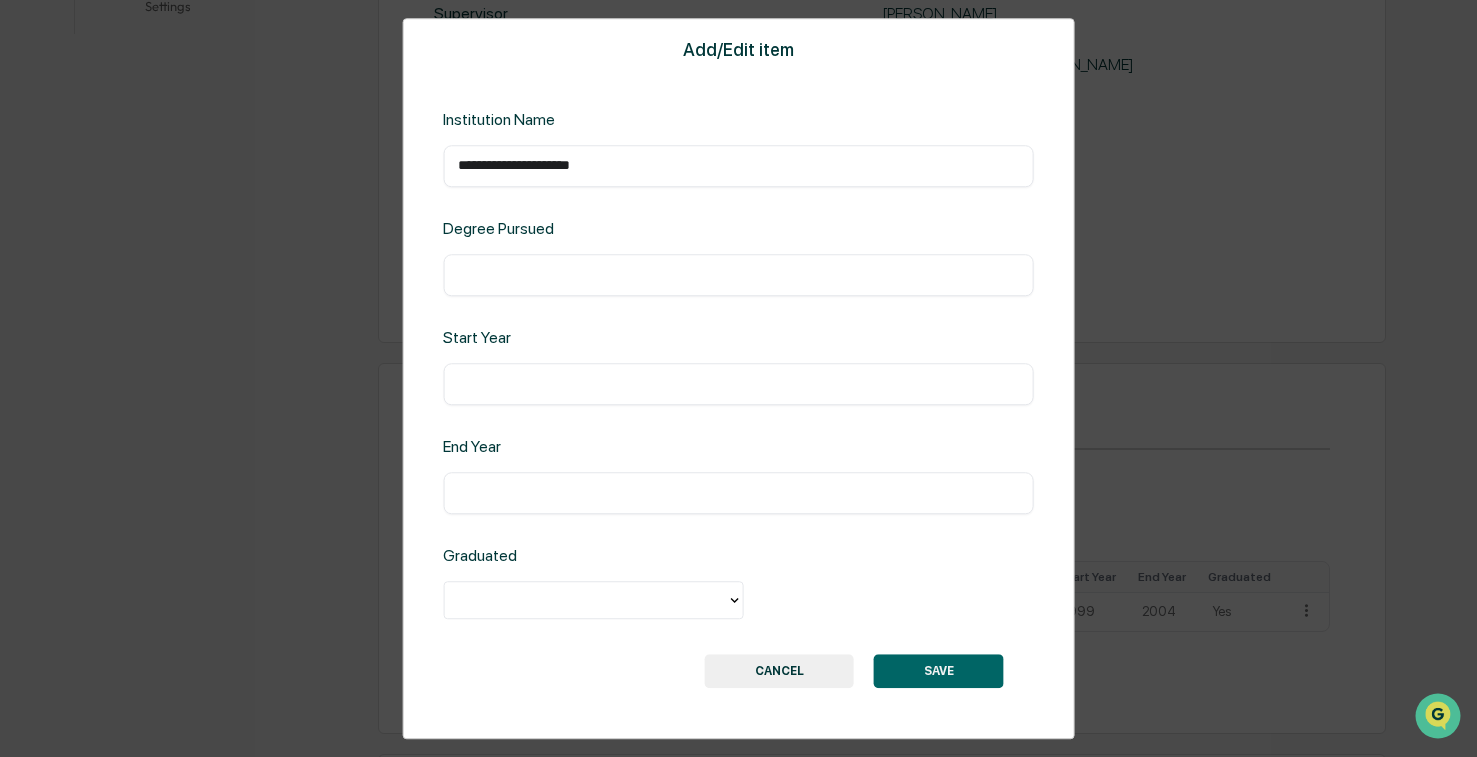 type on "**********" 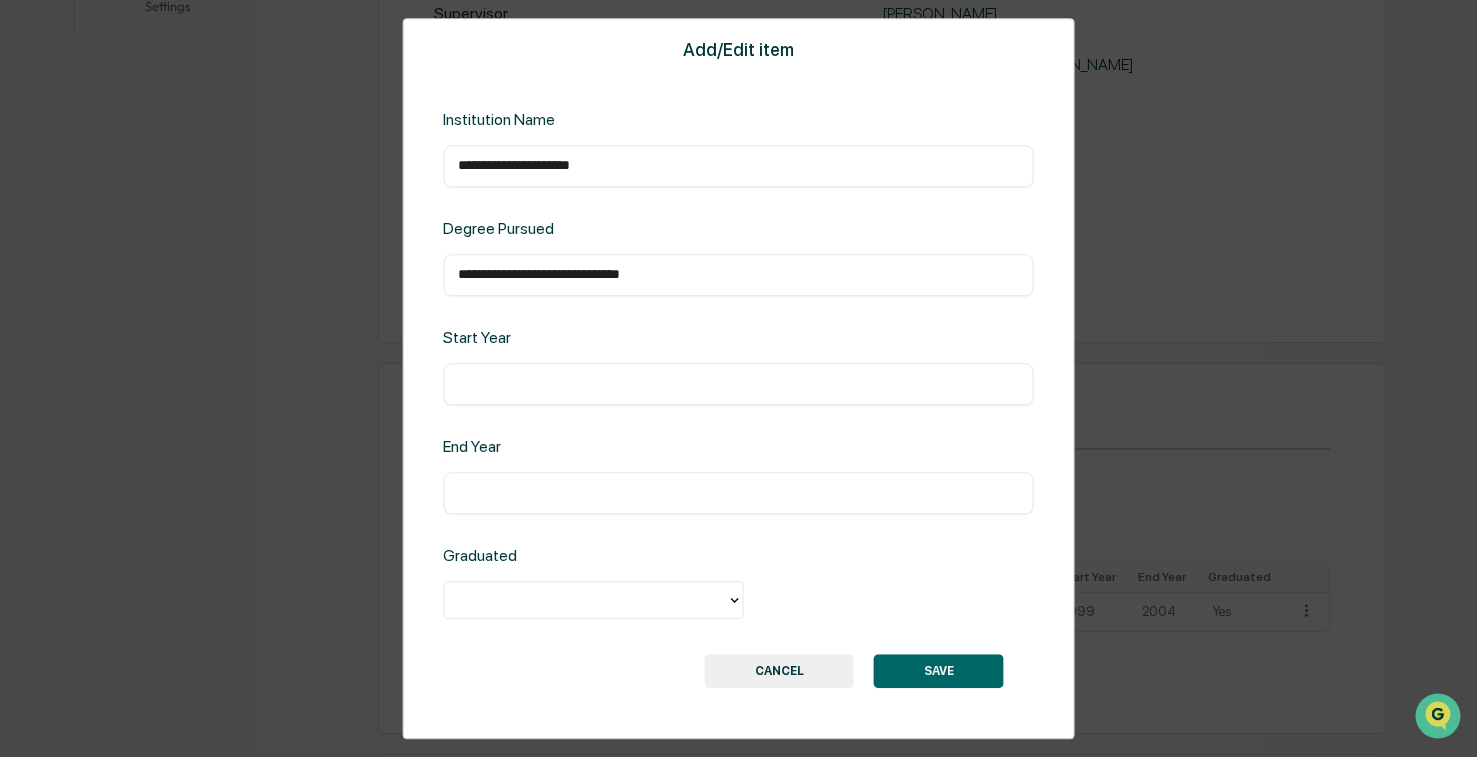 type on "**********" 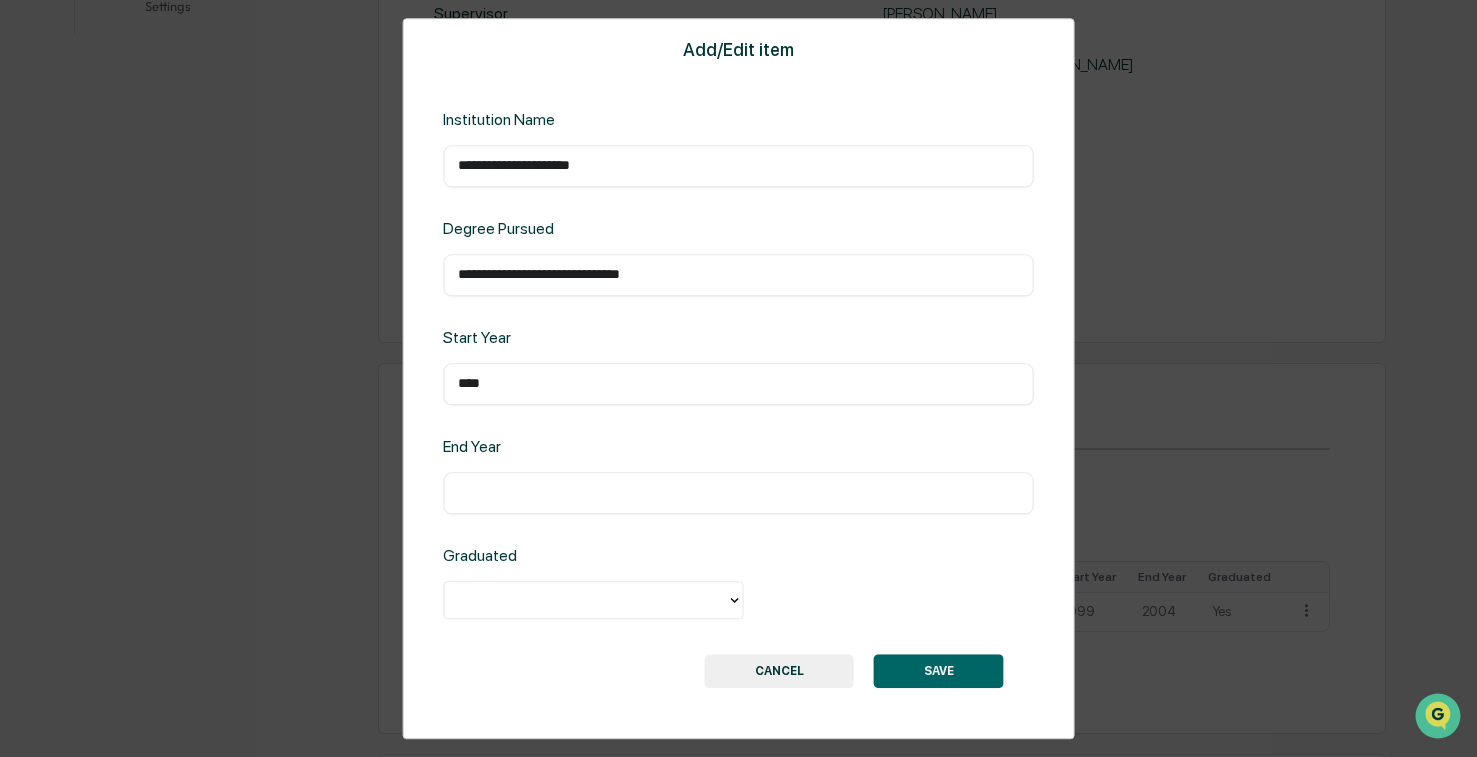 type on "****" 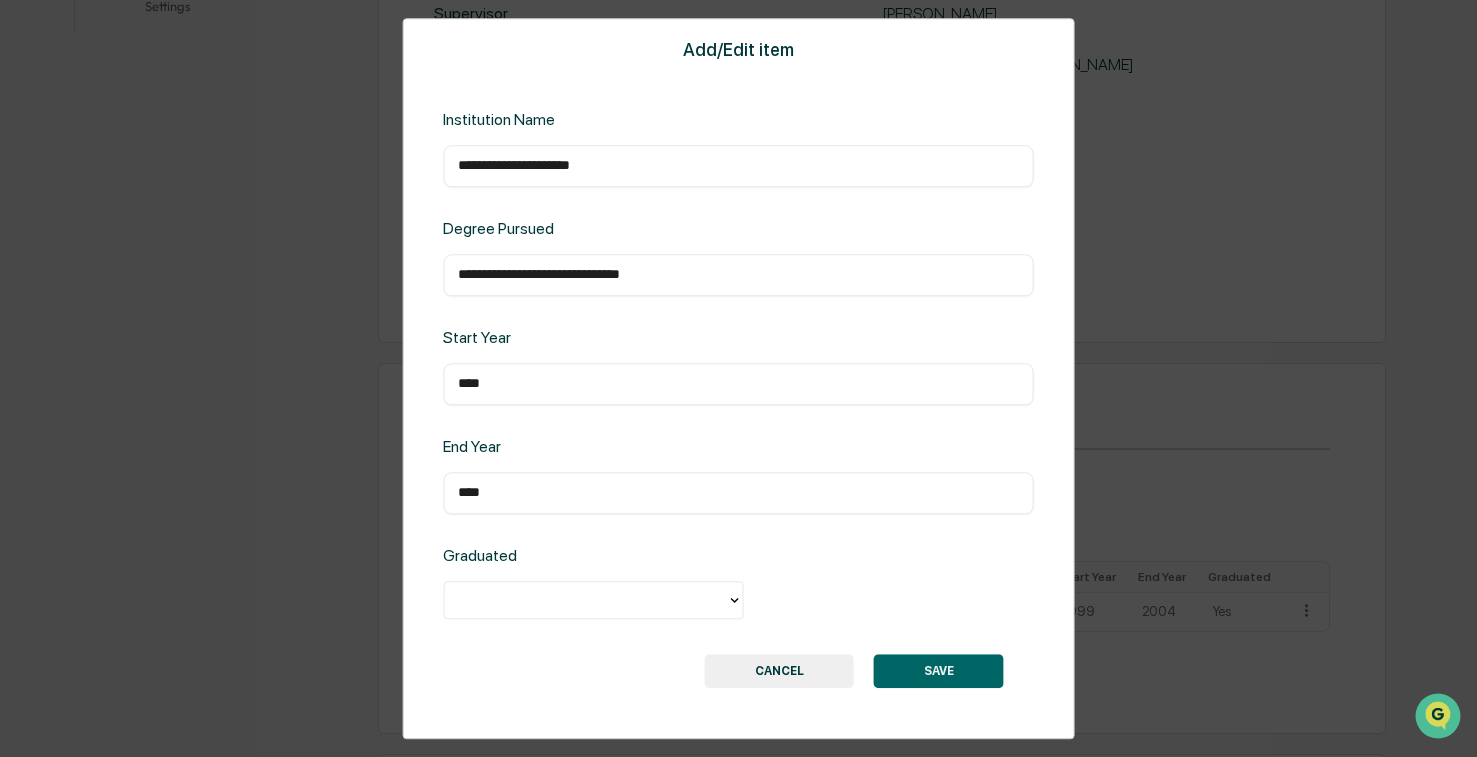 type on "****" 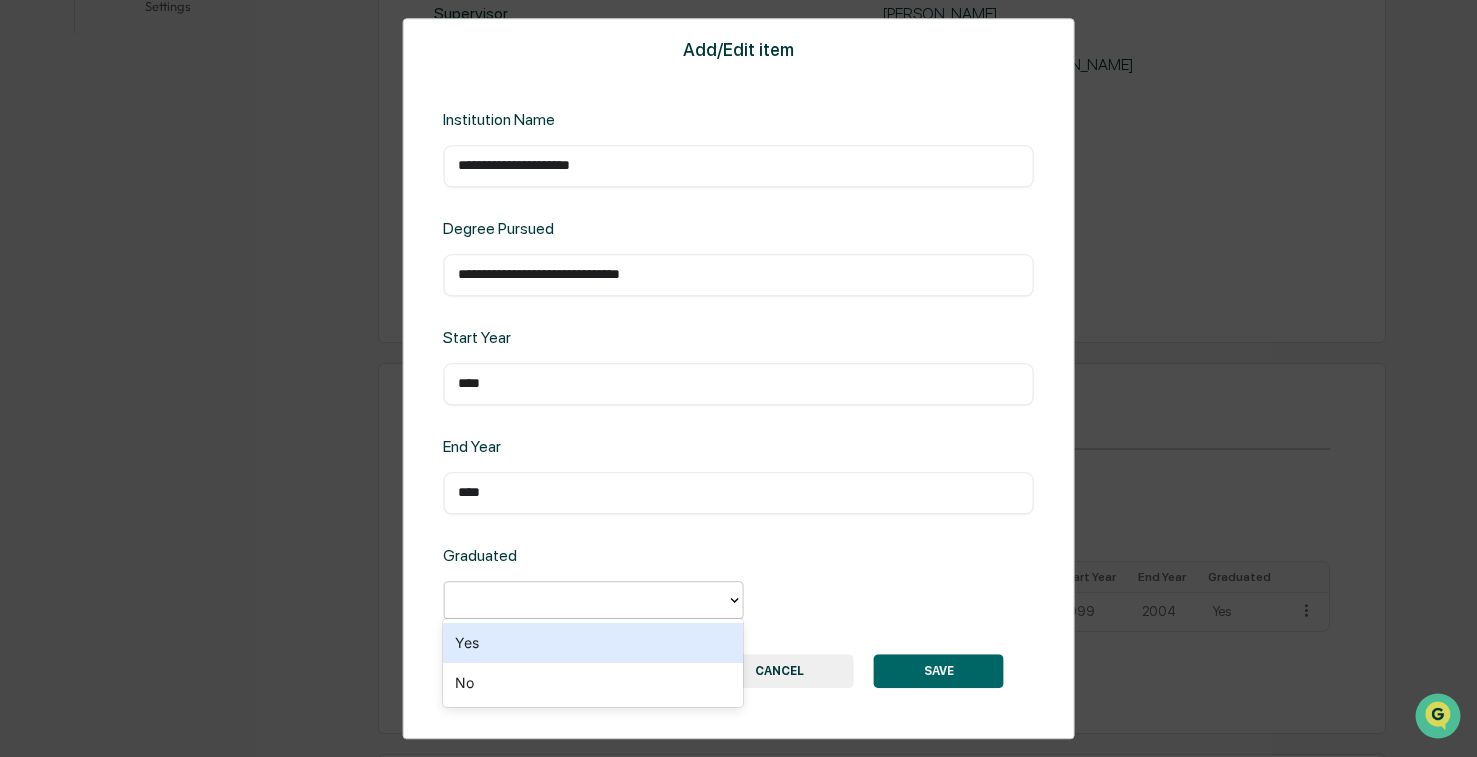 click at bounding box center (585, 600) 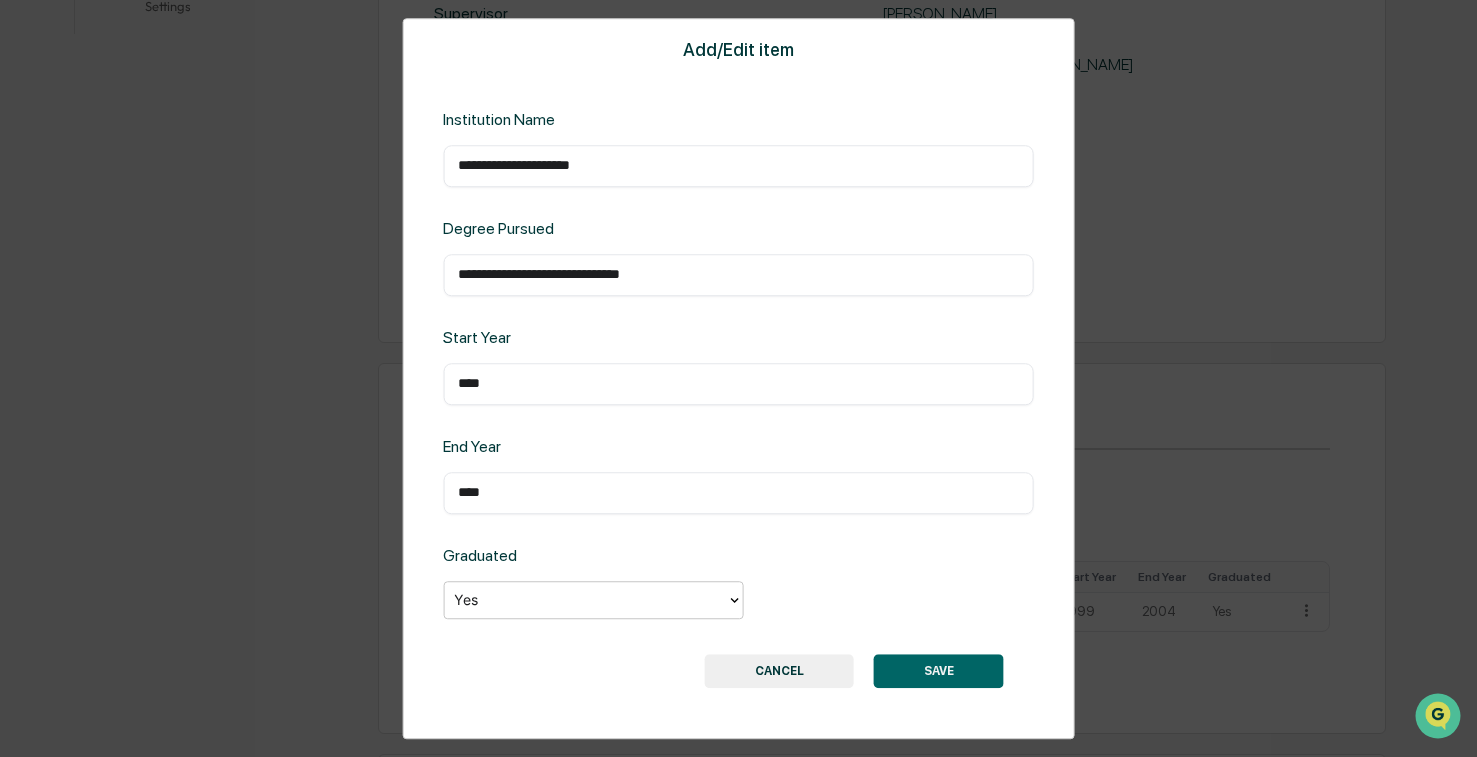 click on "SAVE" at bounding box center [939, 671] 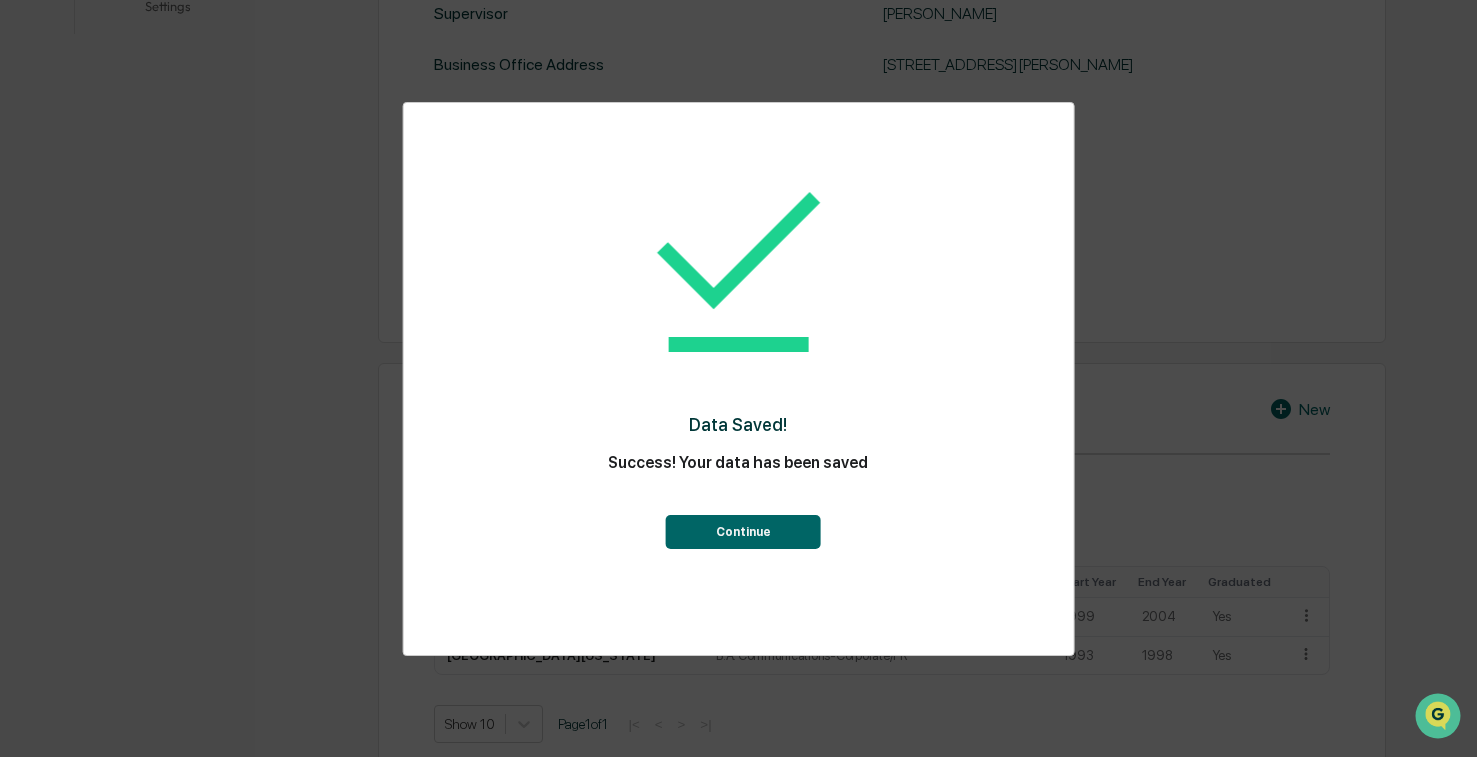 click on "Continue" at bounding box center (743, 532) 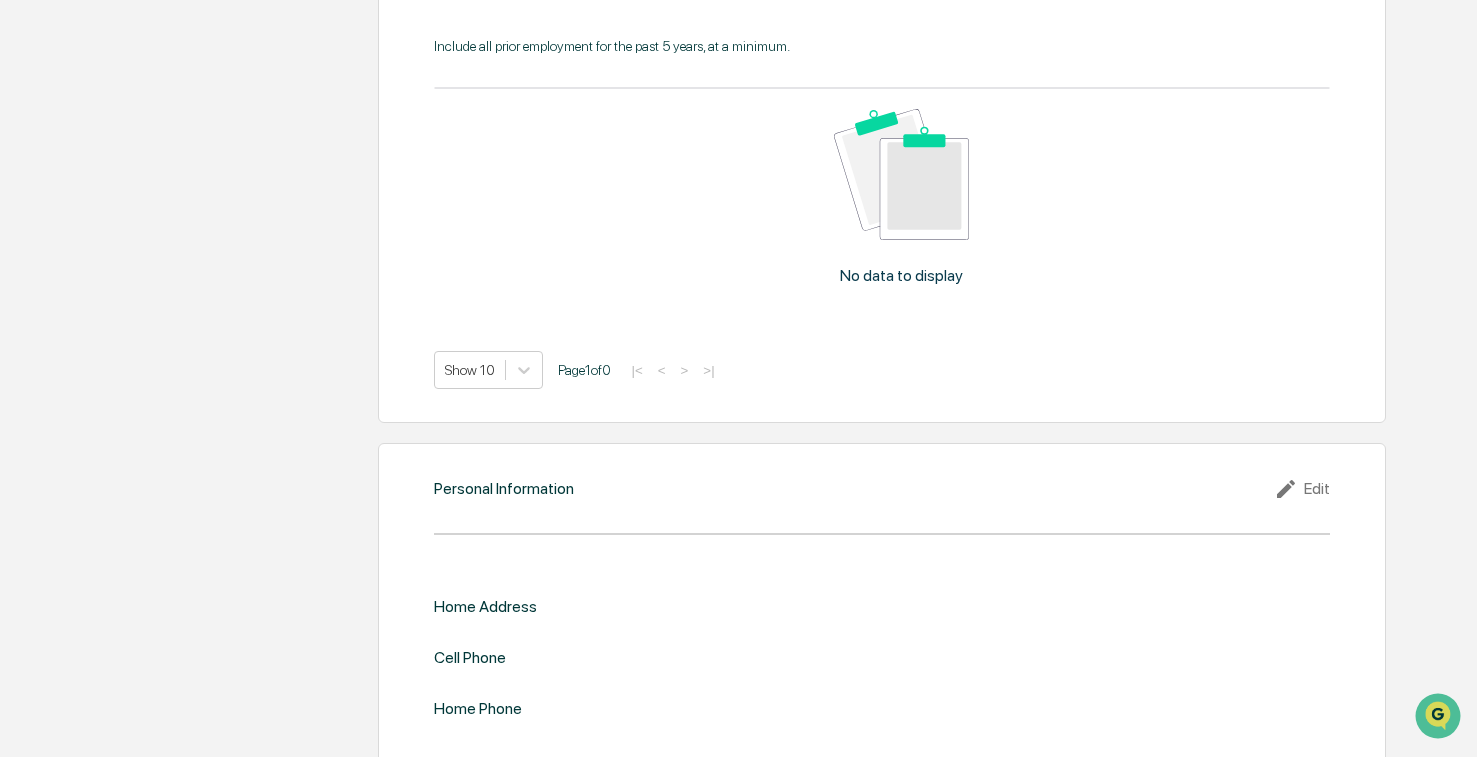 scroll, scrollTop: 1648, scrollLeft: 0, axis: vertical 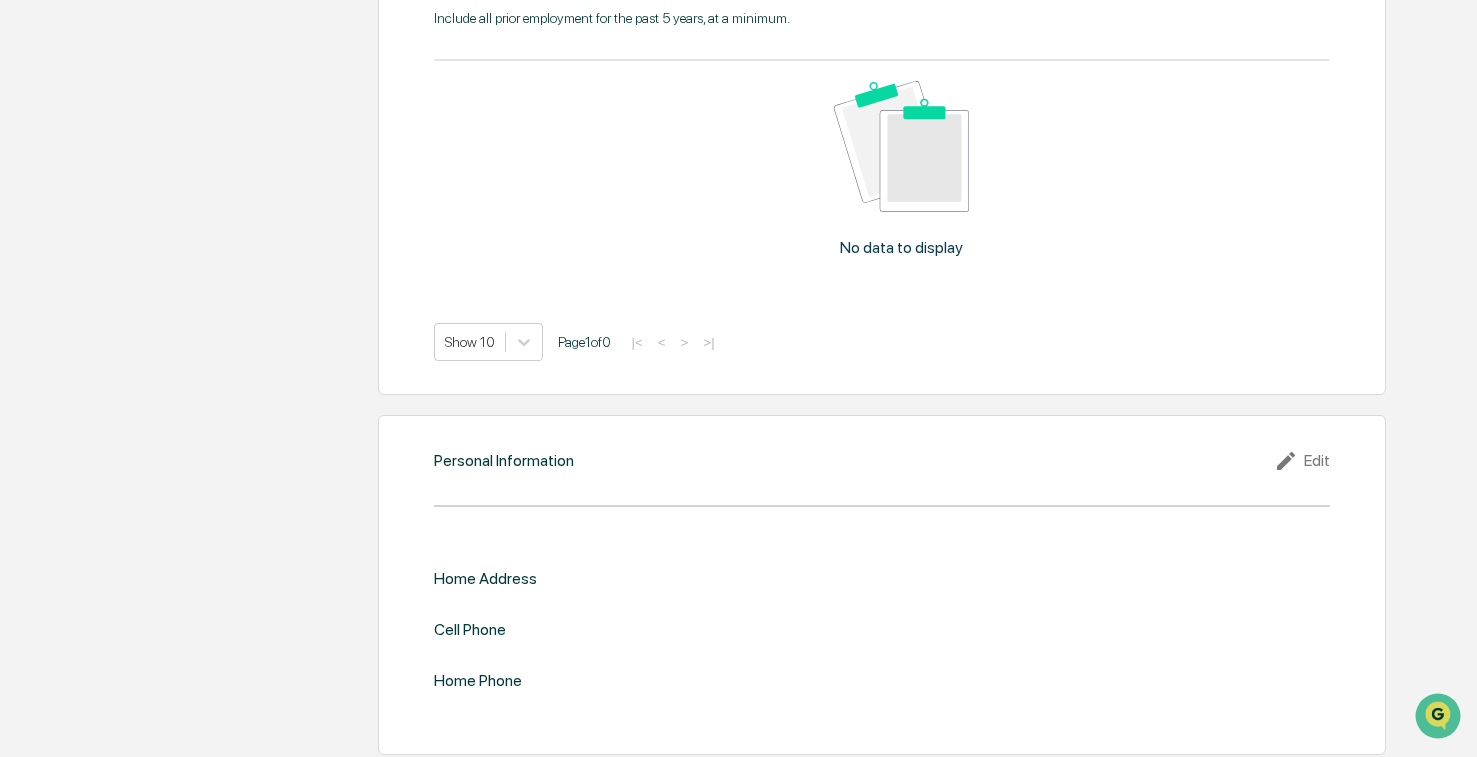 click on "Edit" at bounding box center [1302, 461] 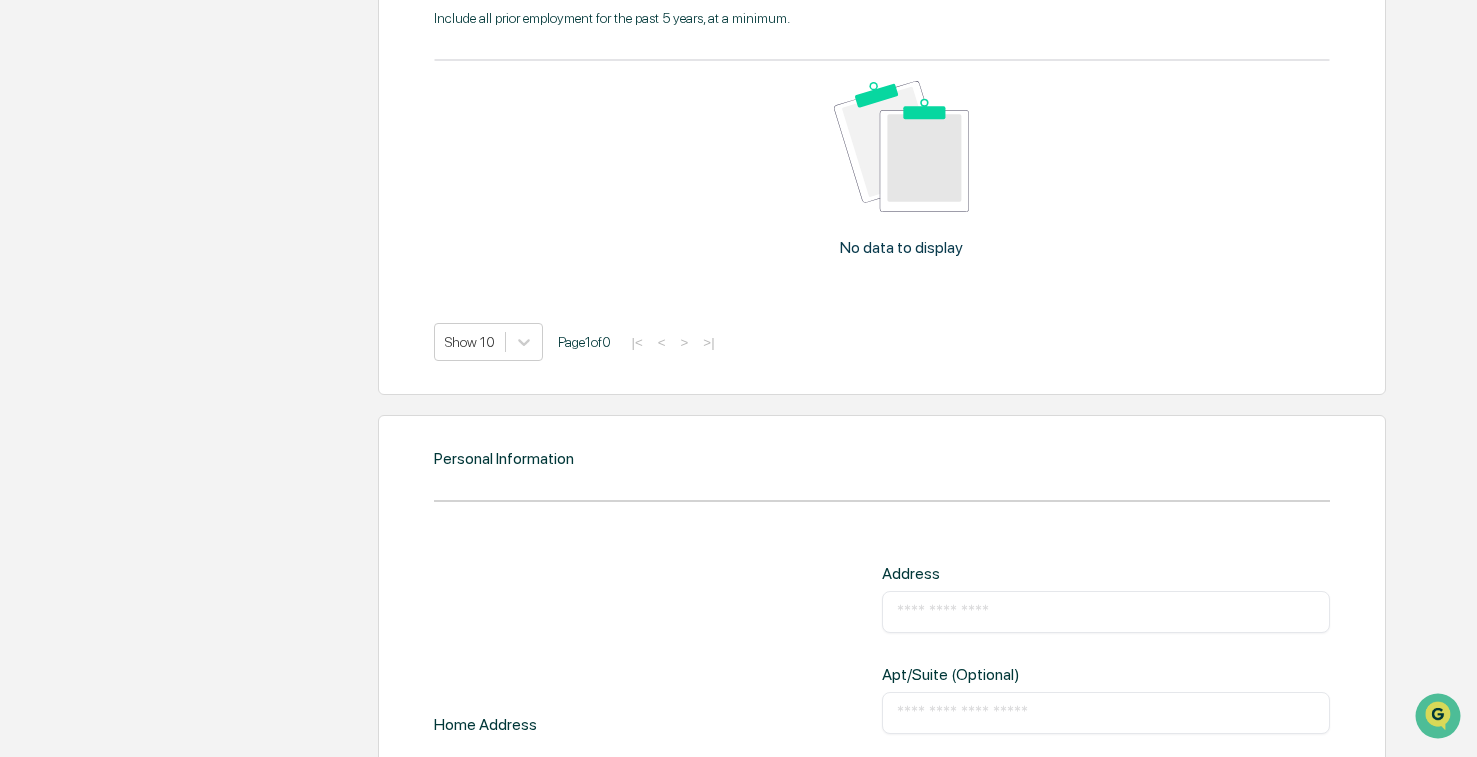 click at bounding box center (1106, 612) 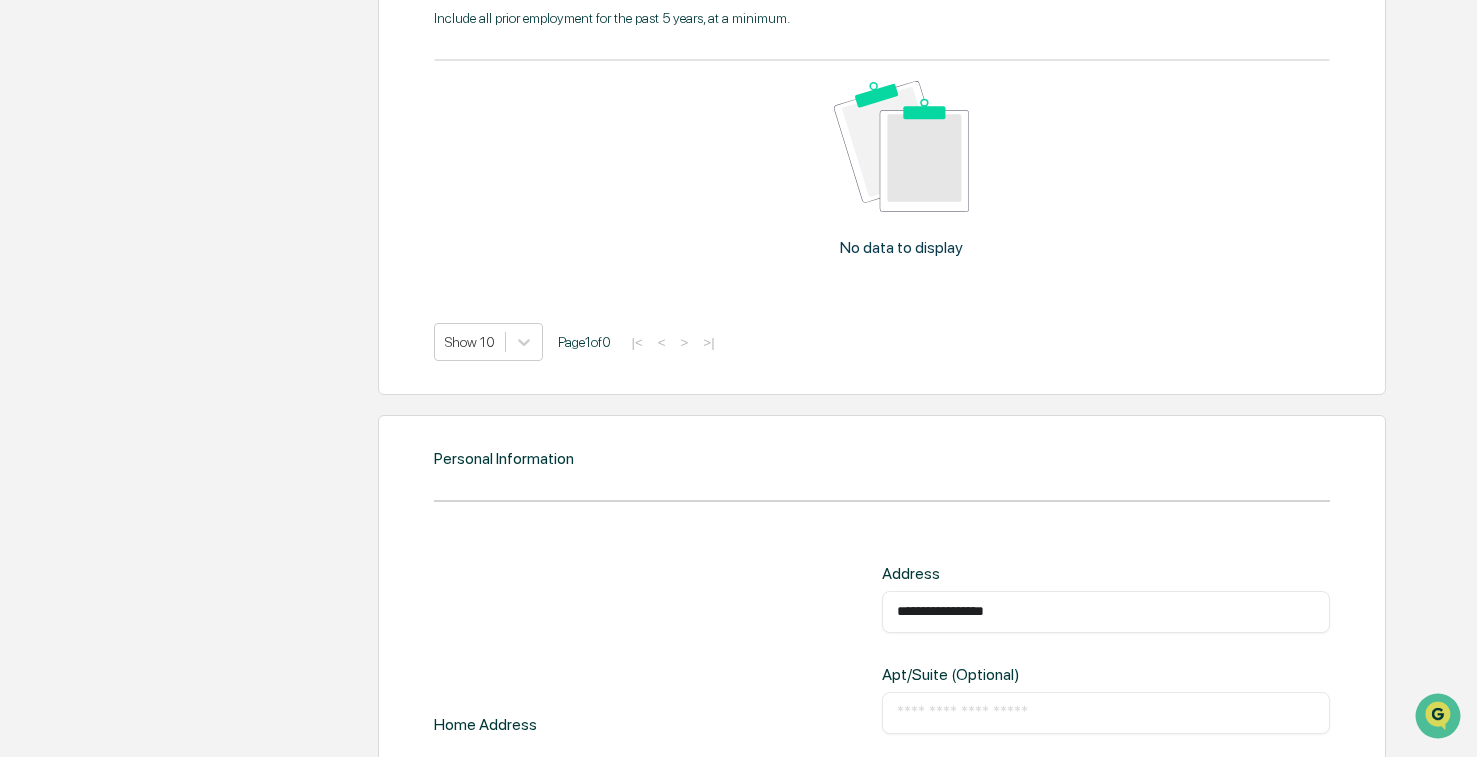 type on "**********" 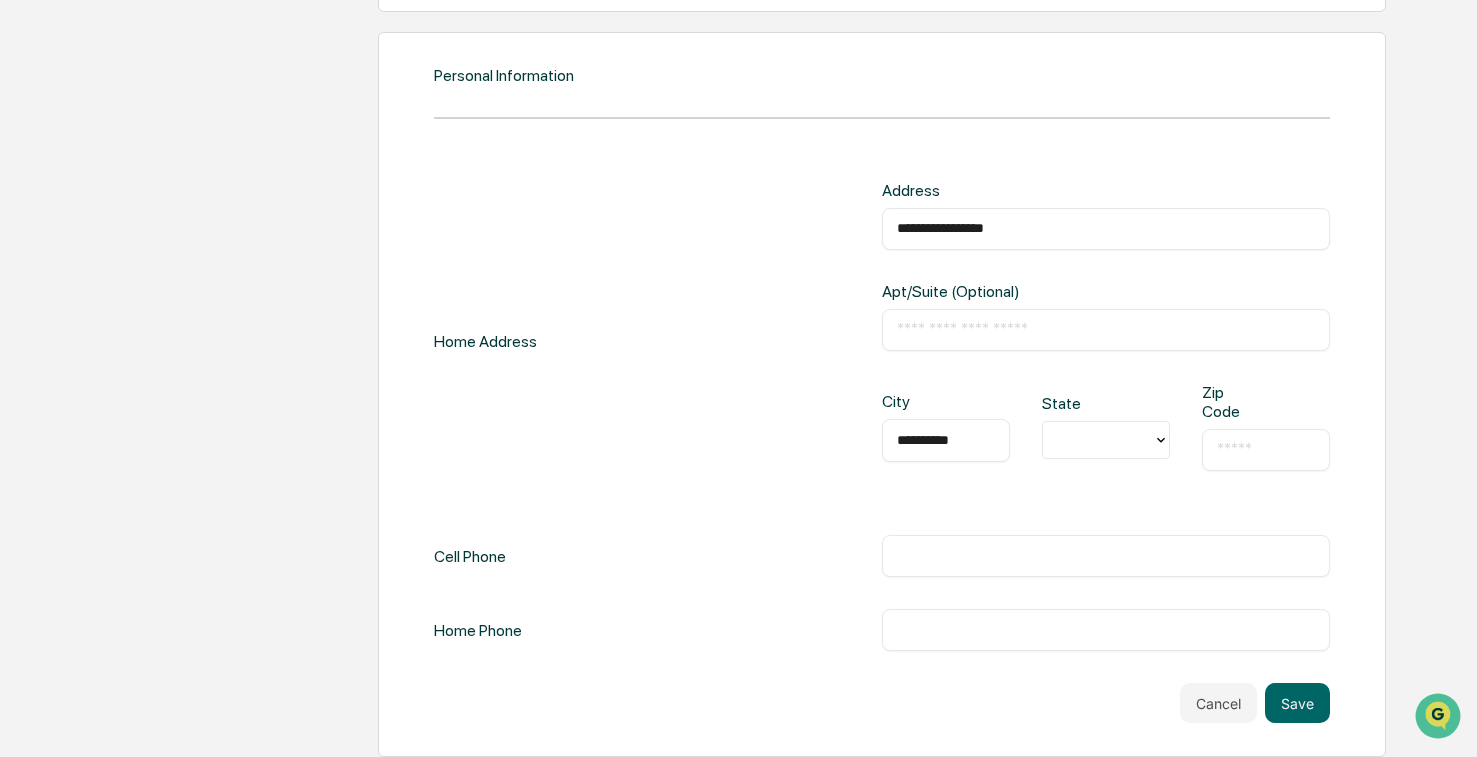type on "**********" 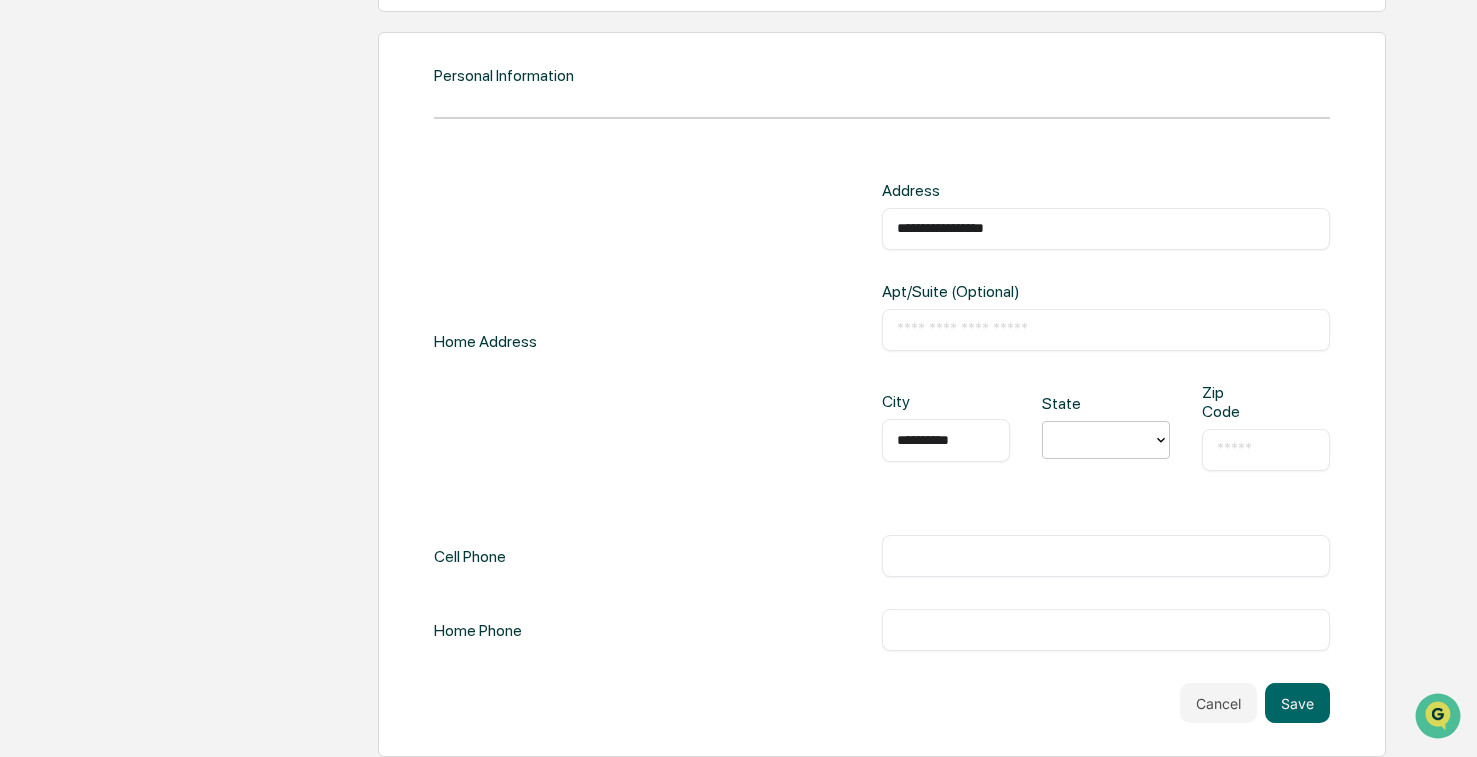 type on "*" 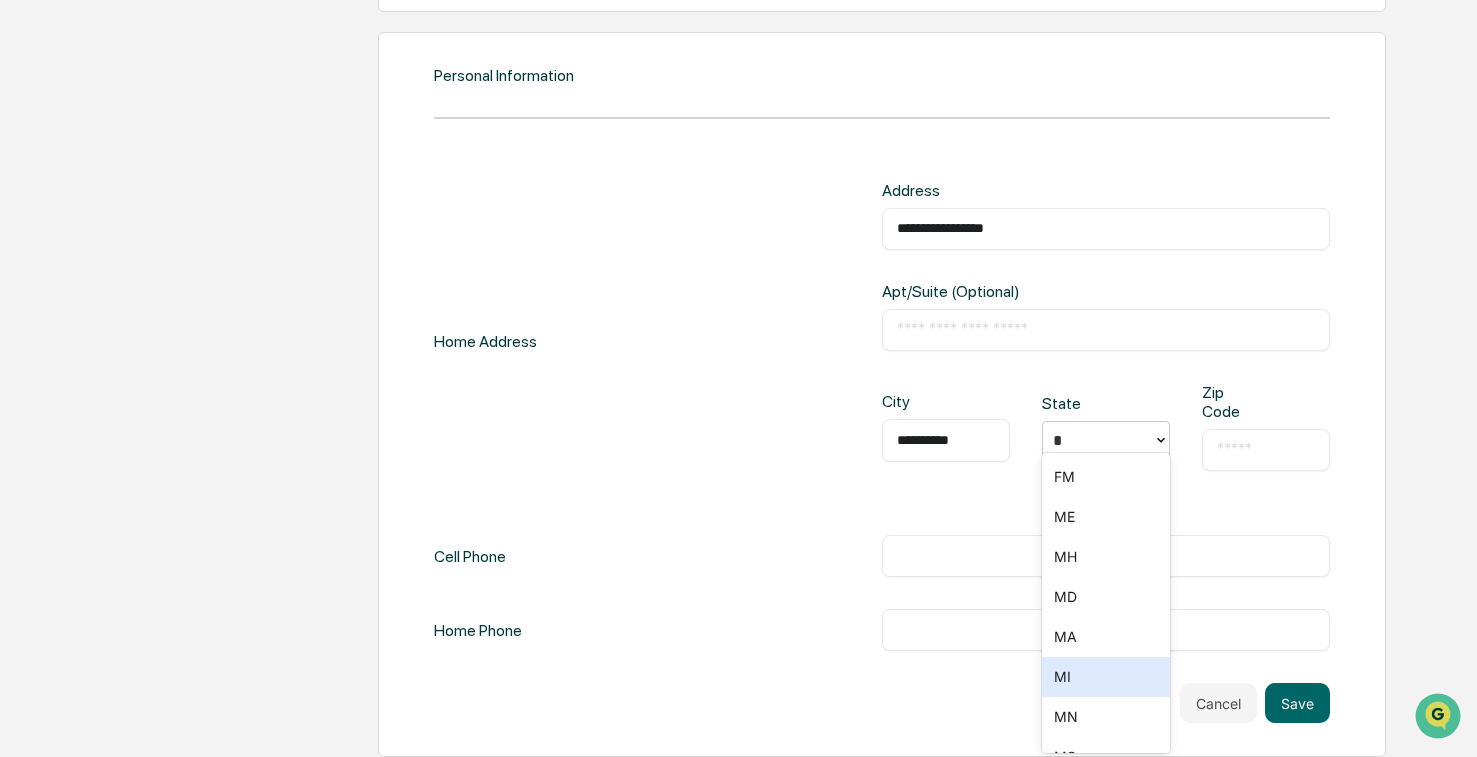 click on "MI" at bounding box center (1106, 677) 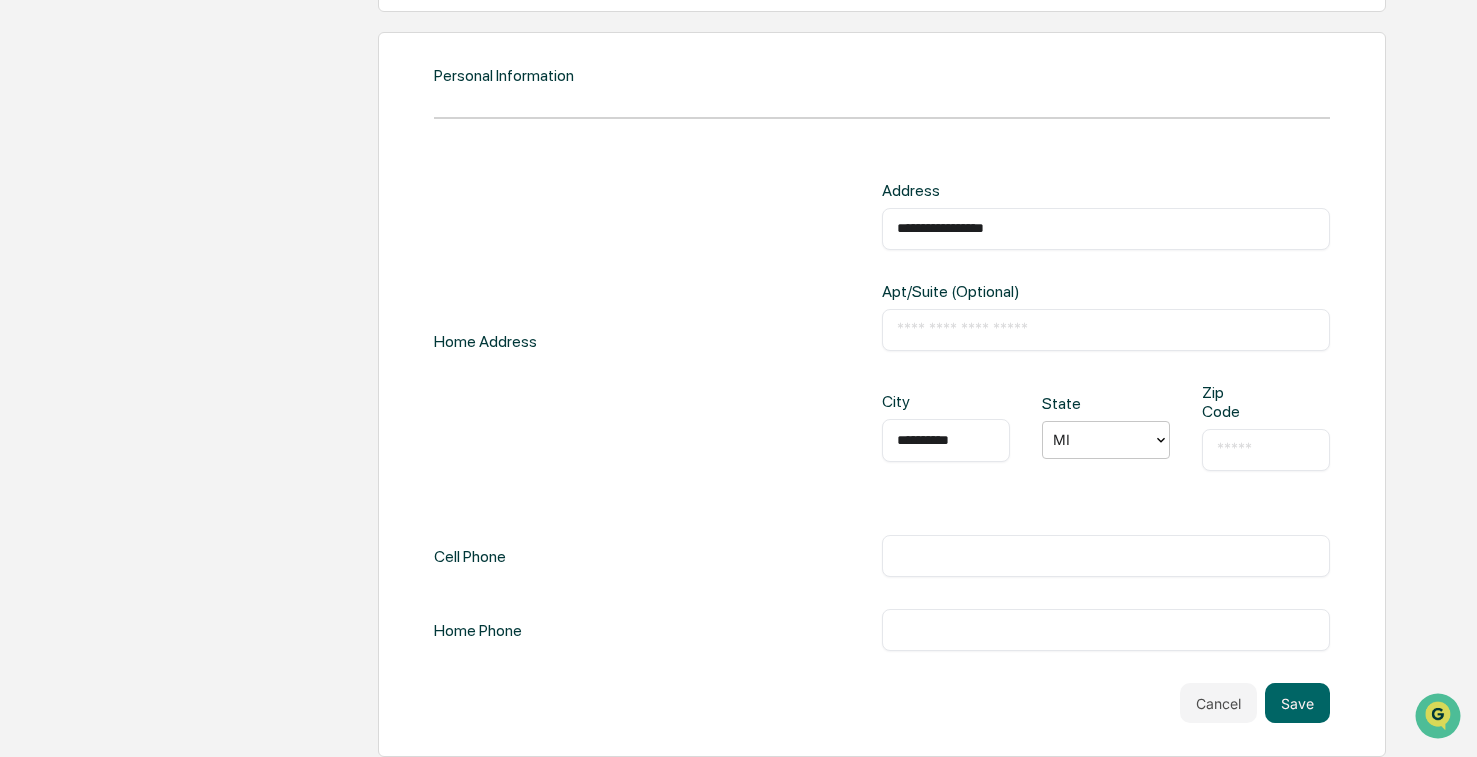click at bounding box center (1266, 450) 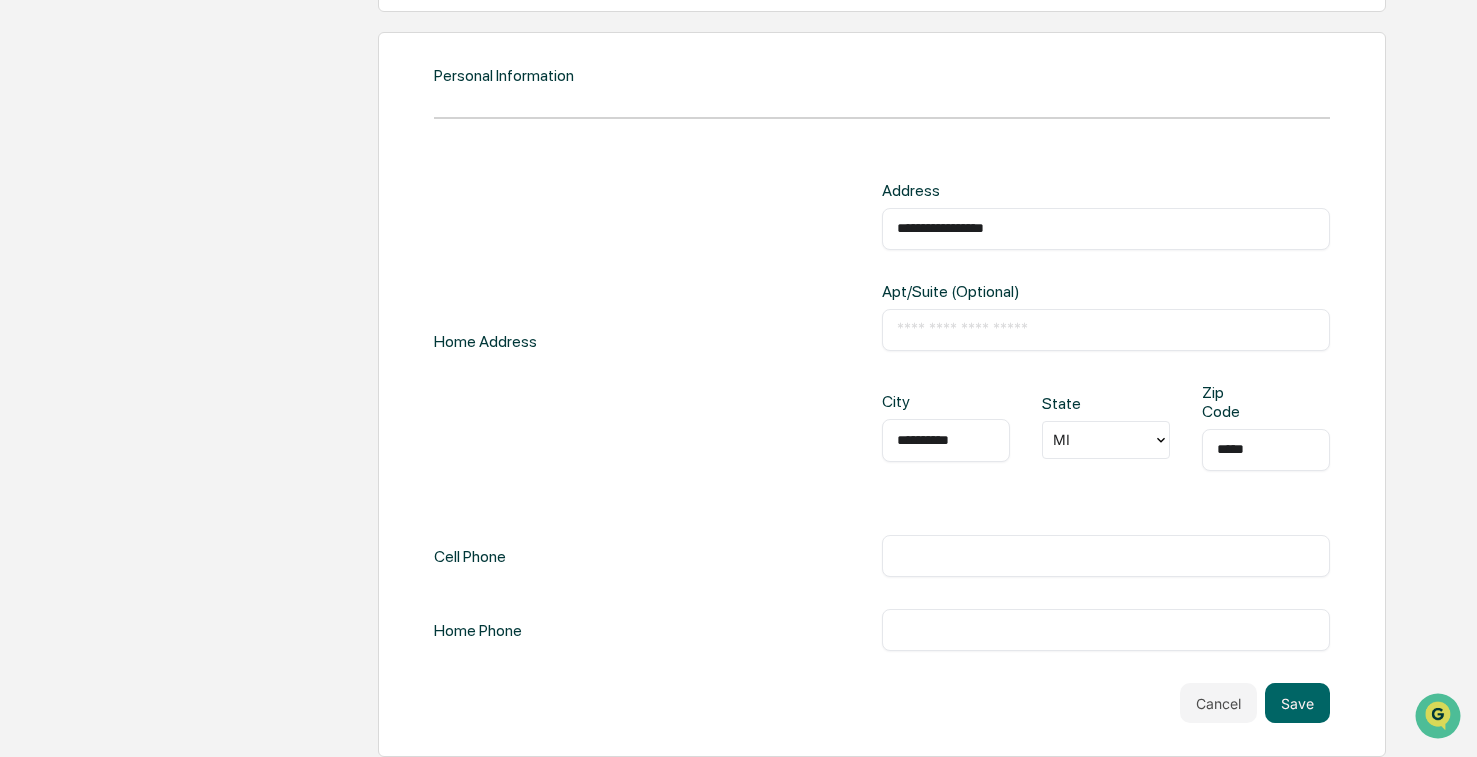 type on "*****" 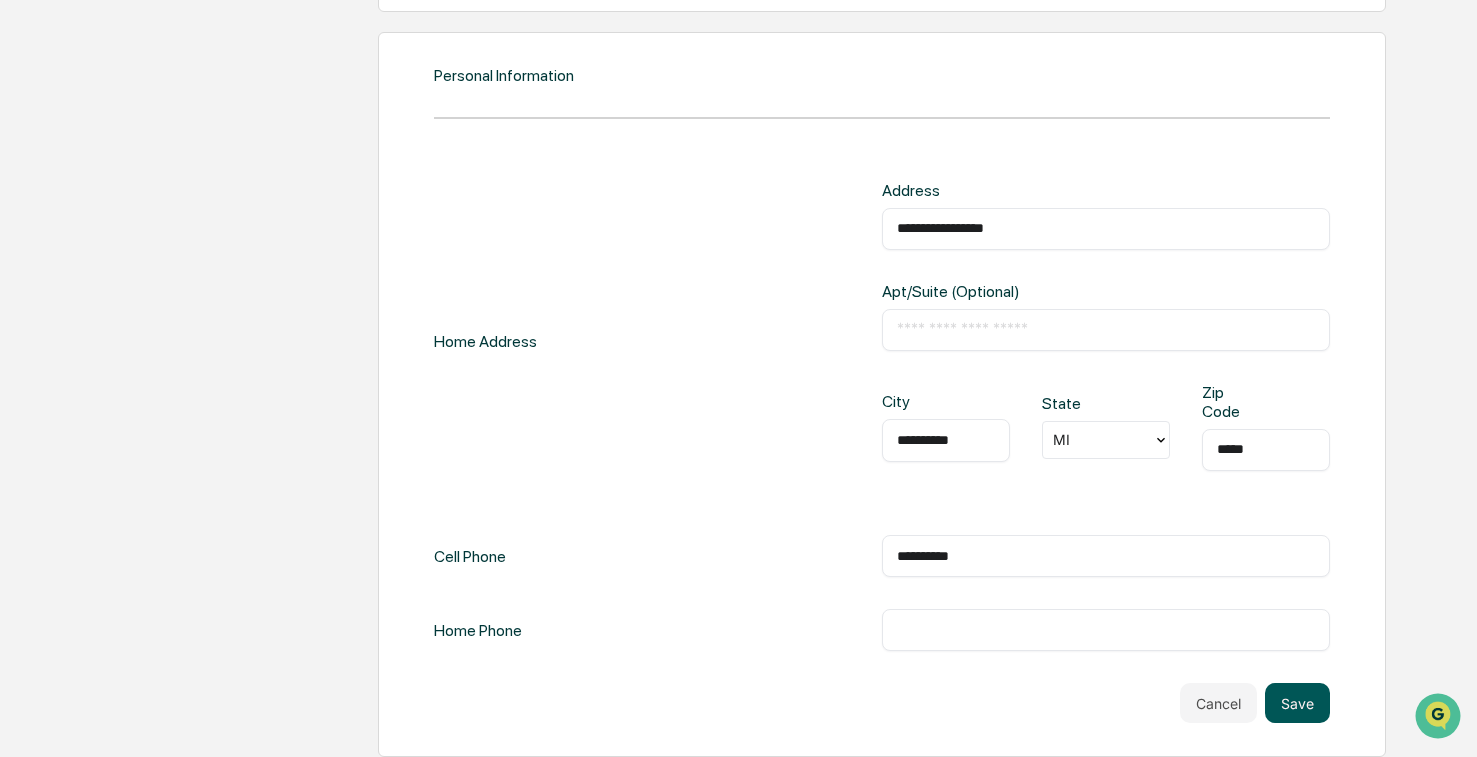 type on "**********" 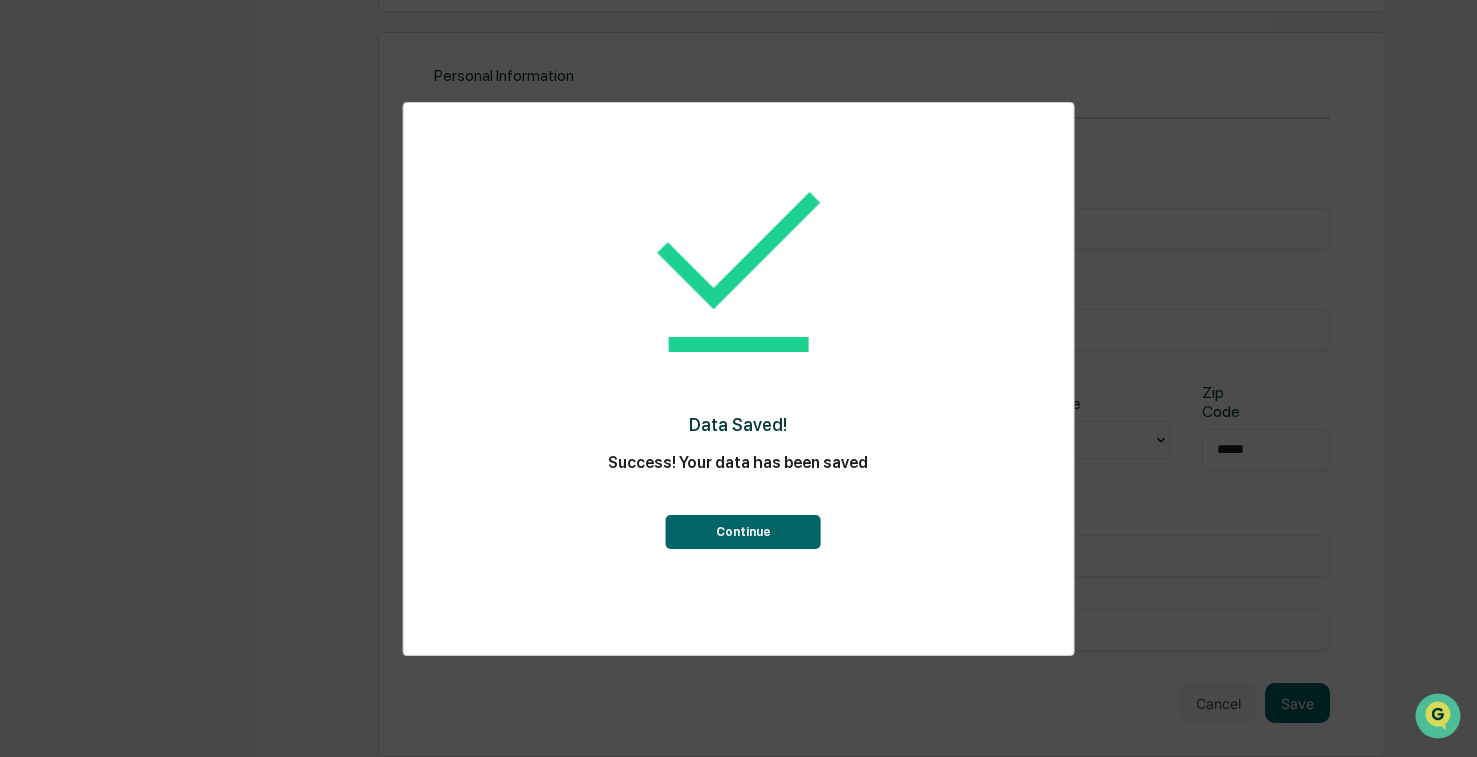 click on "Continue" at bounding box center (743, 532) 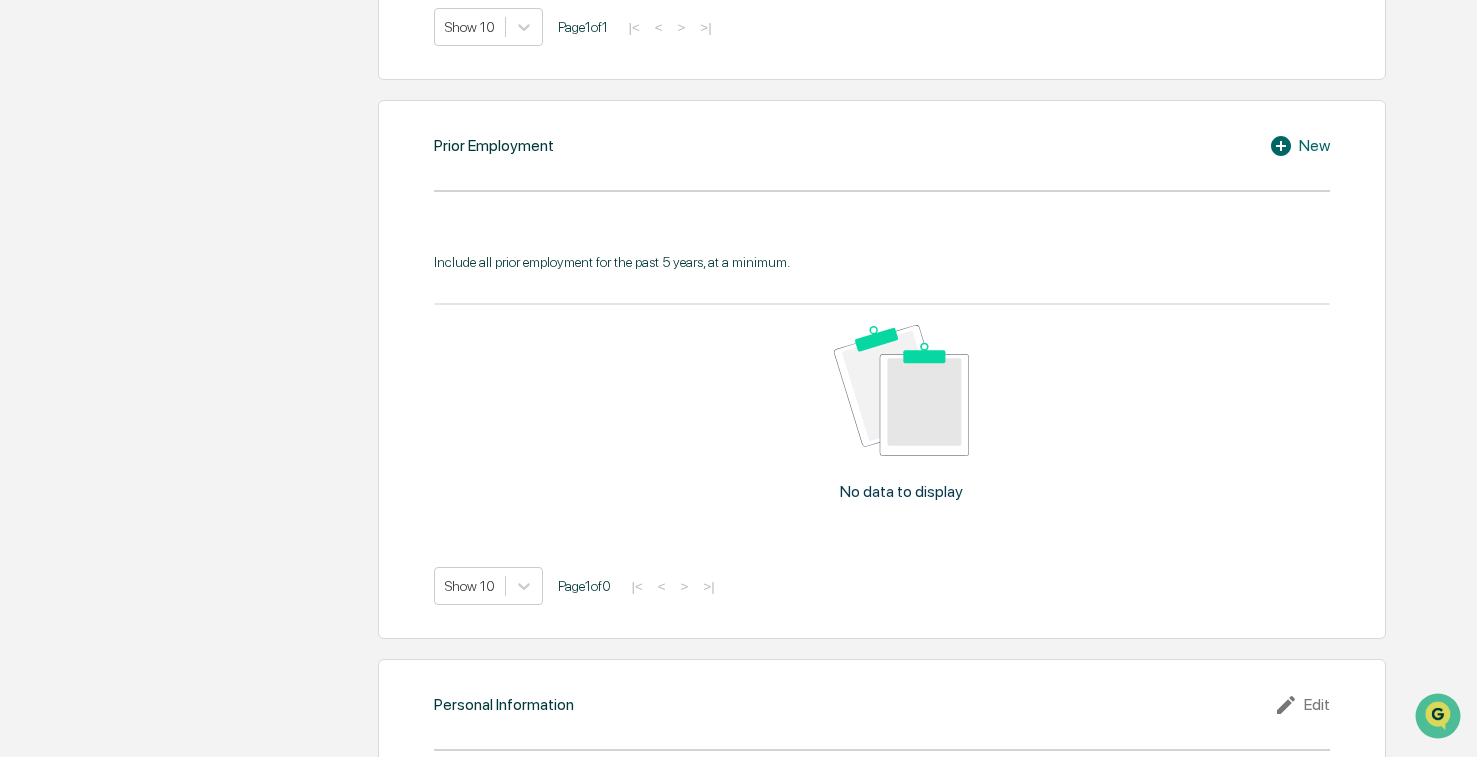 scroll, scrollTop: 1405, scrollLeft: 0, axis: vertical 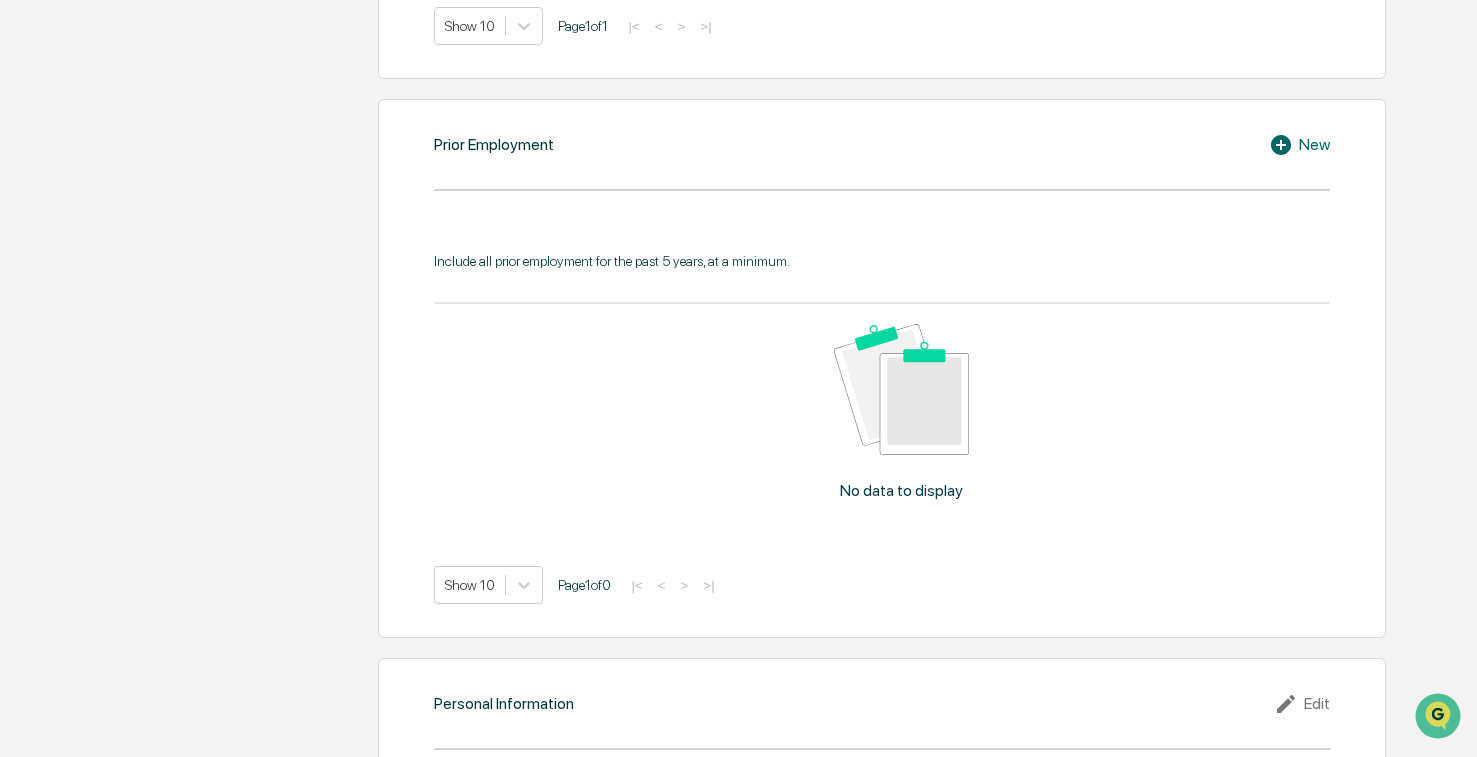 click on "New" at bounding box center [1299, 145] 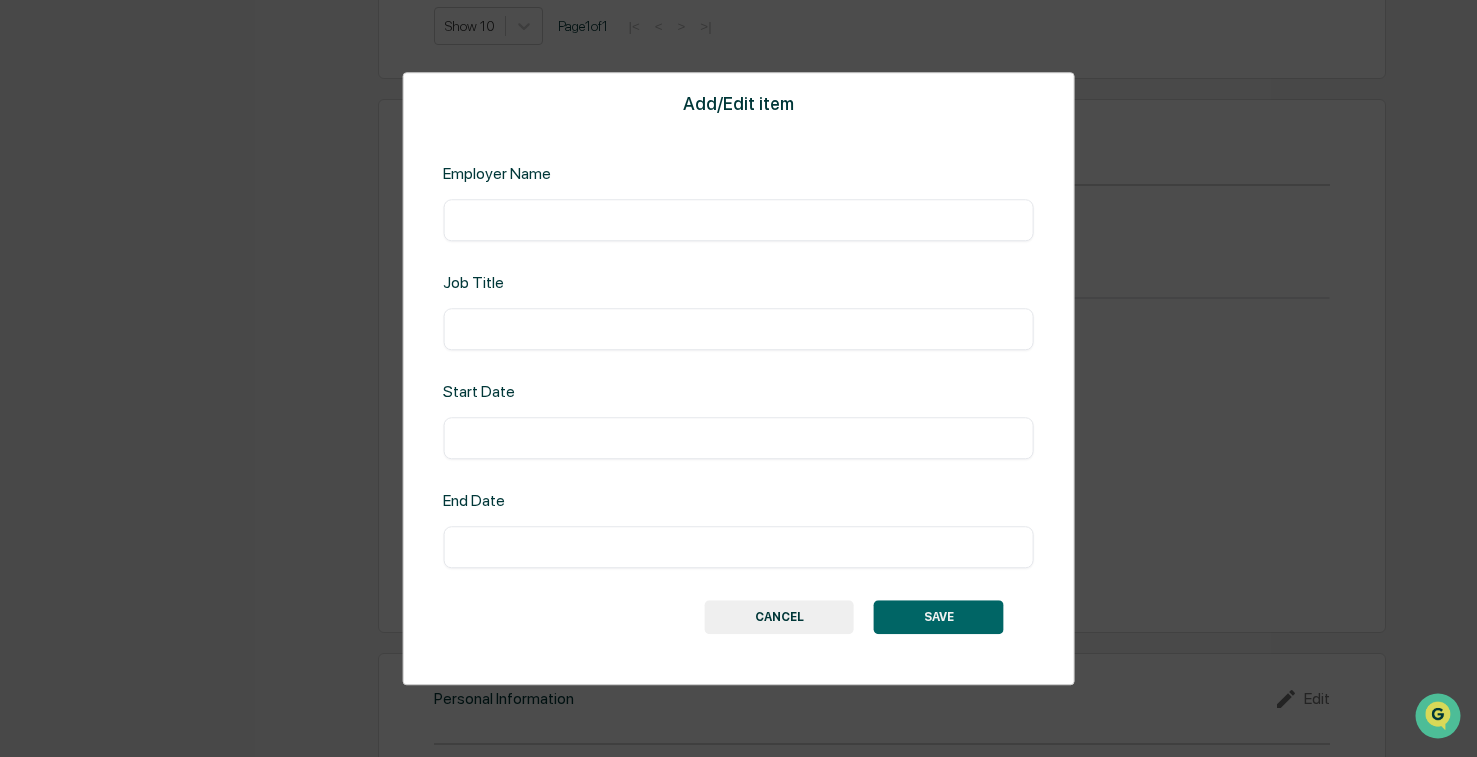 click at bounding box center (738, 220) 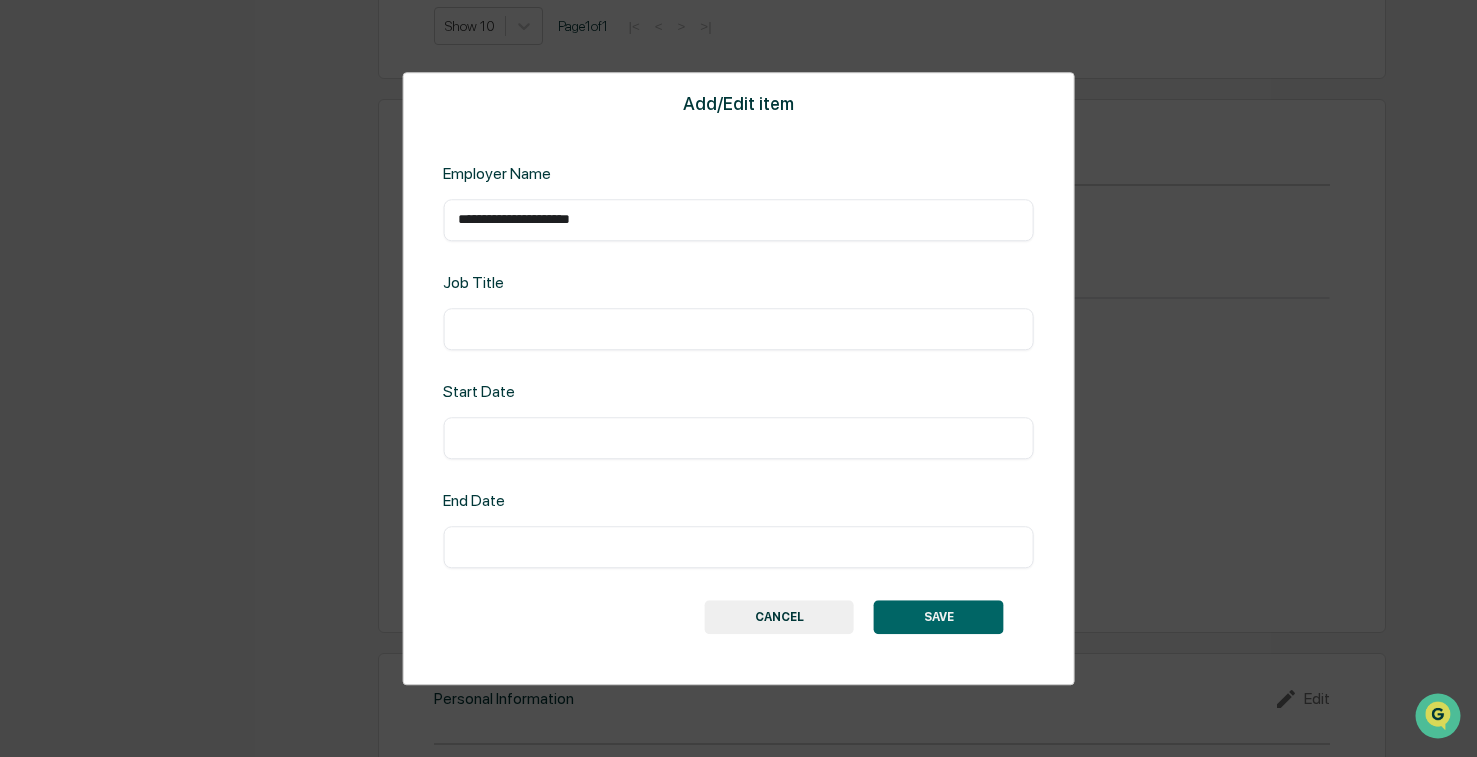 type on "**********" 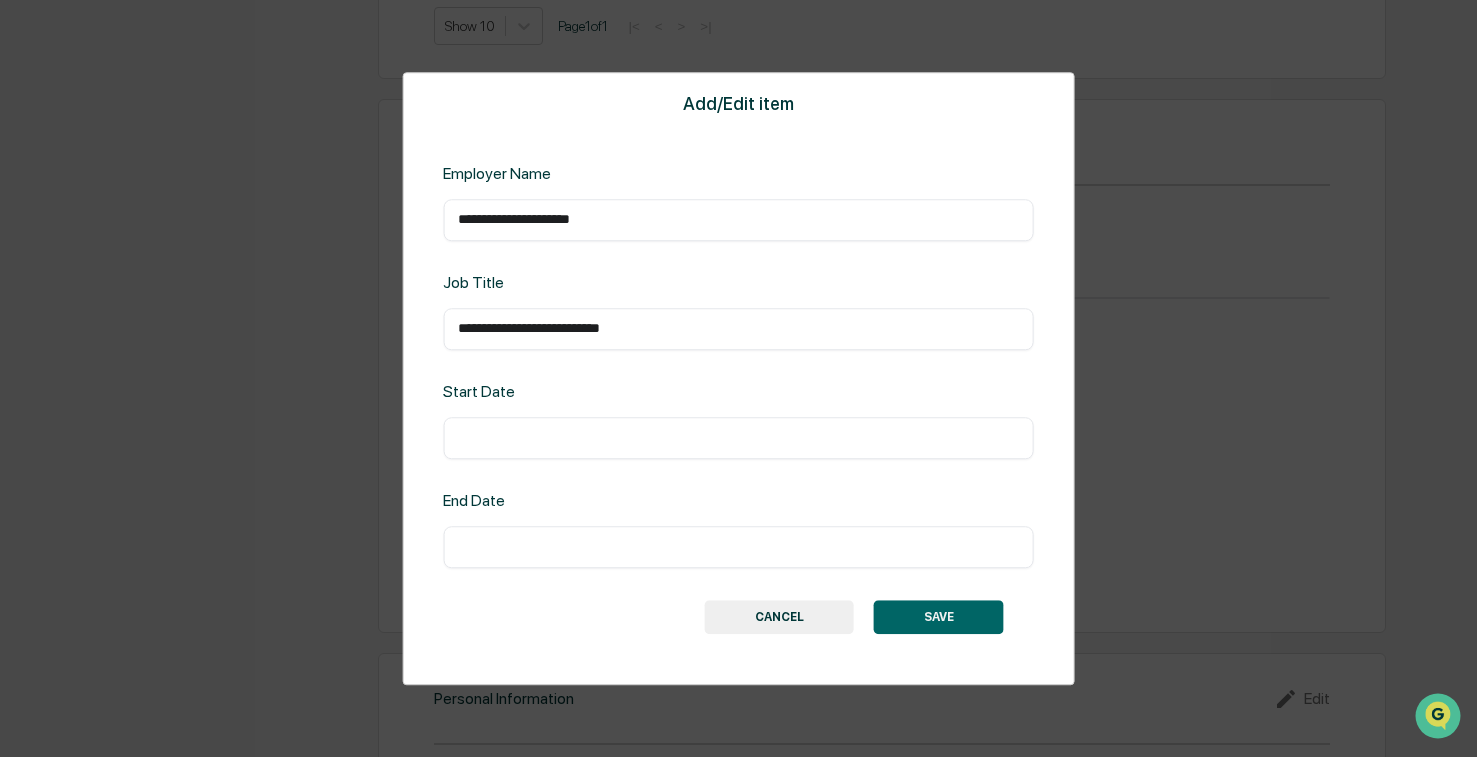 type on "**********" 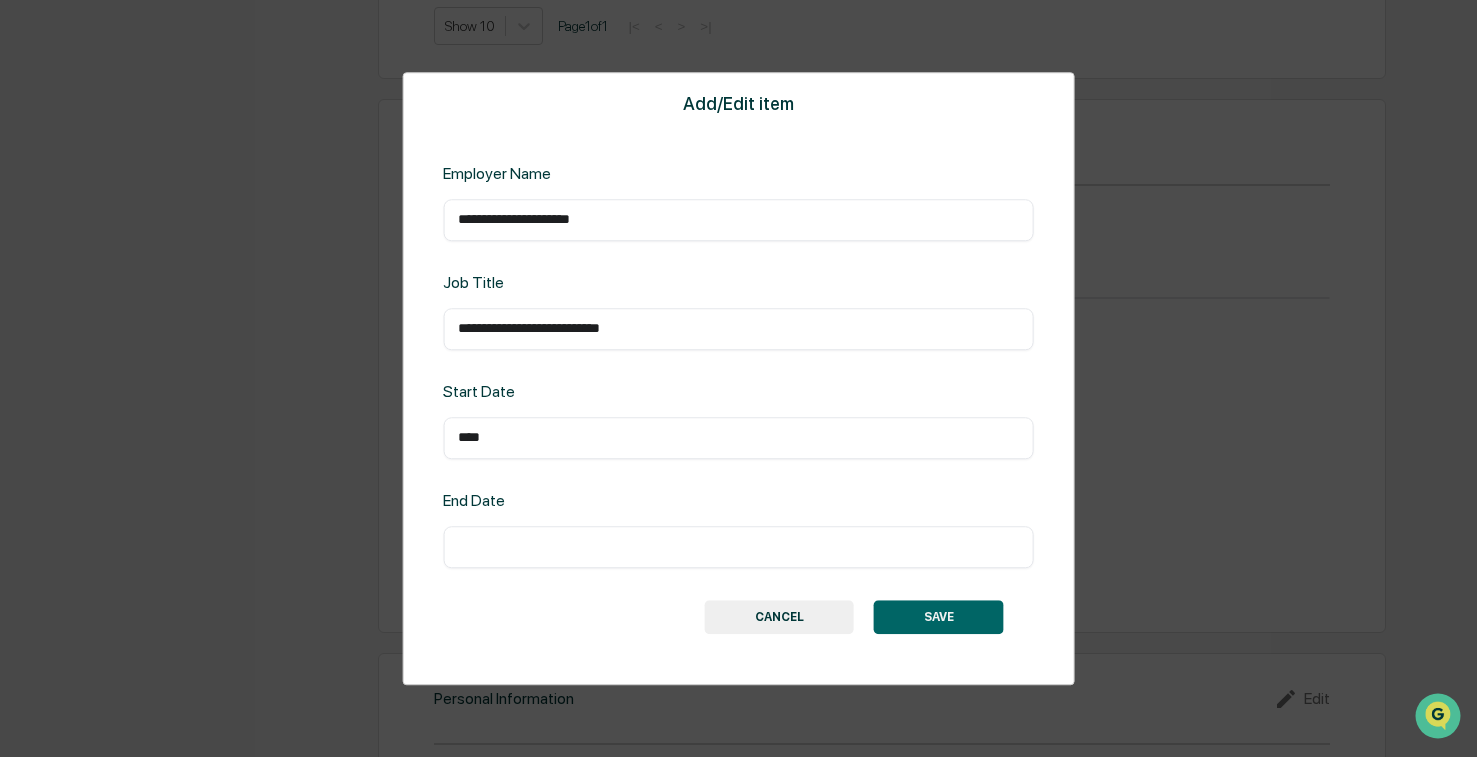 type on "****" 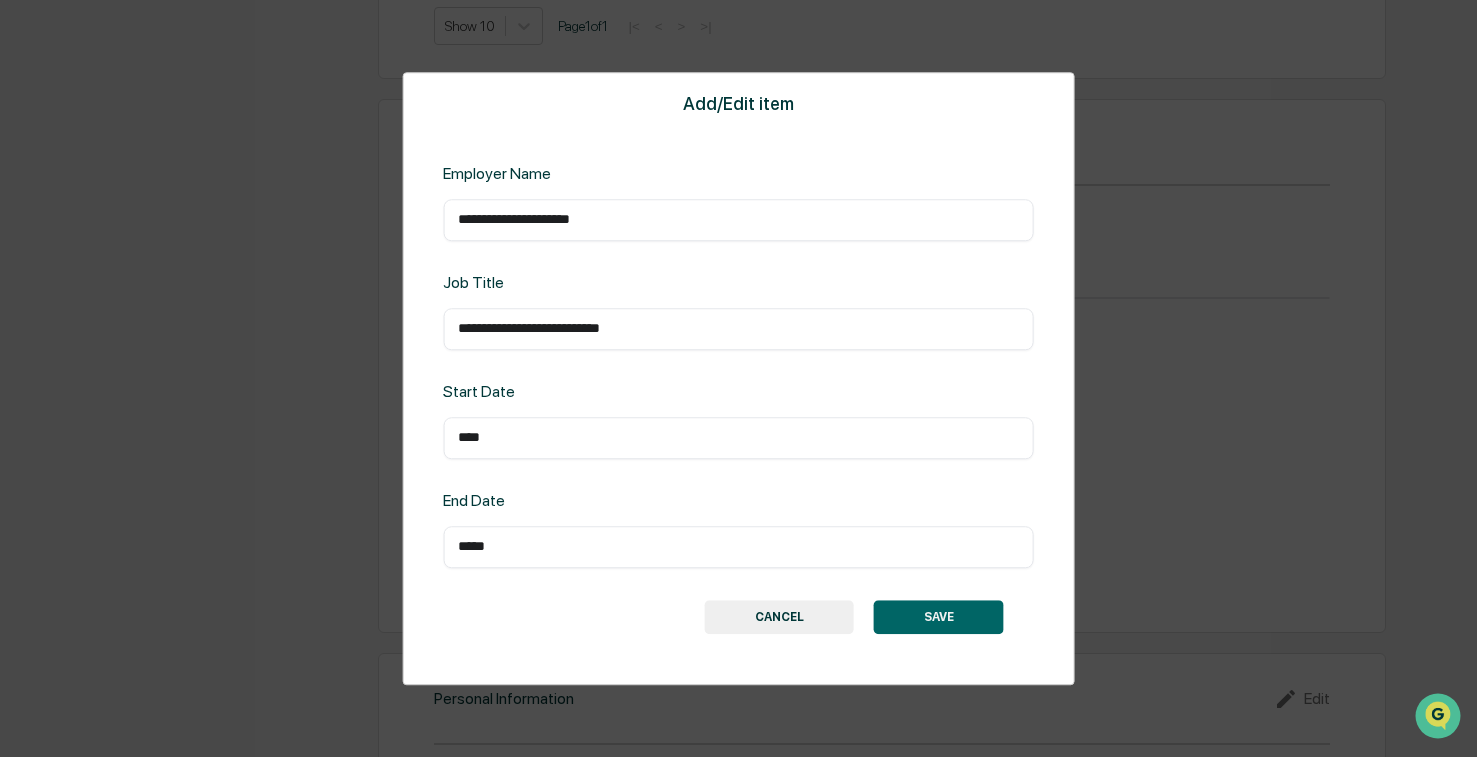 type on "*****" 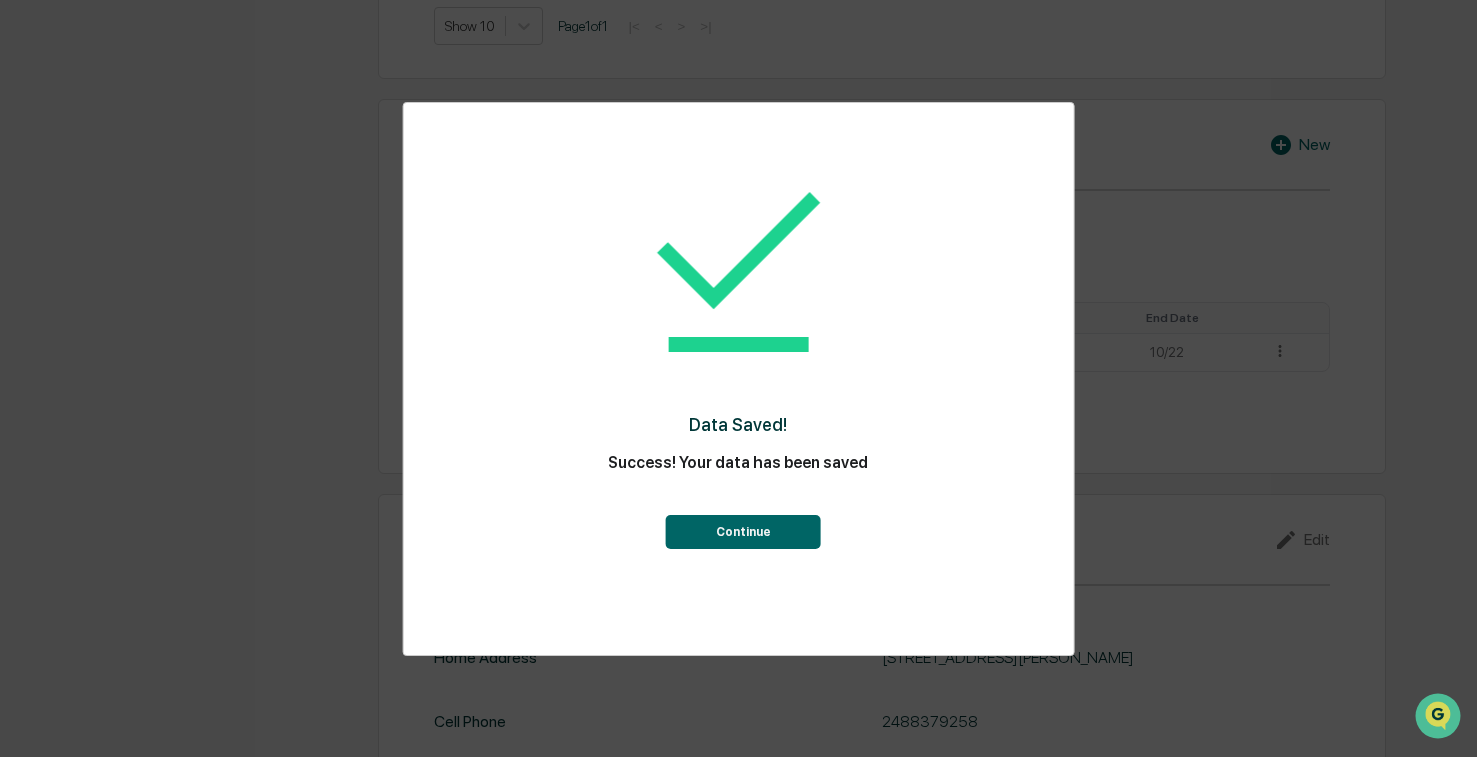 click on "Continue" at bounding box center [743, 532] 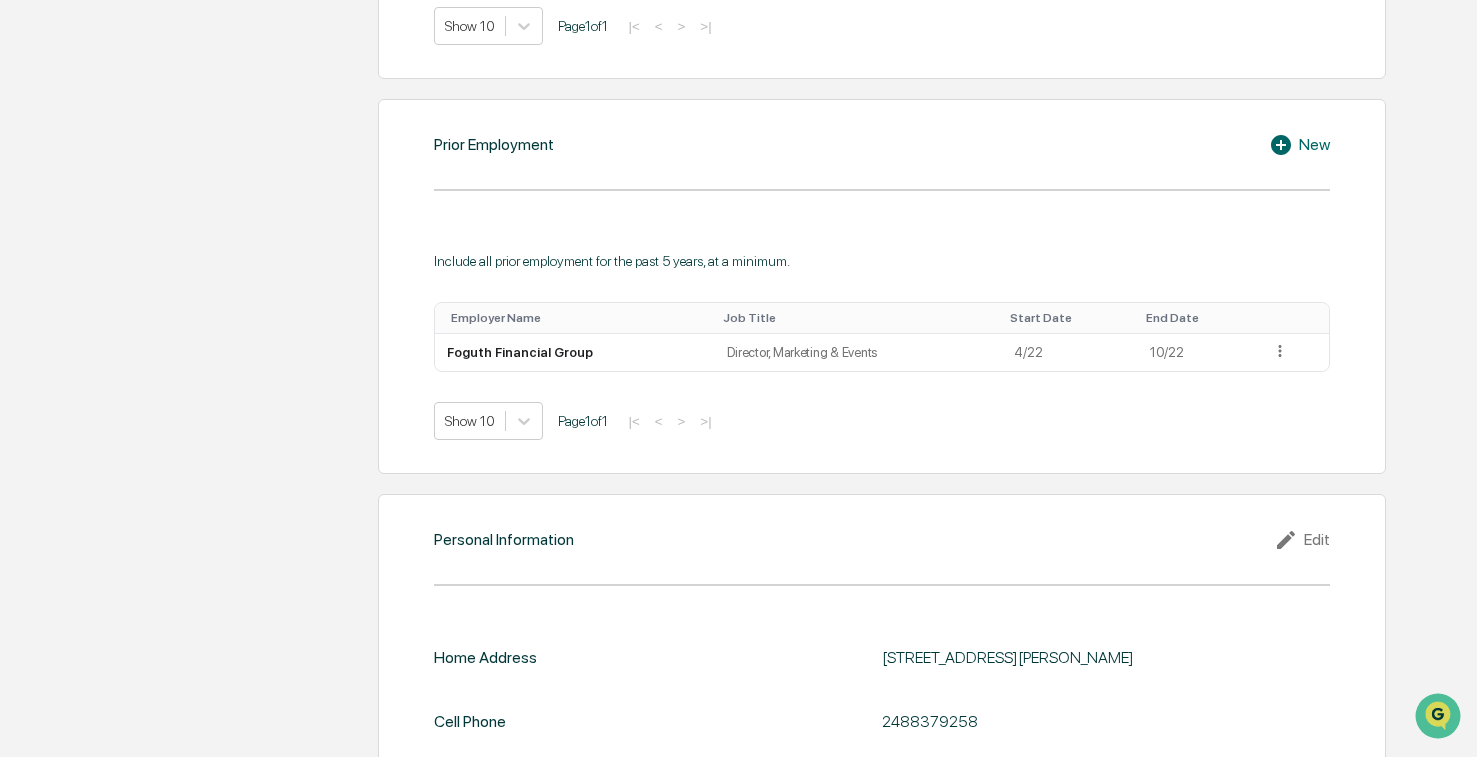 click on "New" at bounding box center [1299, 145] 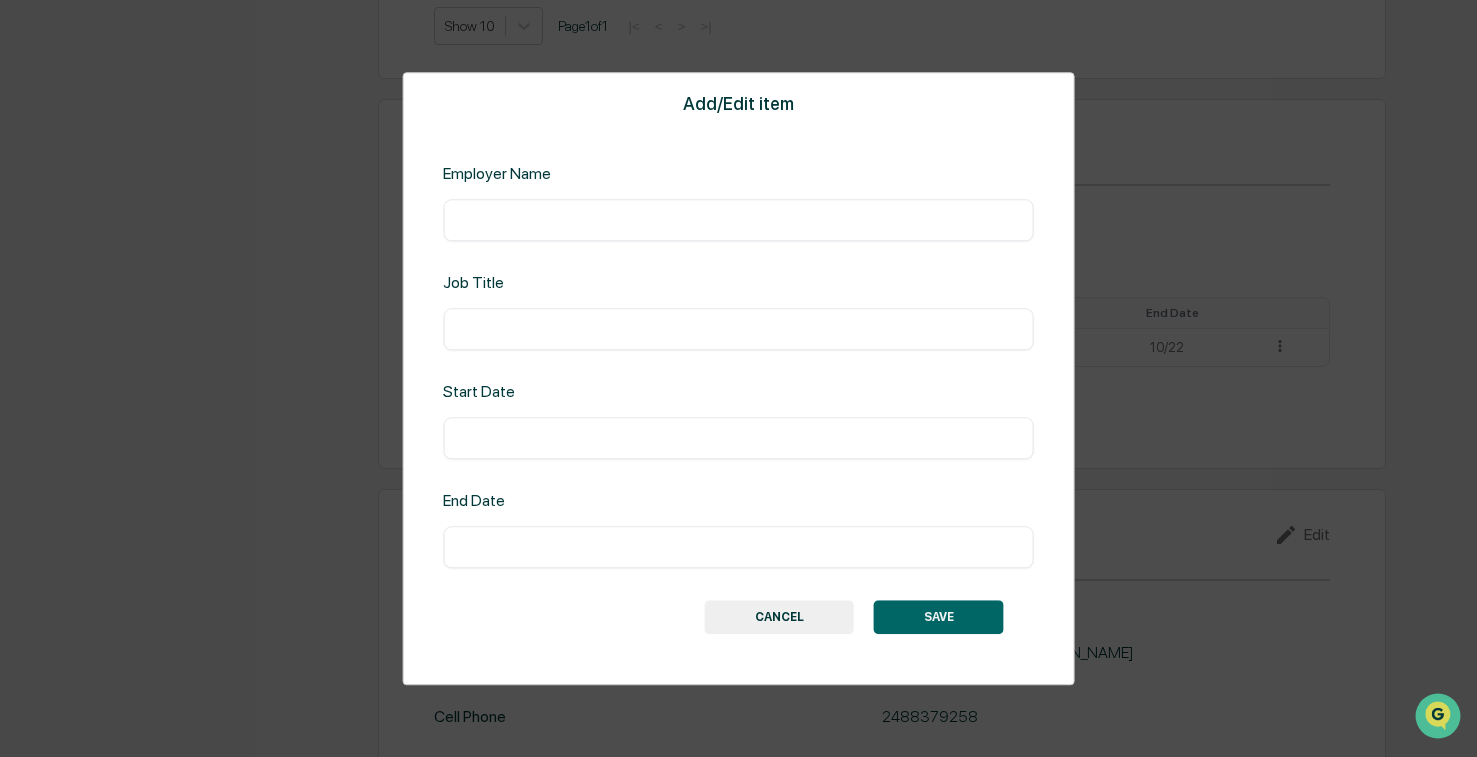 click at bounding box center [738, 220] 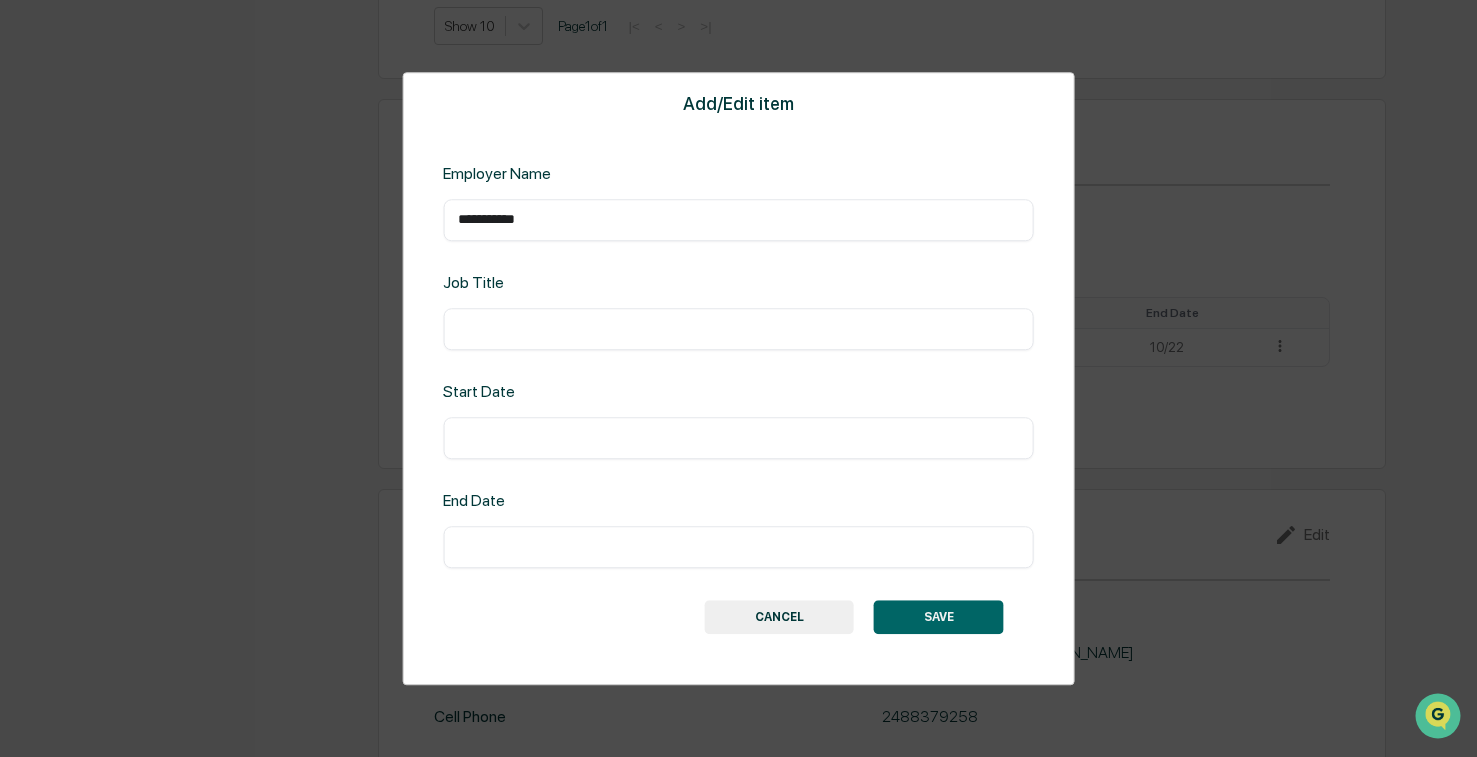 type on "**********" 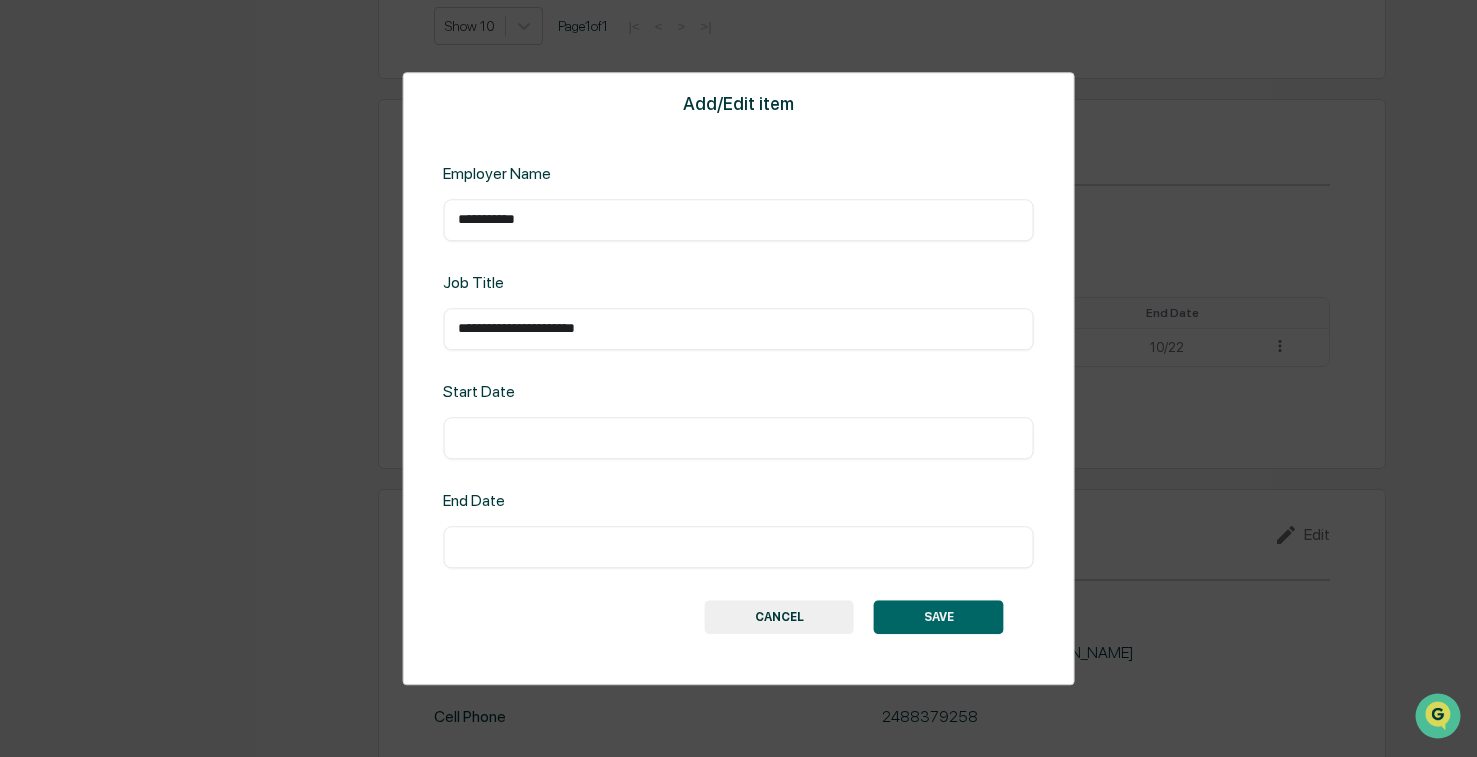 type on "**********" 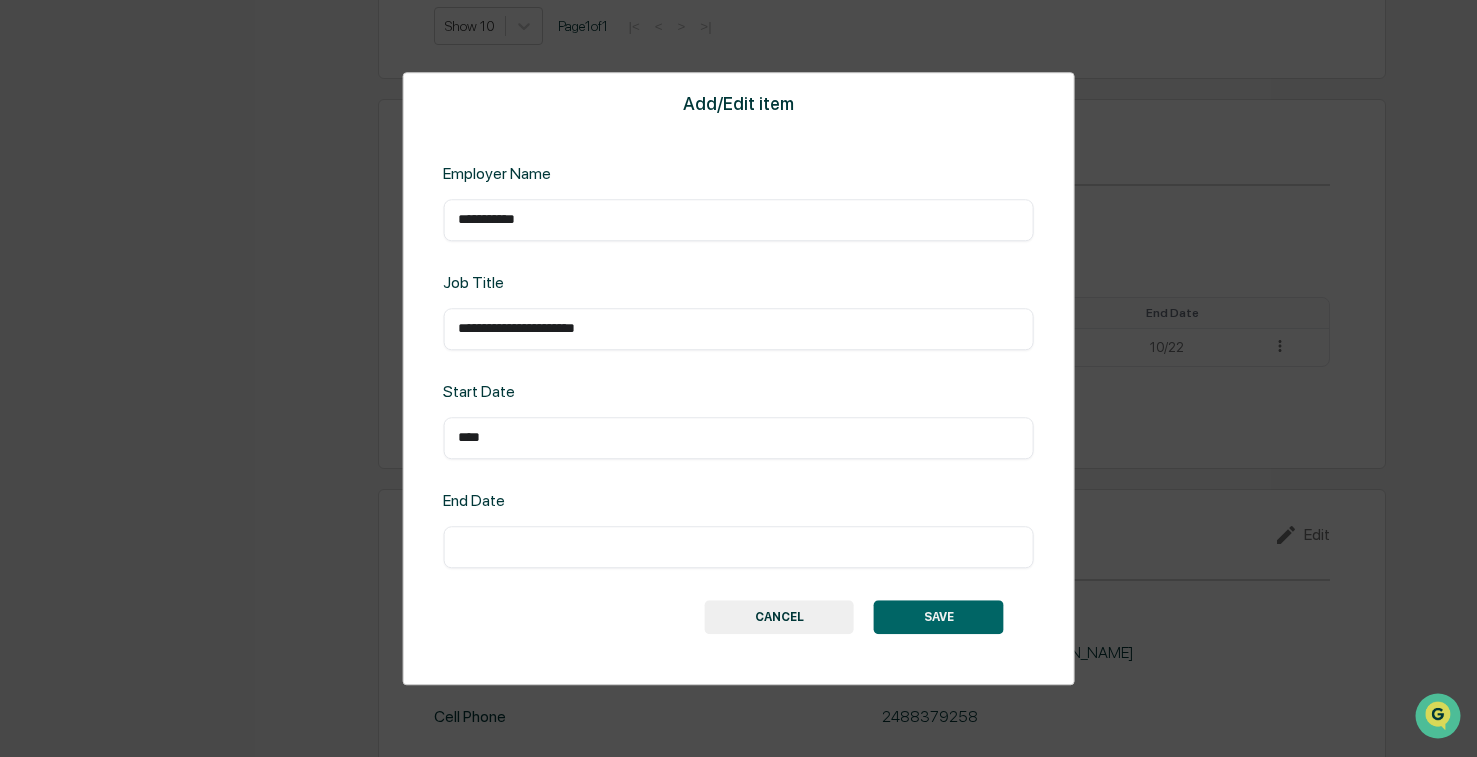 type on "****" 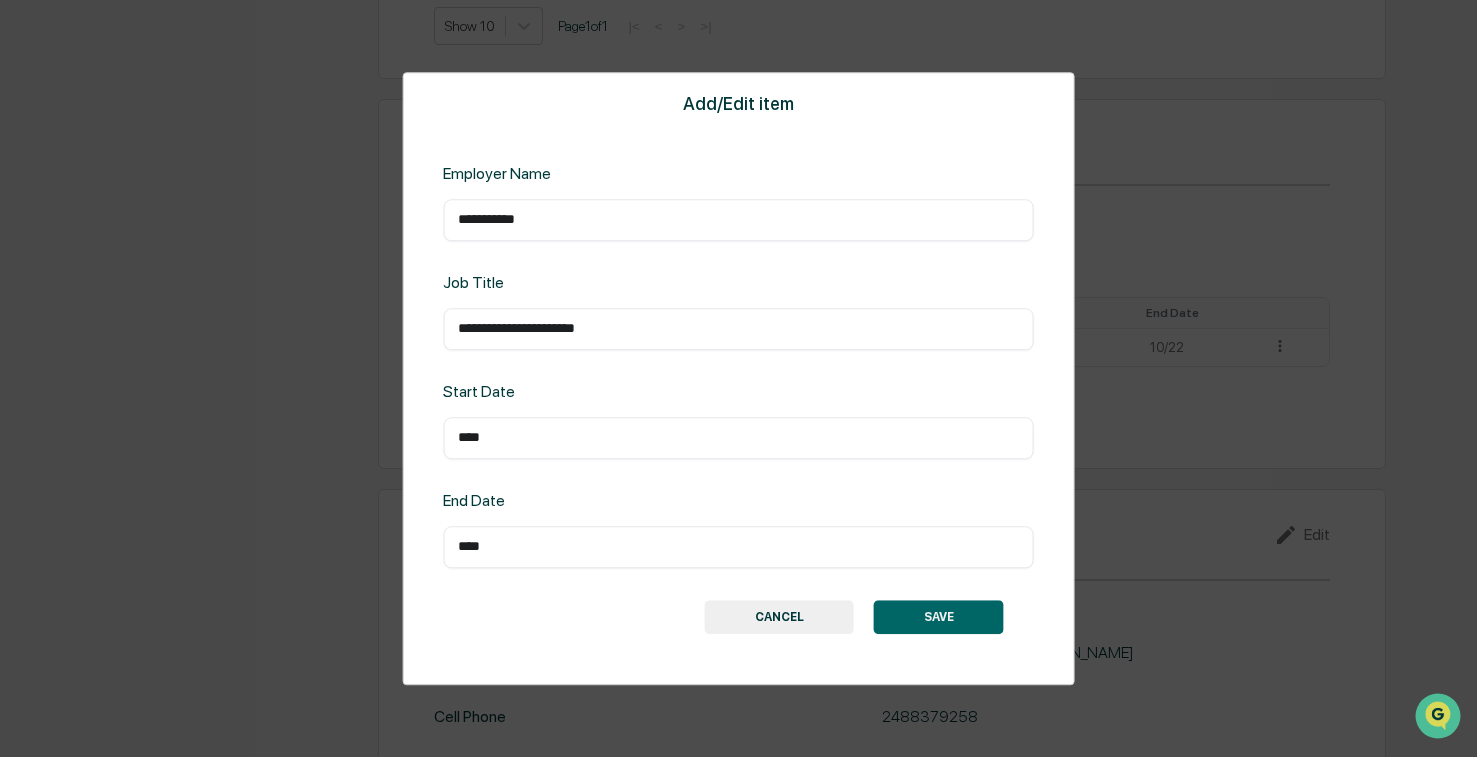 type on "****" 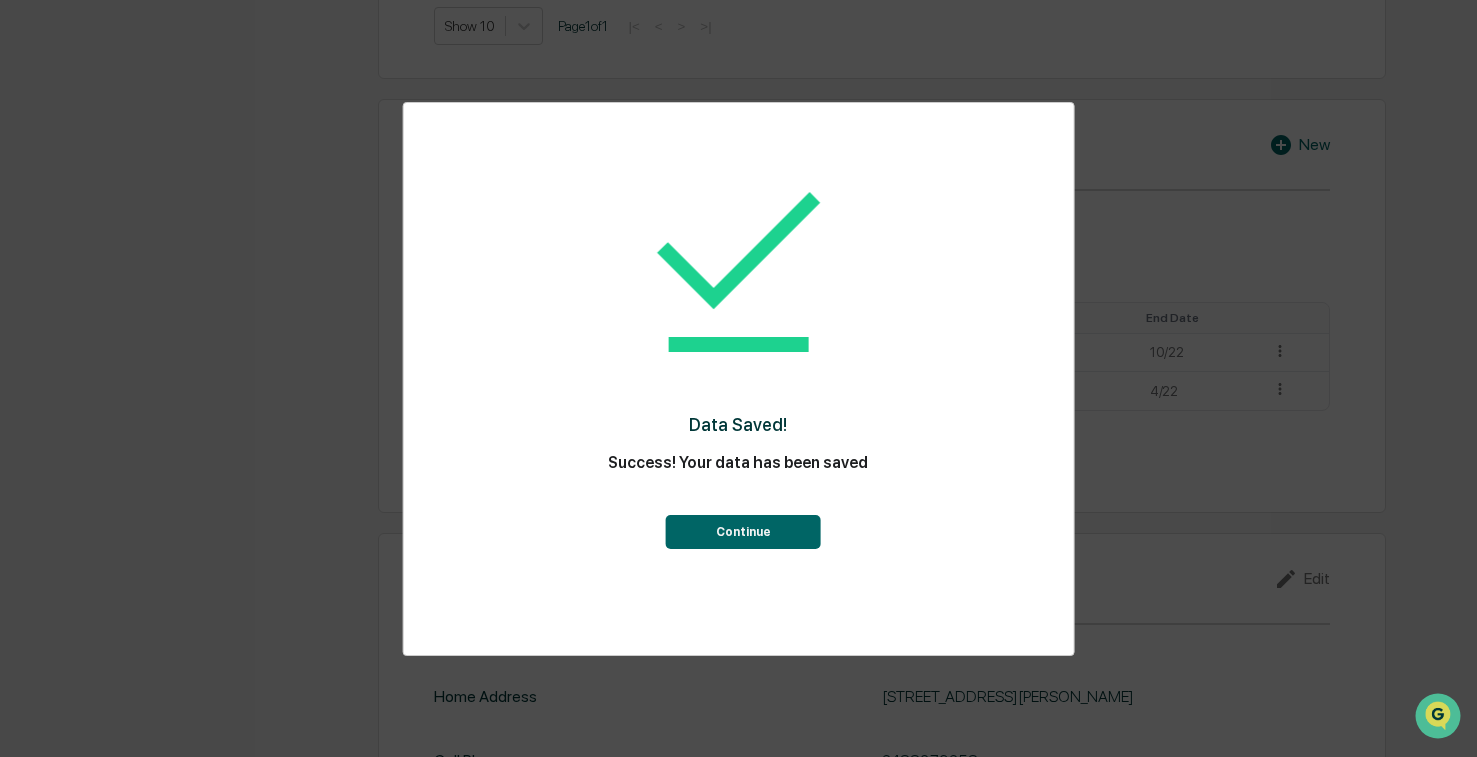 click on "Continue" at bounding box center [743, 532] 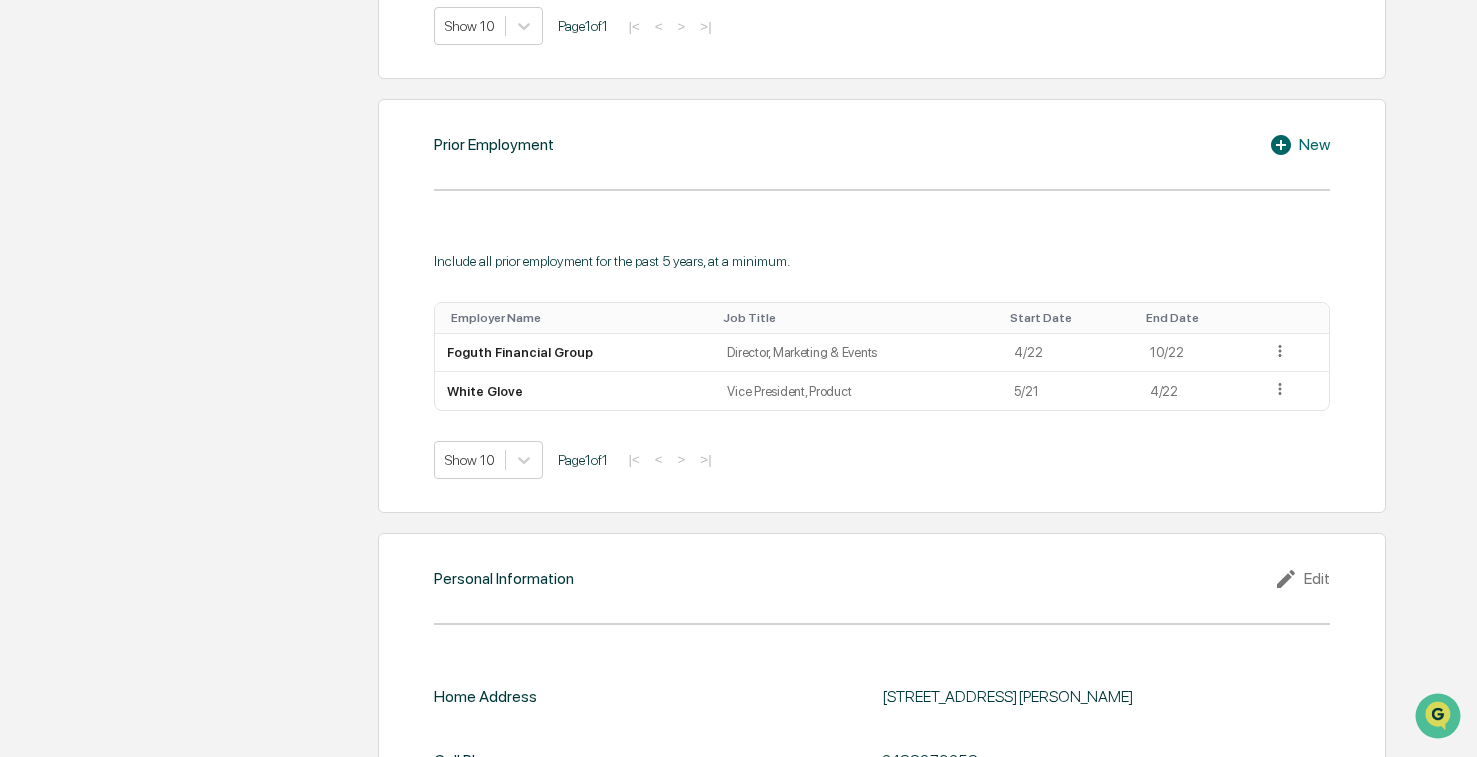 click on "New" at bounding box center [1299, 145] 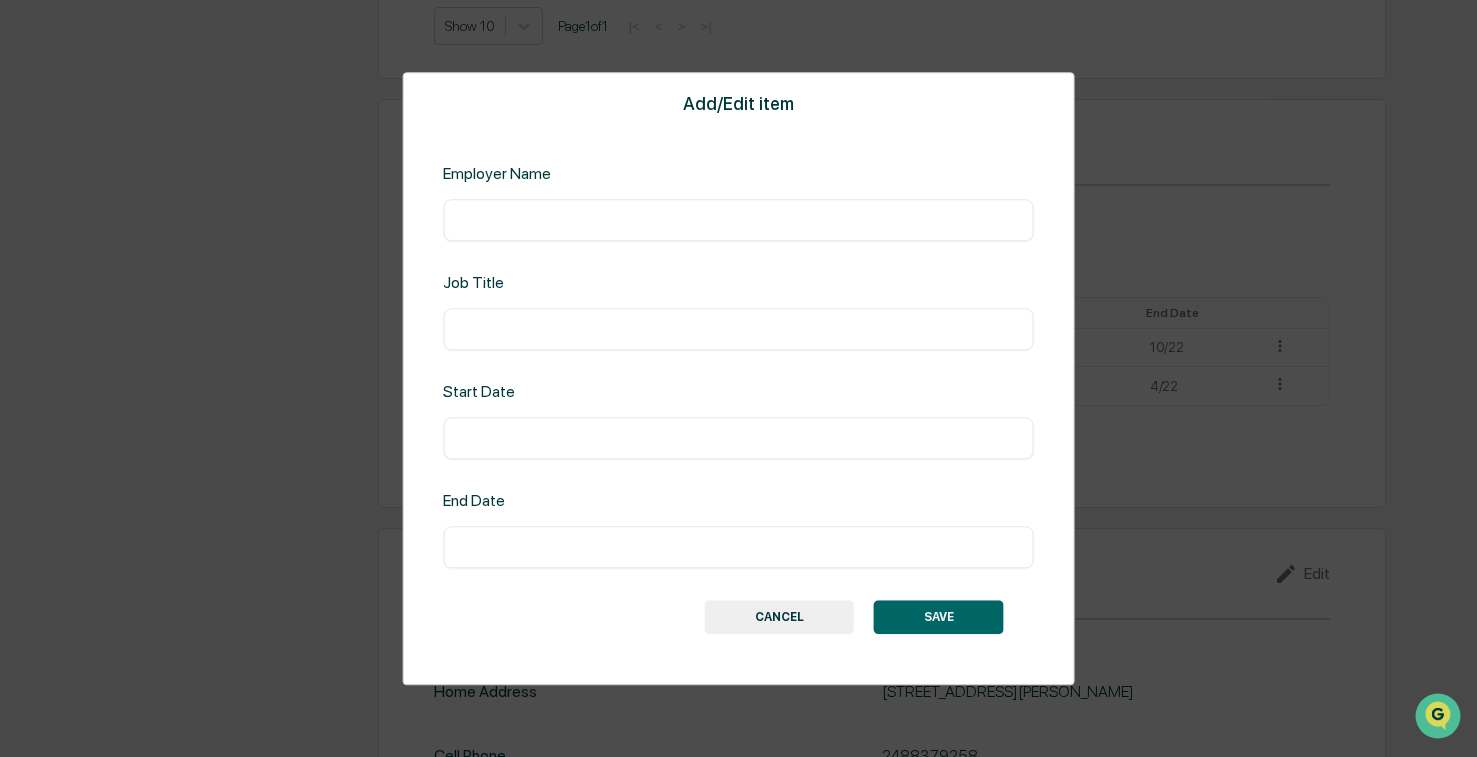 click at bounding box center [738, 220] 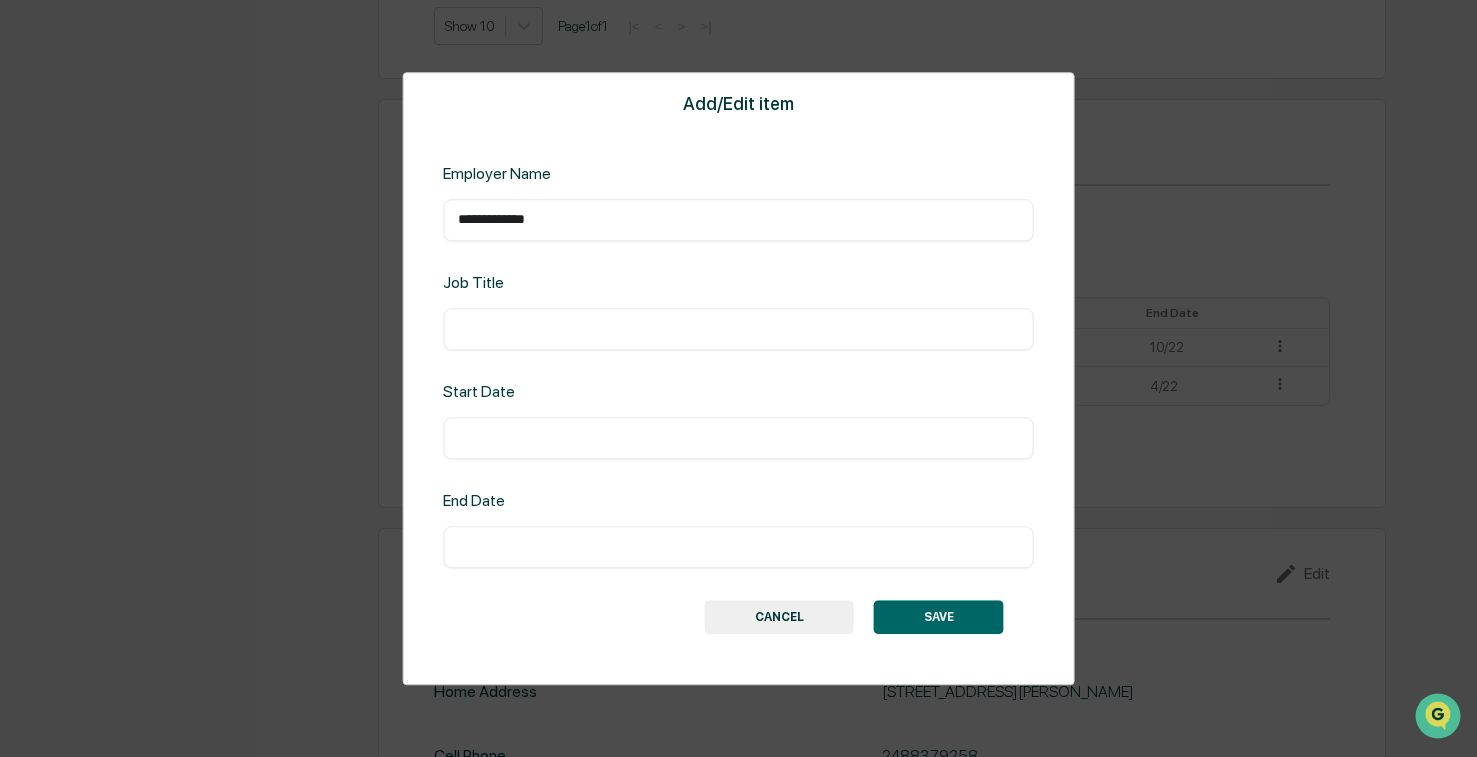 type on "**********" 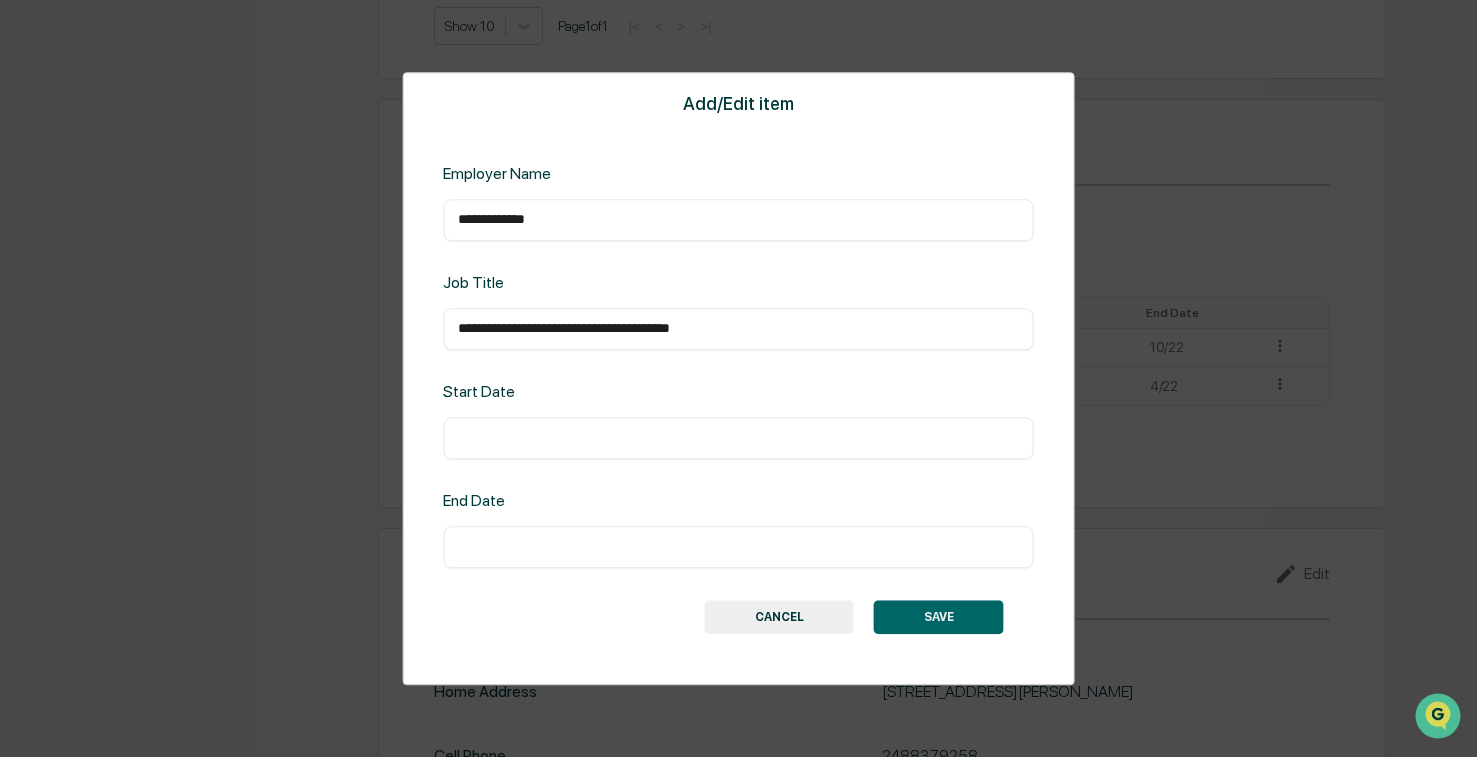 type on "**********" 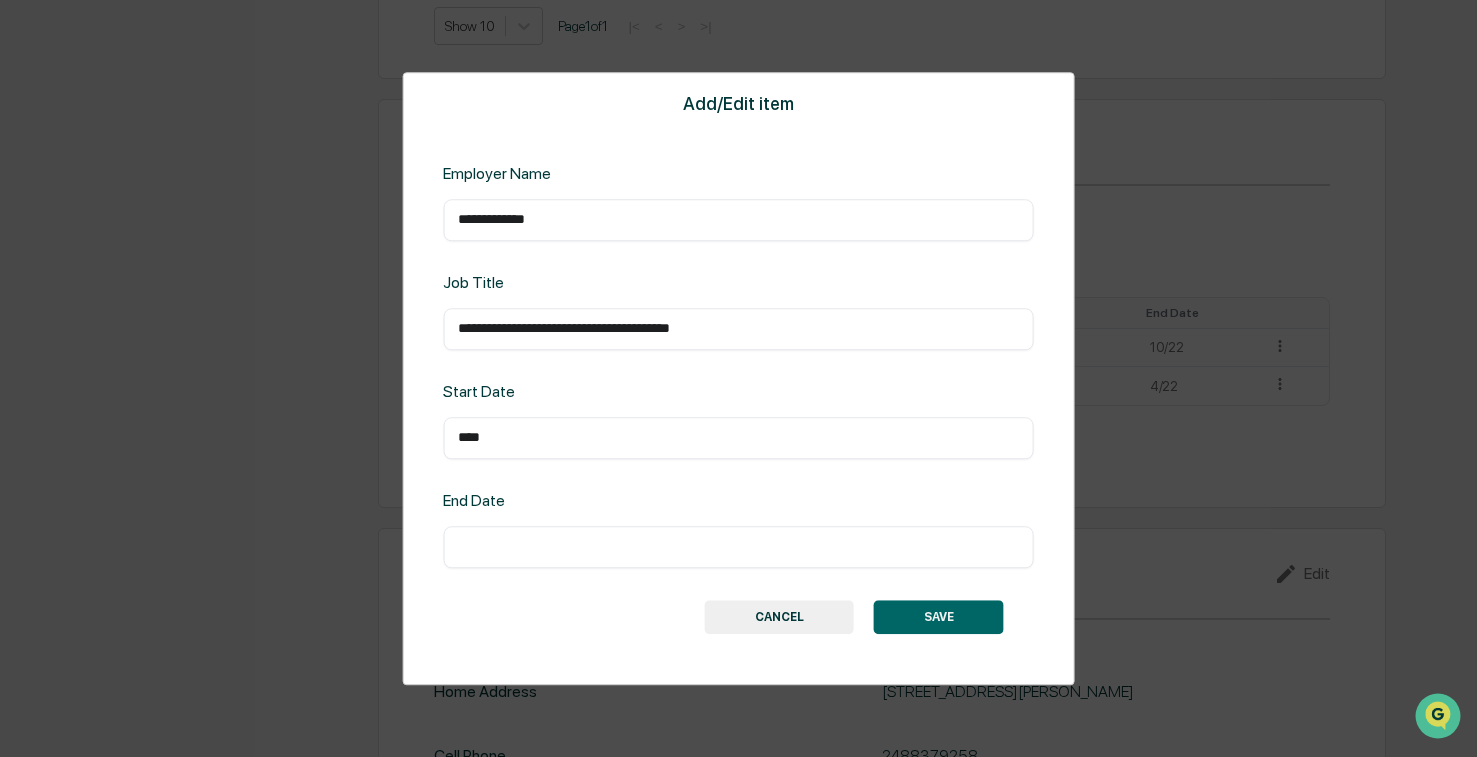 type on "****" 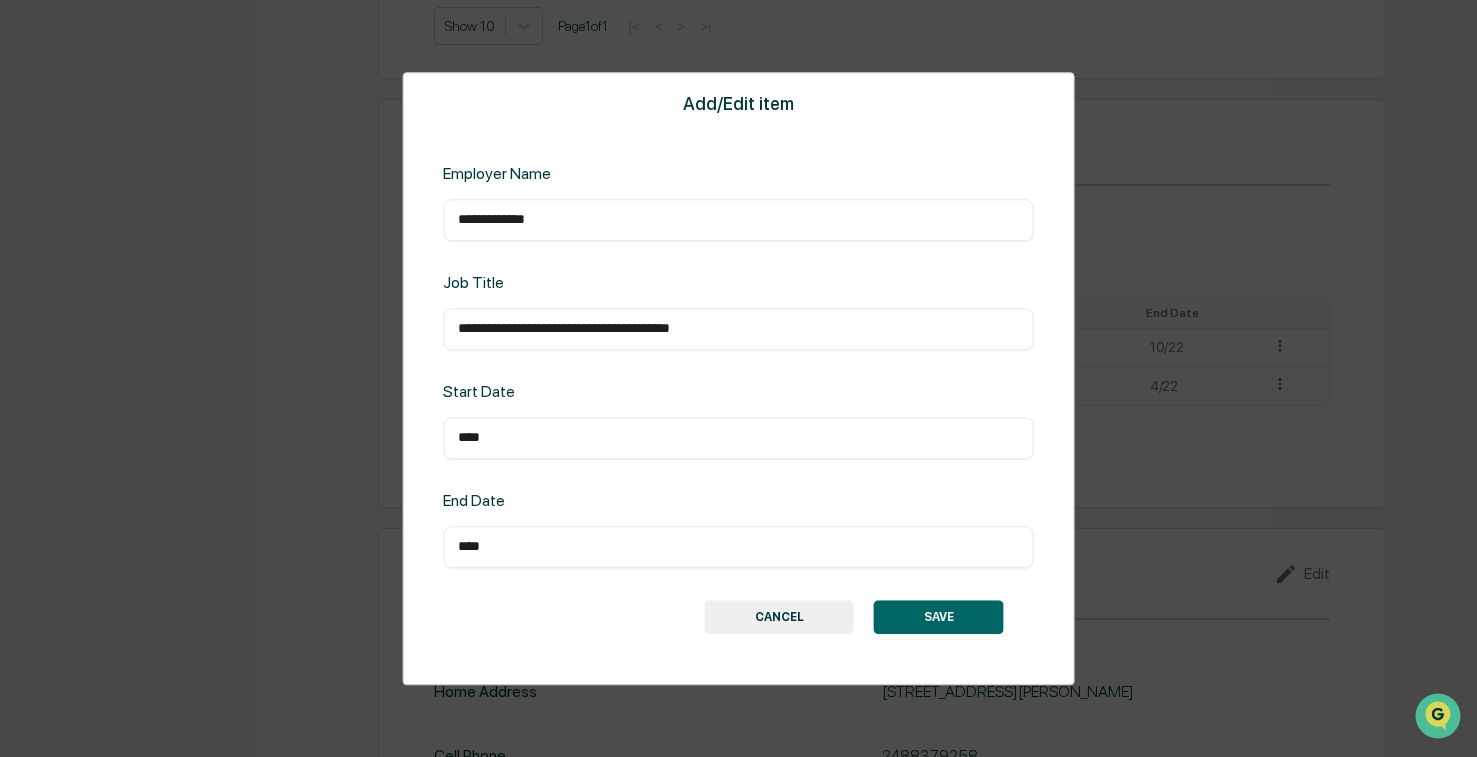 type on "****" 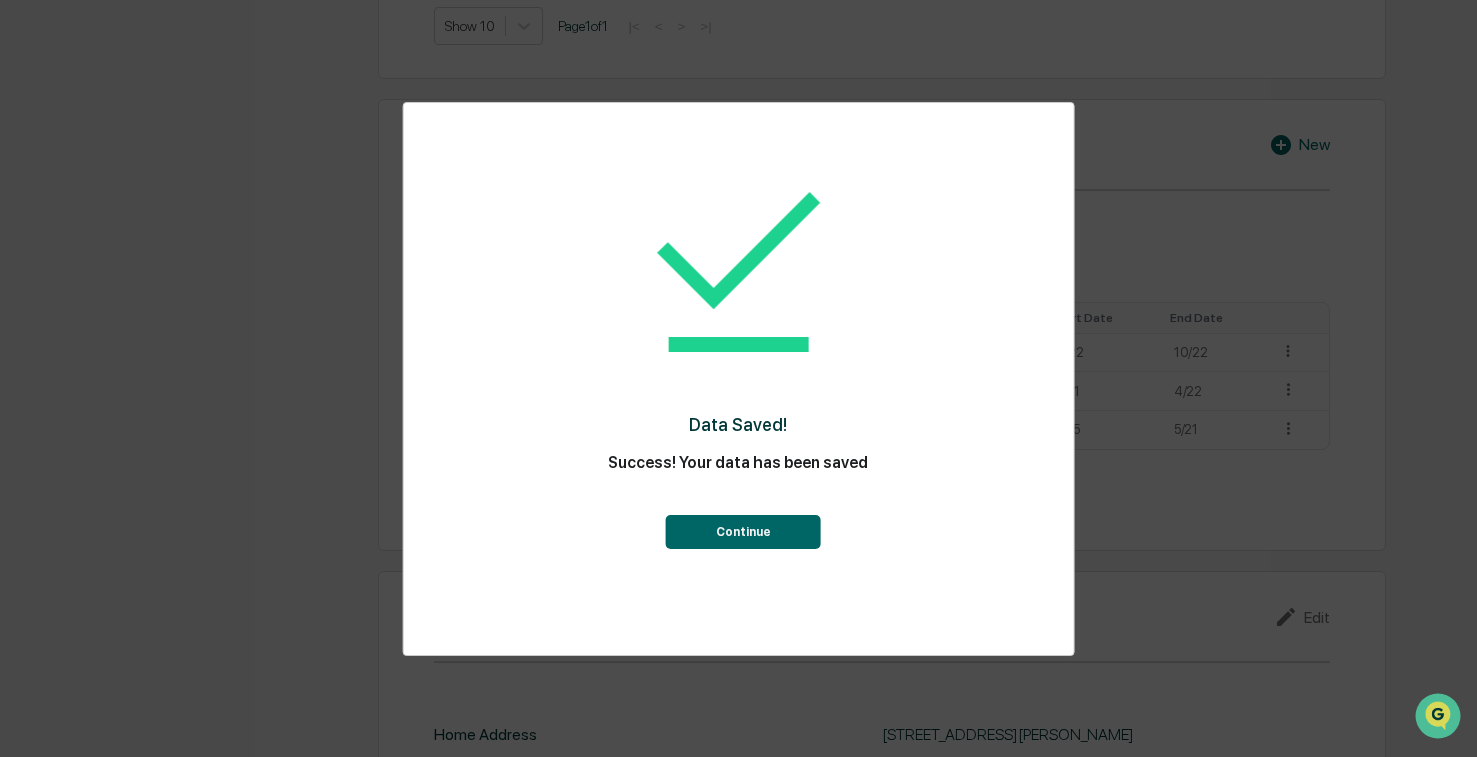 click on "Continue" at bounding box center (743, 532) 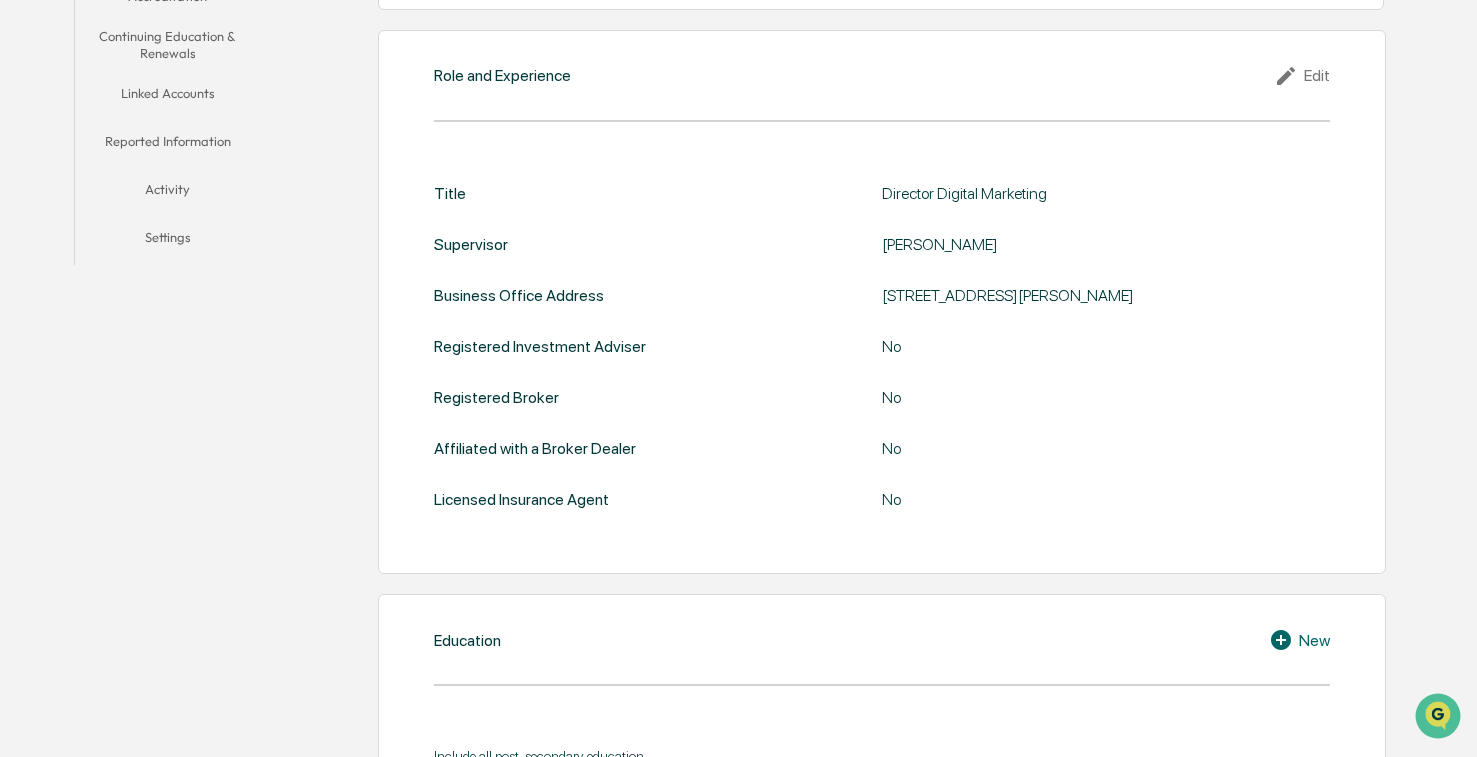 scroll, scrollTop: 0, scrollLeft: 0, axis: both 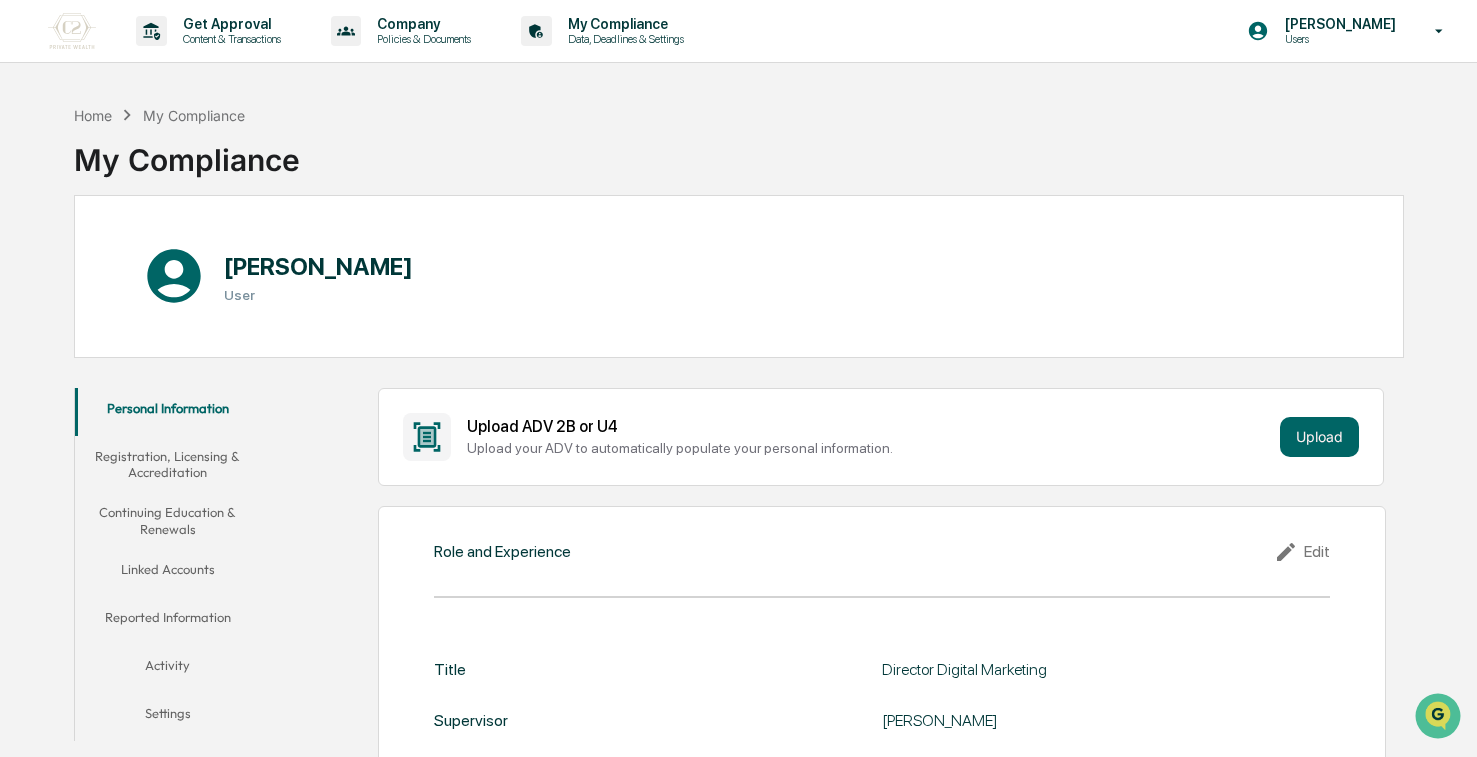 click on "Registration, Licensing & Accreditation" at bounding box center (167, 464) 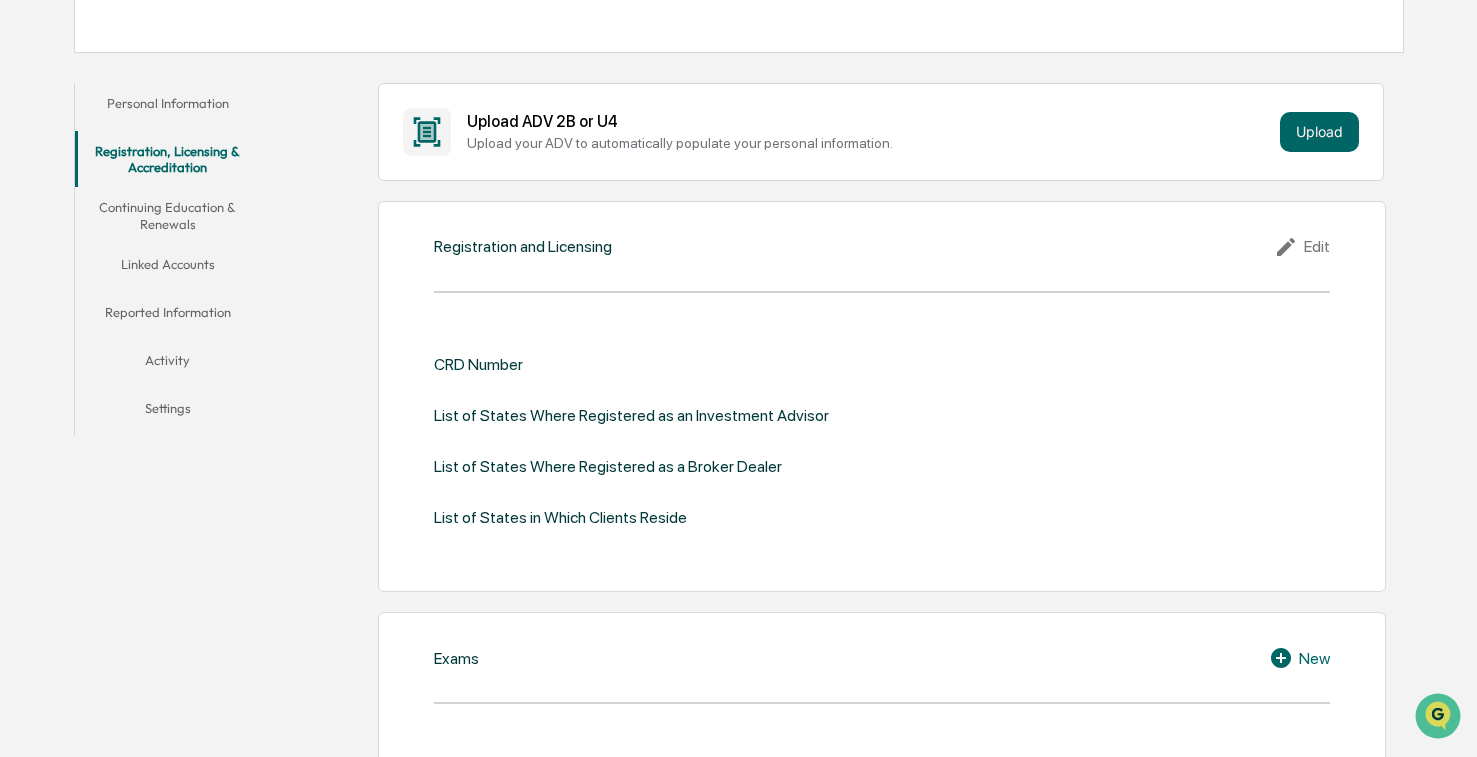 scroll, scrollTop: 0, scrollLeft: 0, axis: both 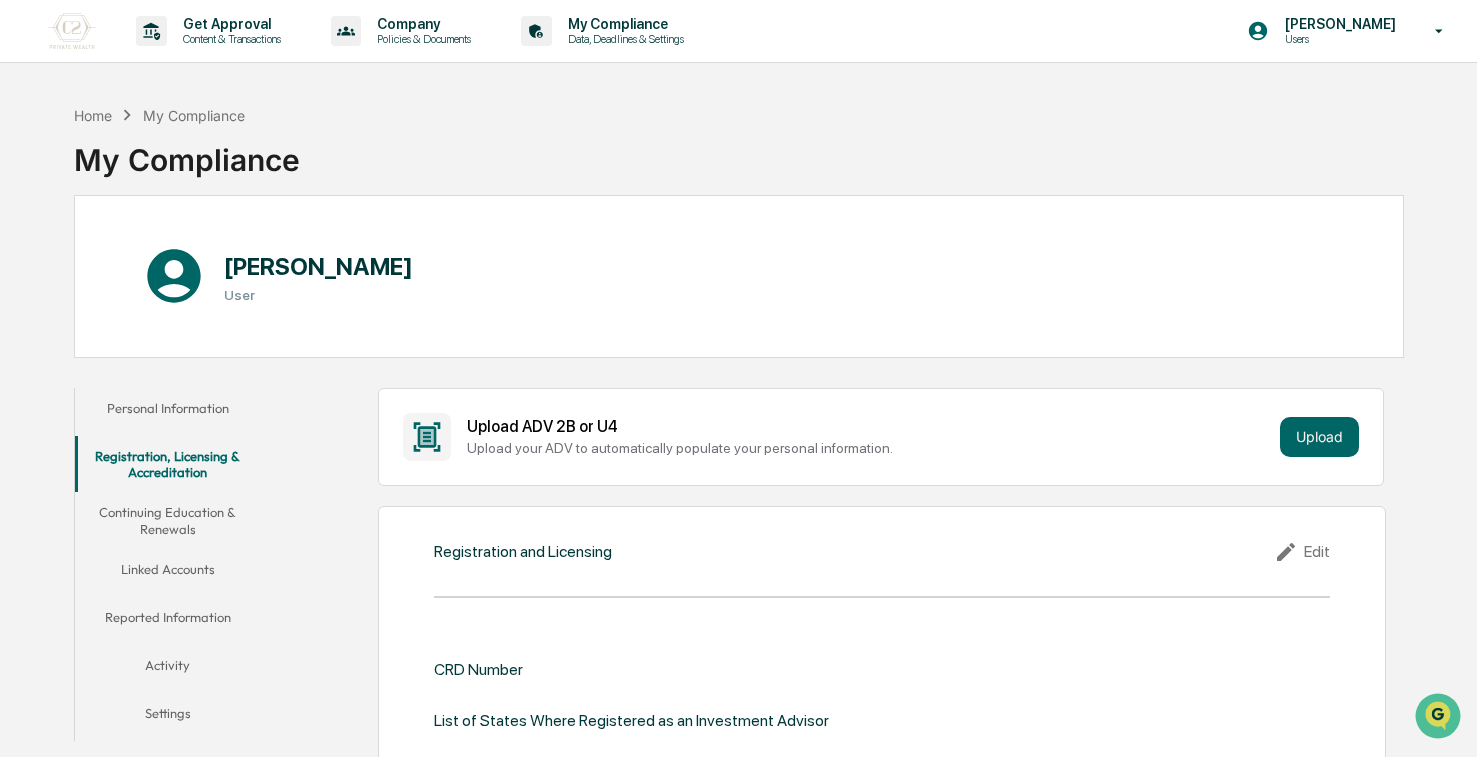 click on "Continuing Education & Renewals" at bounding box center (167, 520) 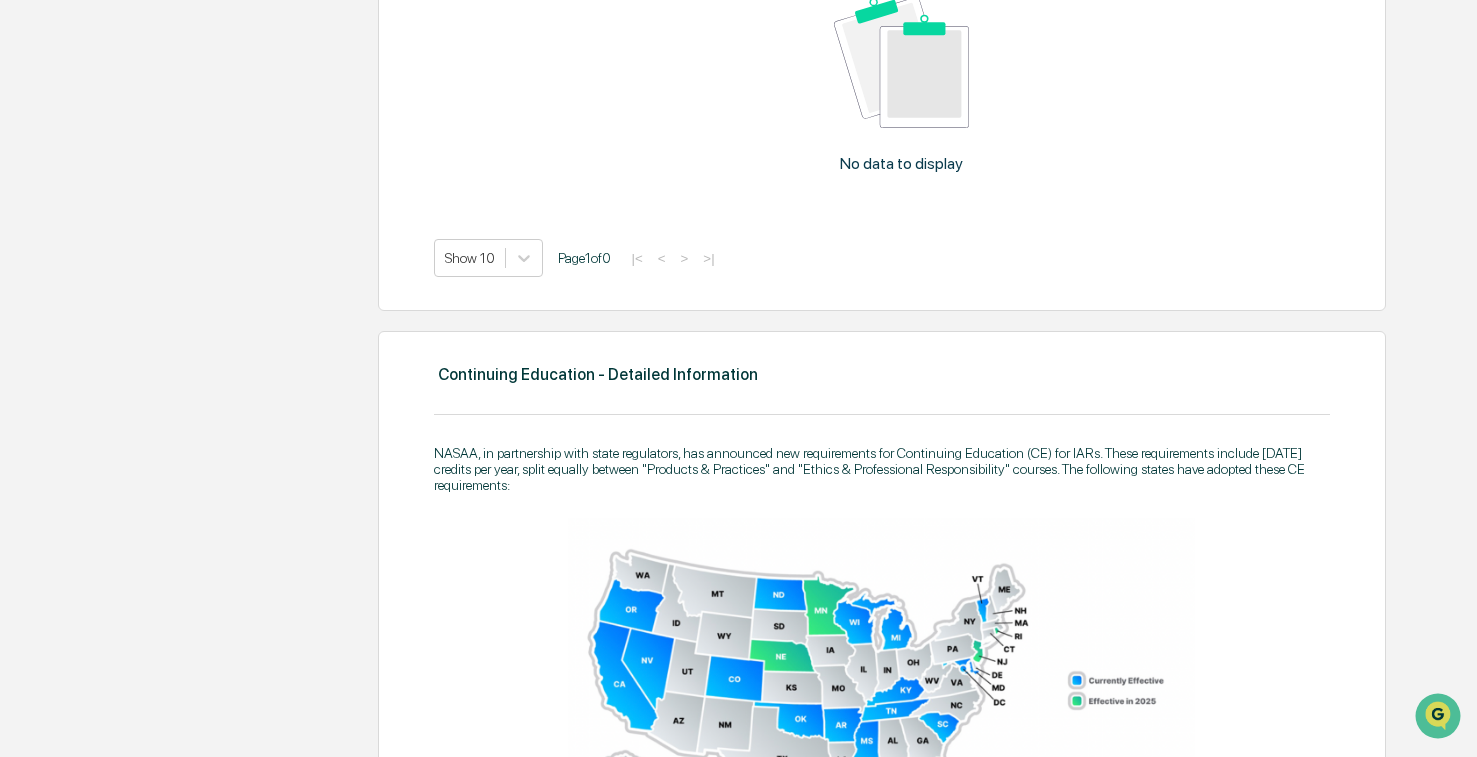 scroll, scrollTop: 0, scrollLeft: 0, axis: both 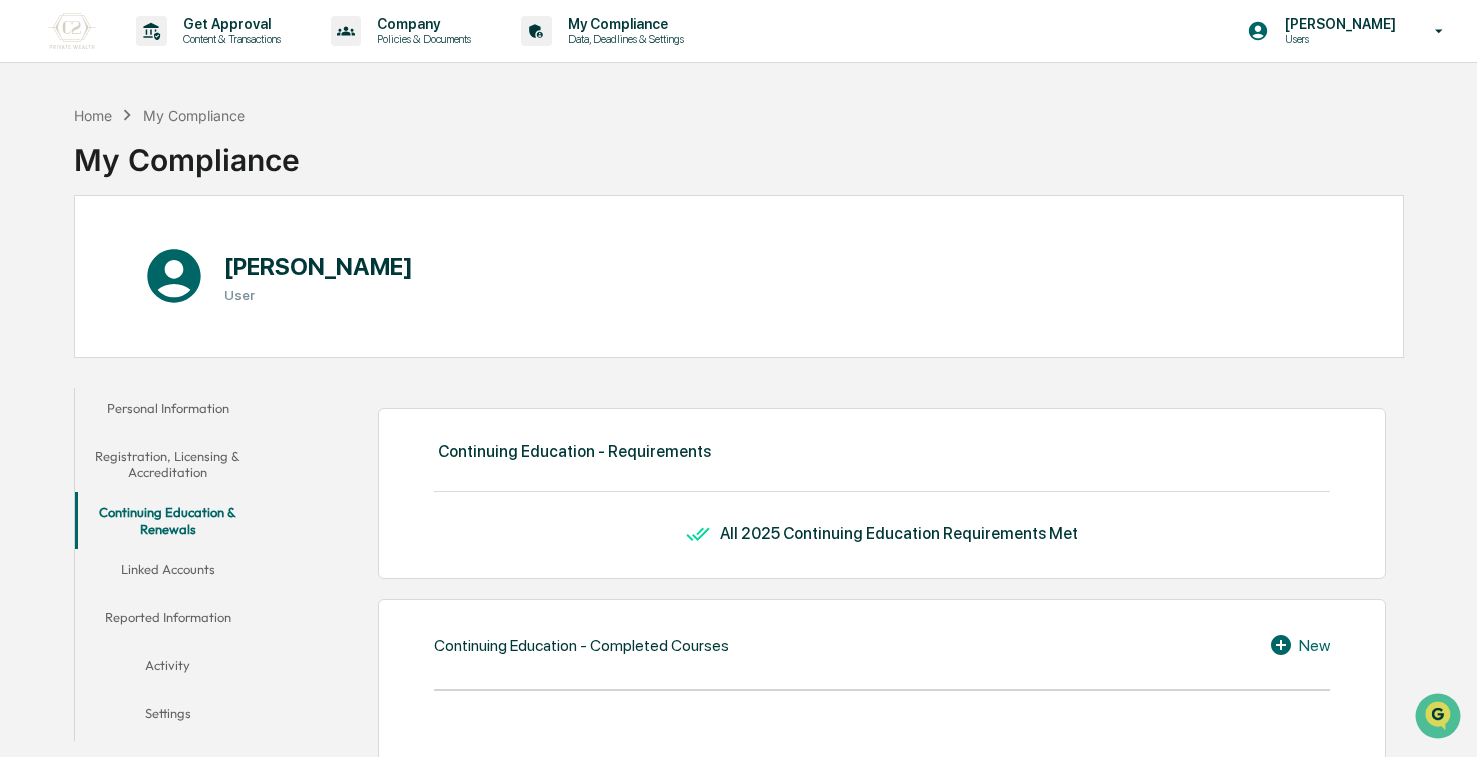 click on "Linked Accounts" at bounding box center (167, 573) 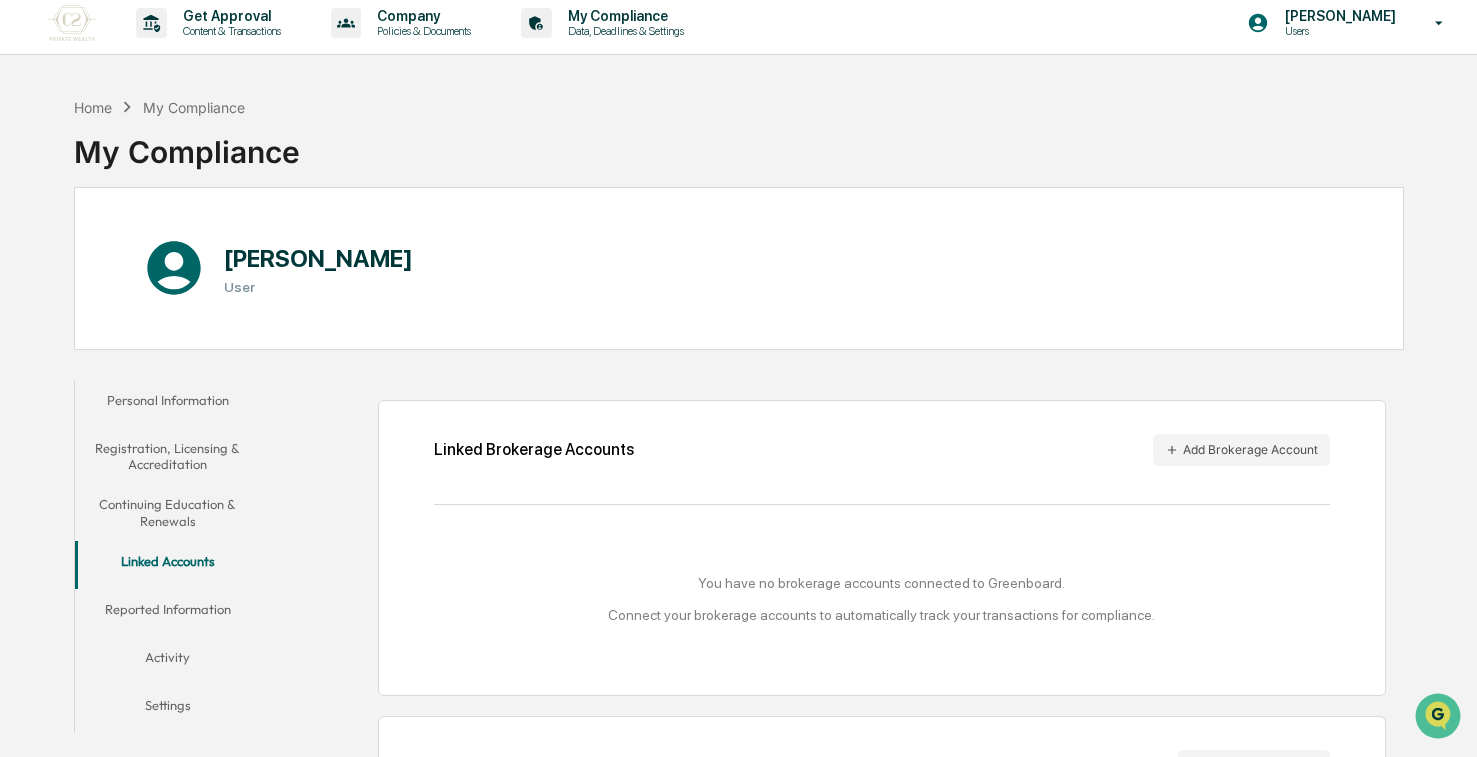 scroll, scrollTop: 179, scrollLeft: 0, axis: vertical 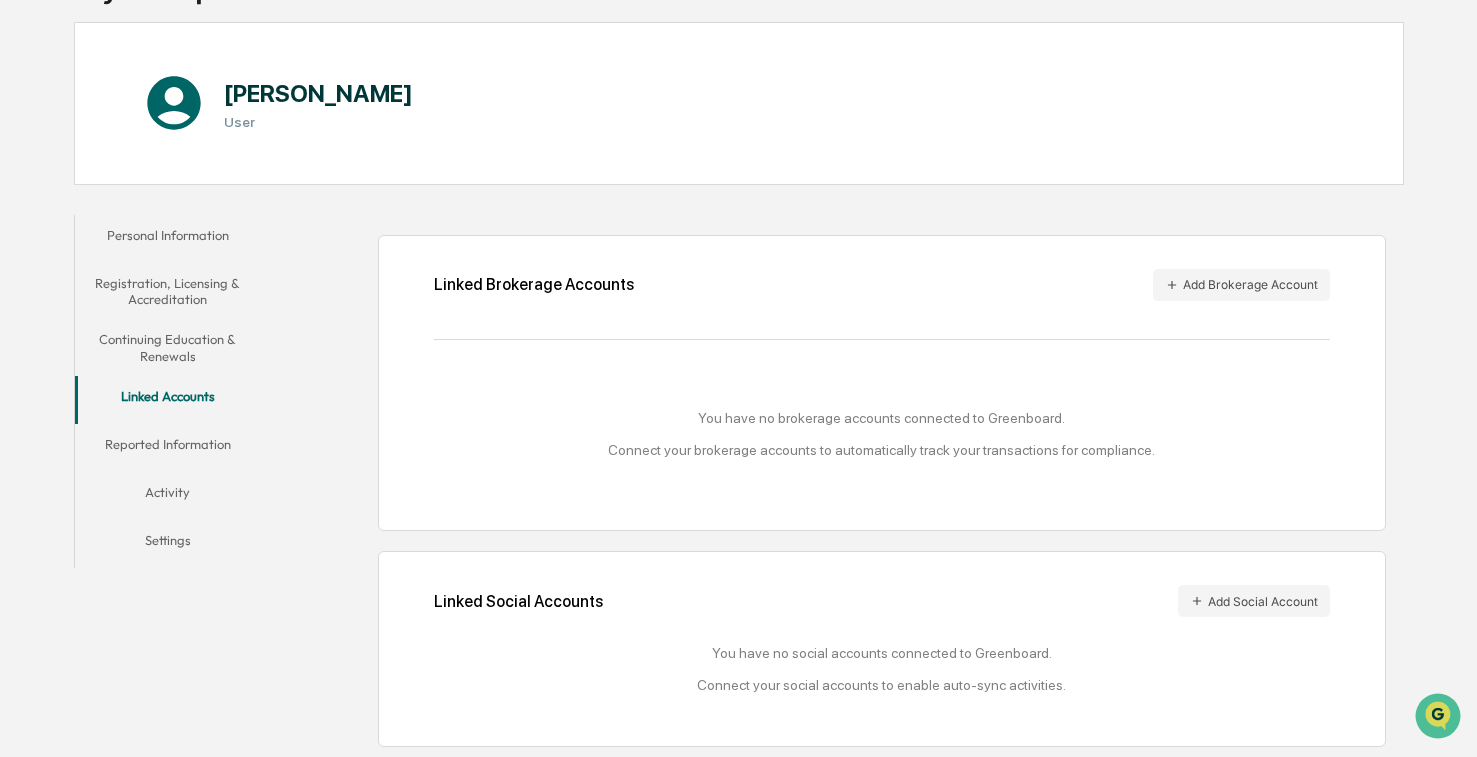 click on "Reported Information" at bounding box center (167, 448) 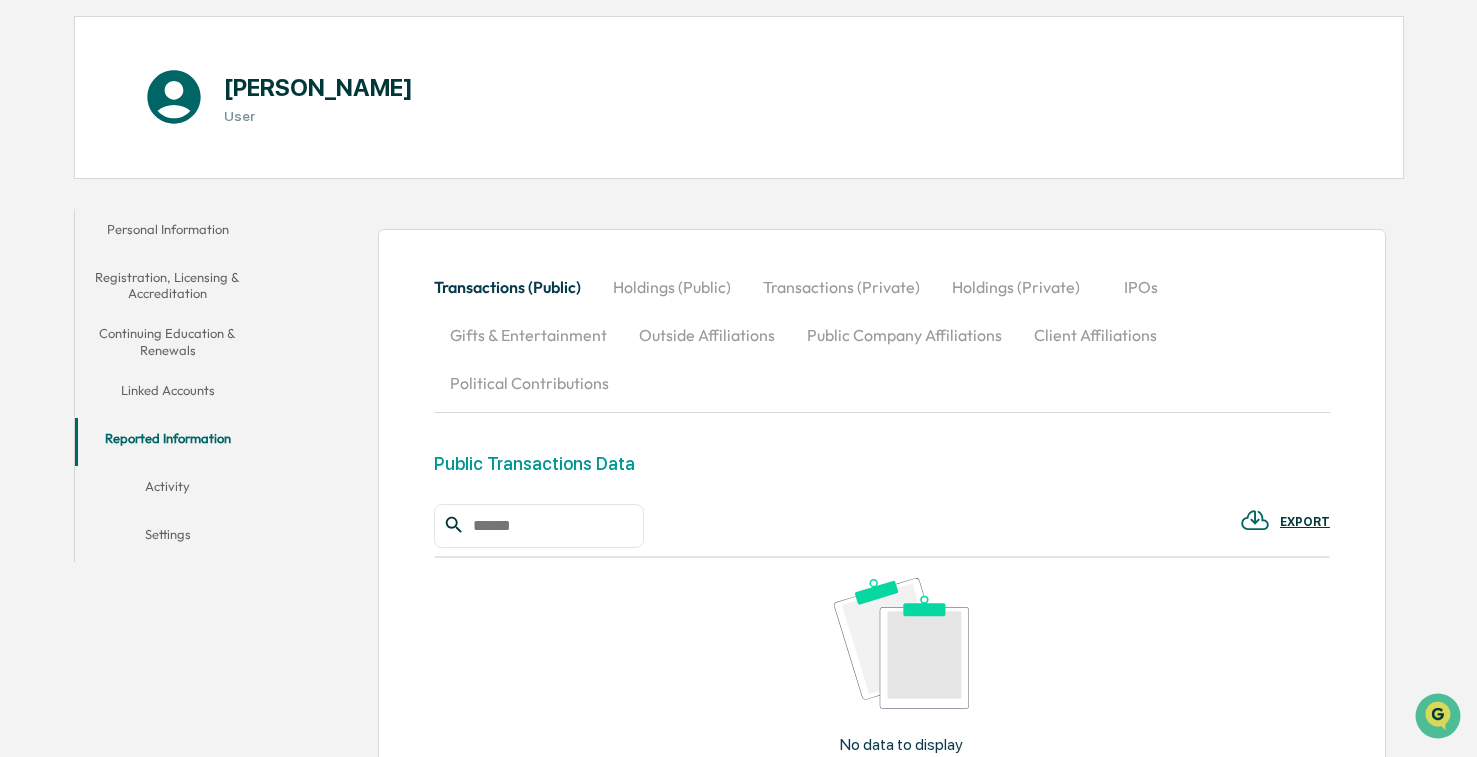 click on "Activity" at bounding box center (167, 490) 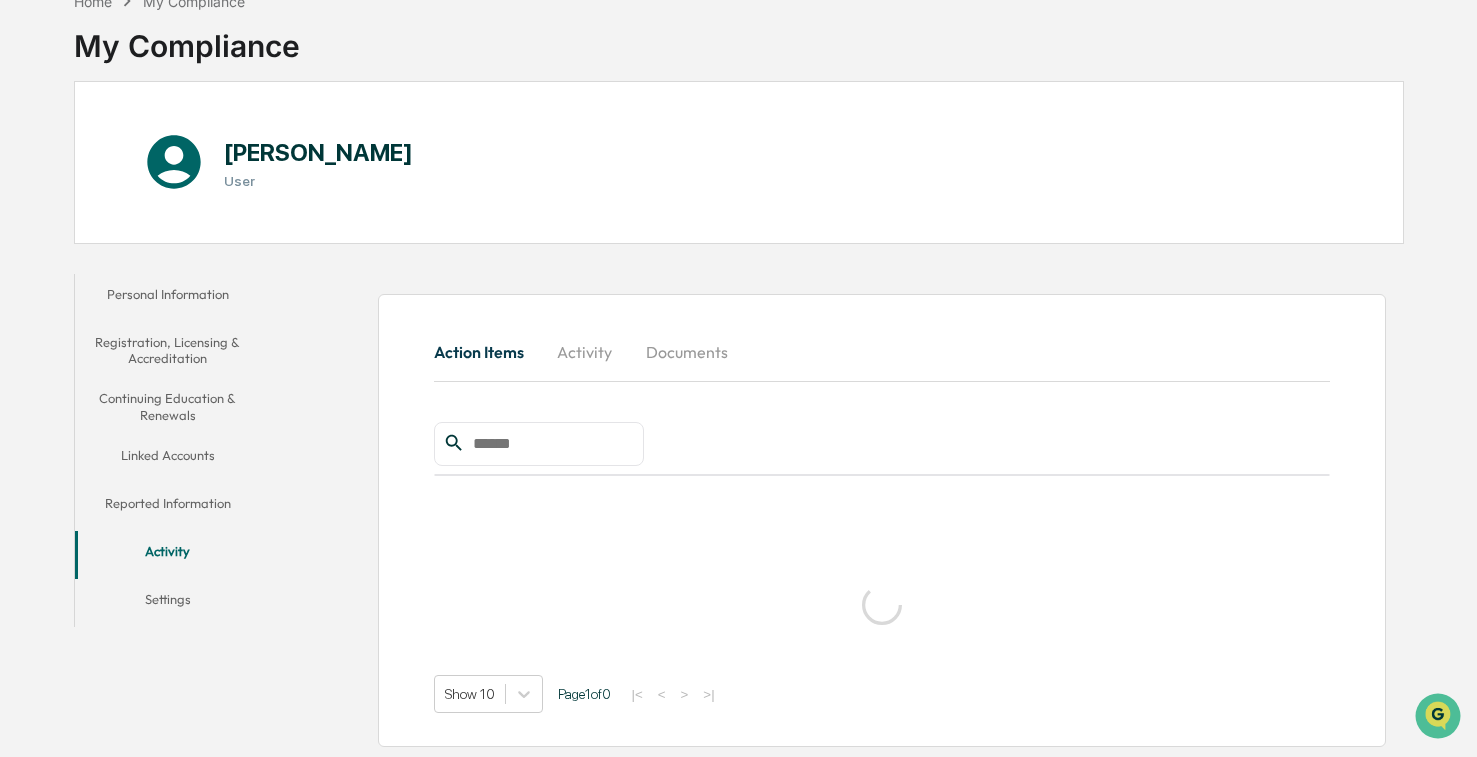 scroll, scrollTop: 95, scrollLeft: 0, axis: vertical 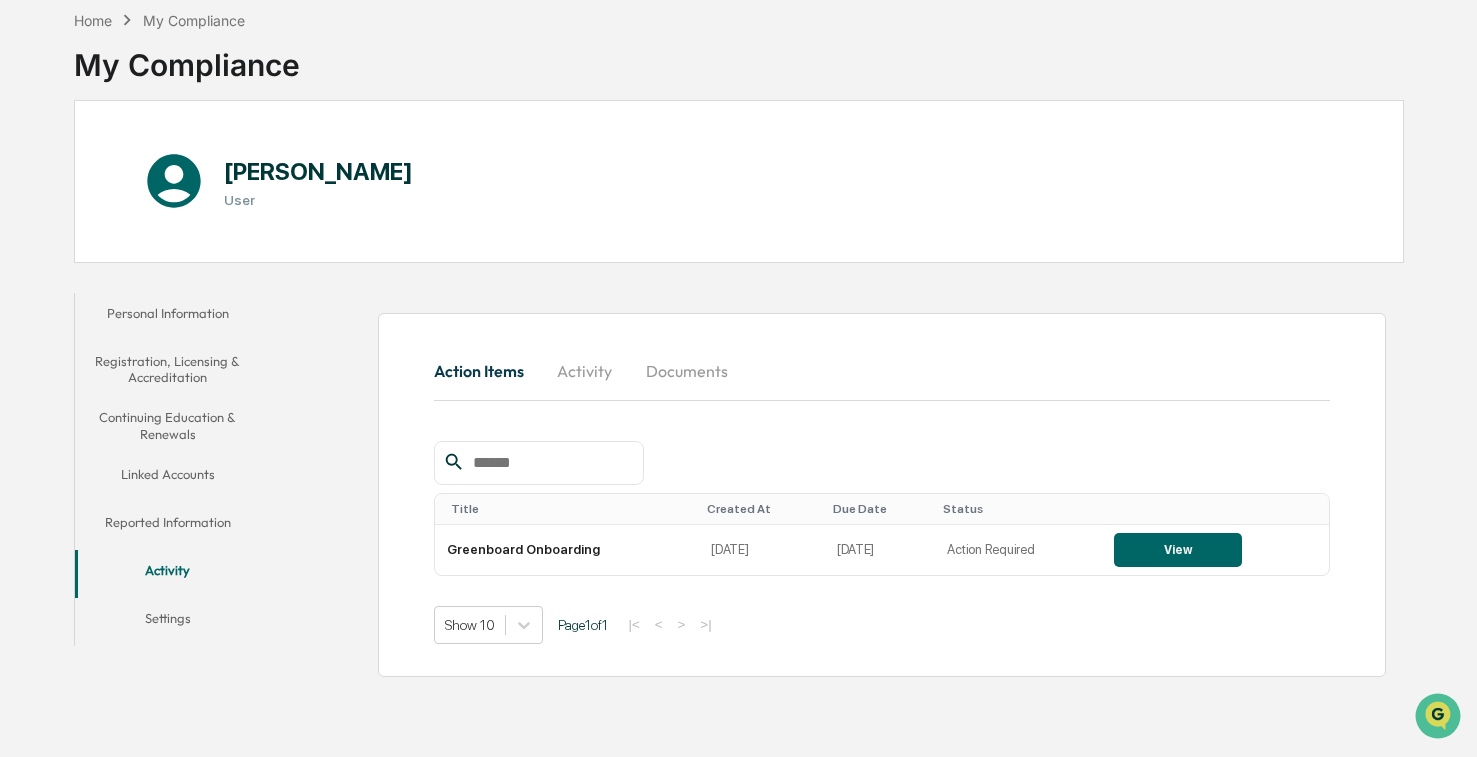 click on "Settings" at bounding box center (167, 622) 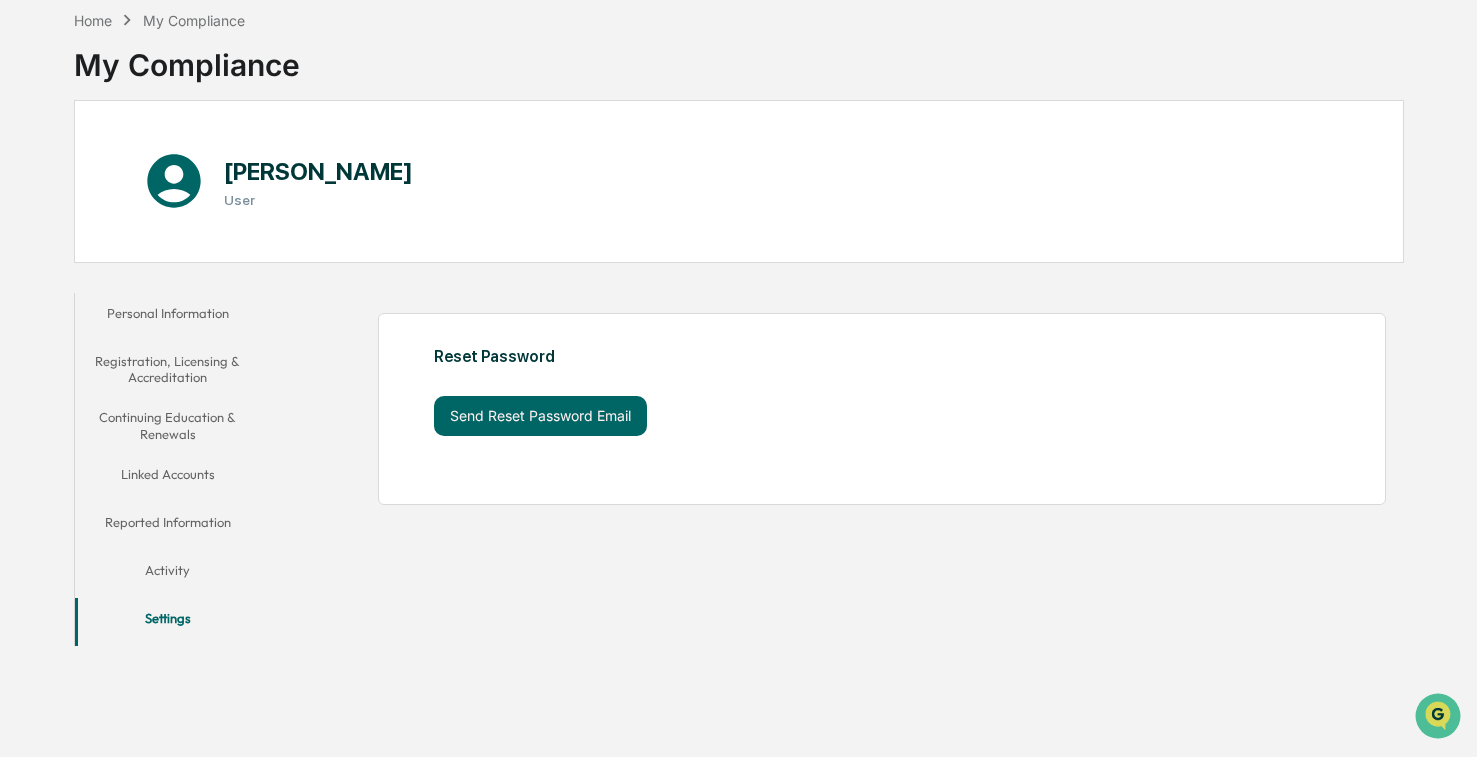 scroll, scrollTop: 0, scrollLeft: 0, axis: both 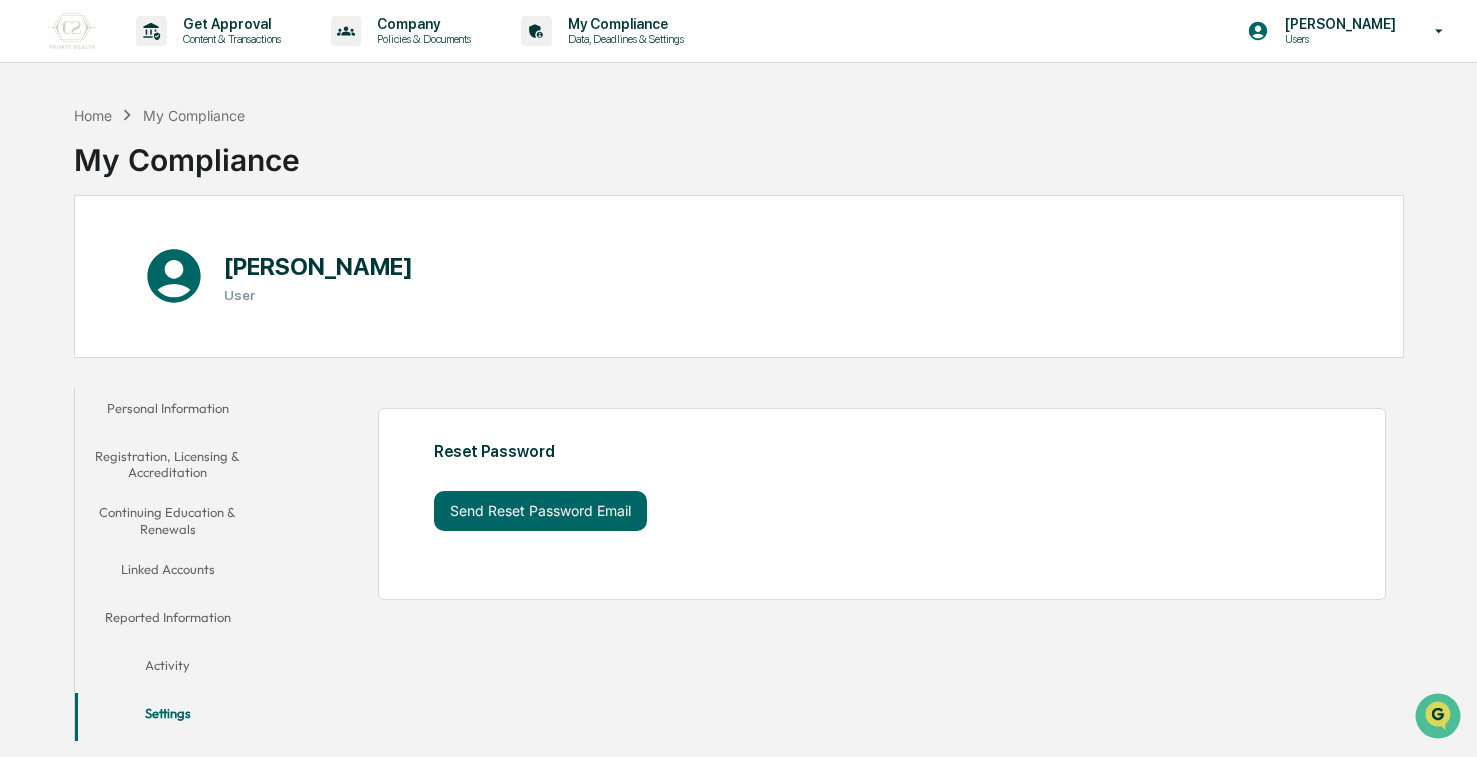 click on "My Compliance" at bounding box center [194, 115] 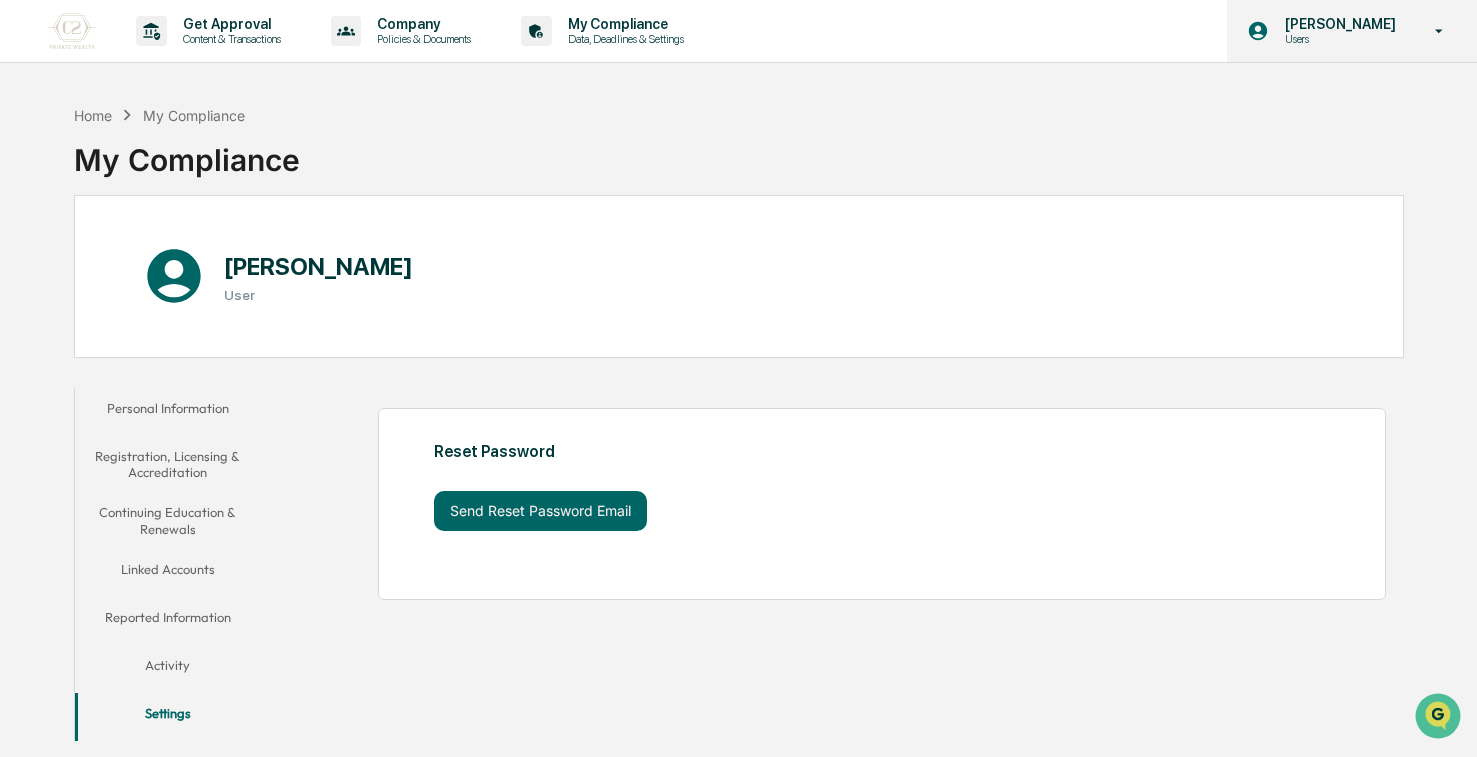 click on "Users" at bounding box center (1337, 39) 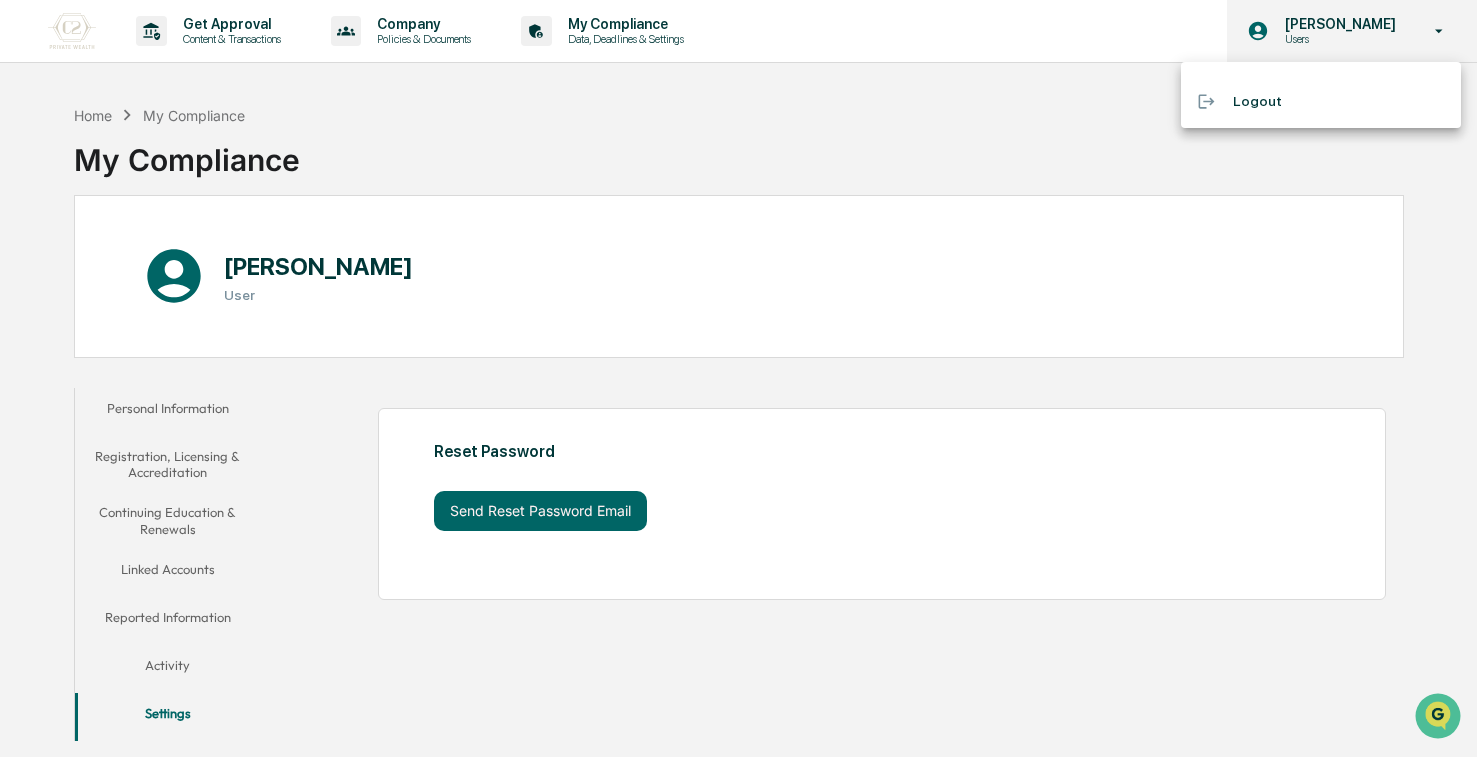 click at bounding box center [738, 378] 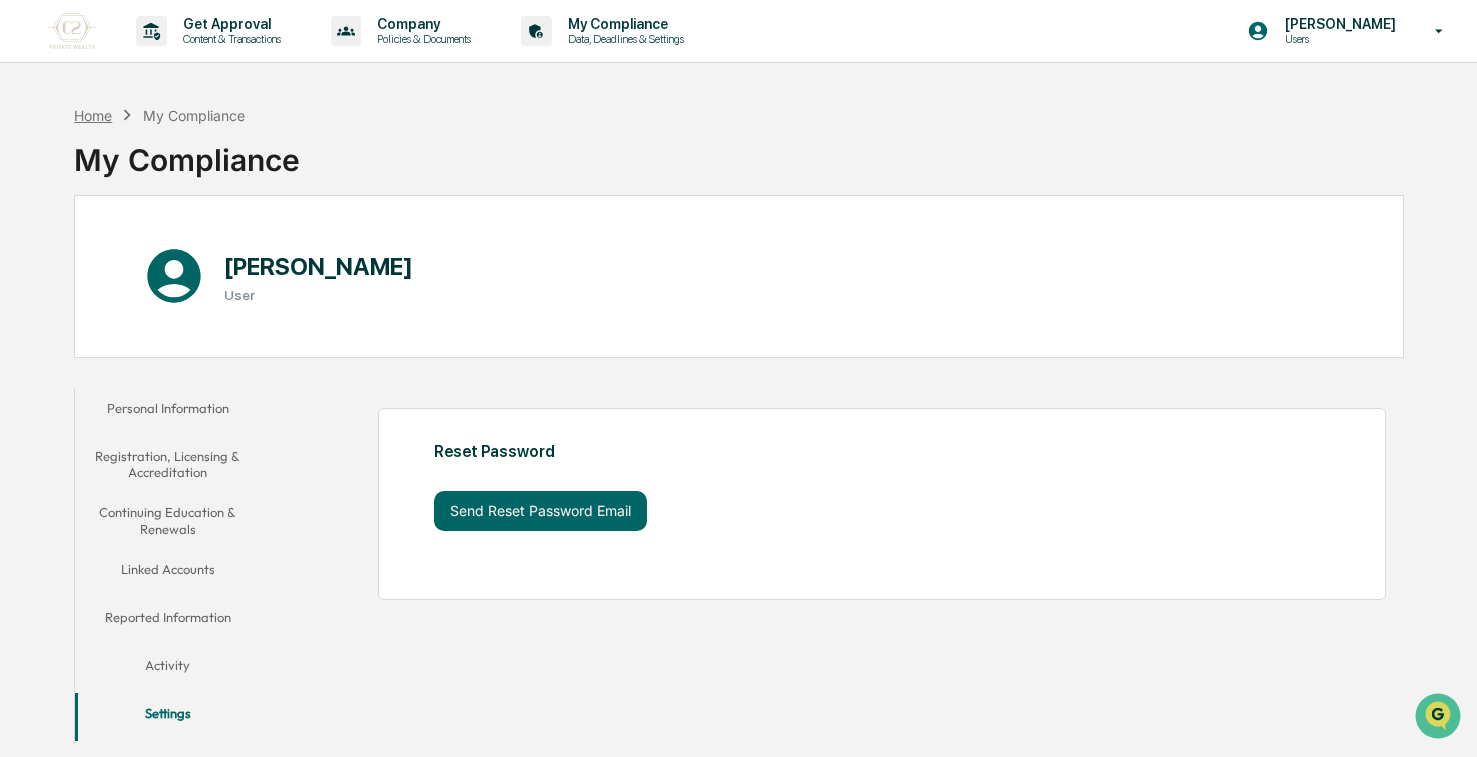 click on "Home" at bounding box center (93, 115) 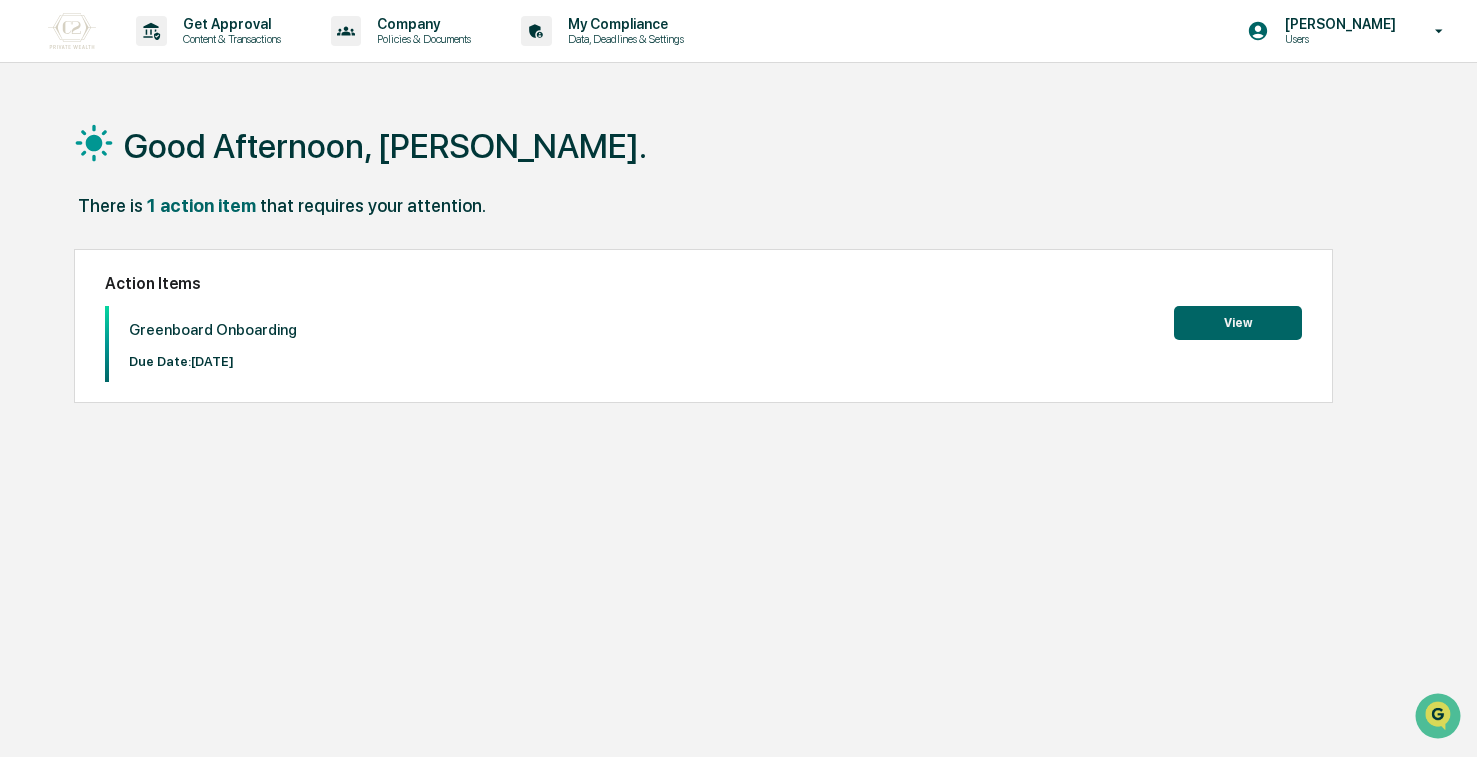click on "View" at bounding box center (1238, 323) 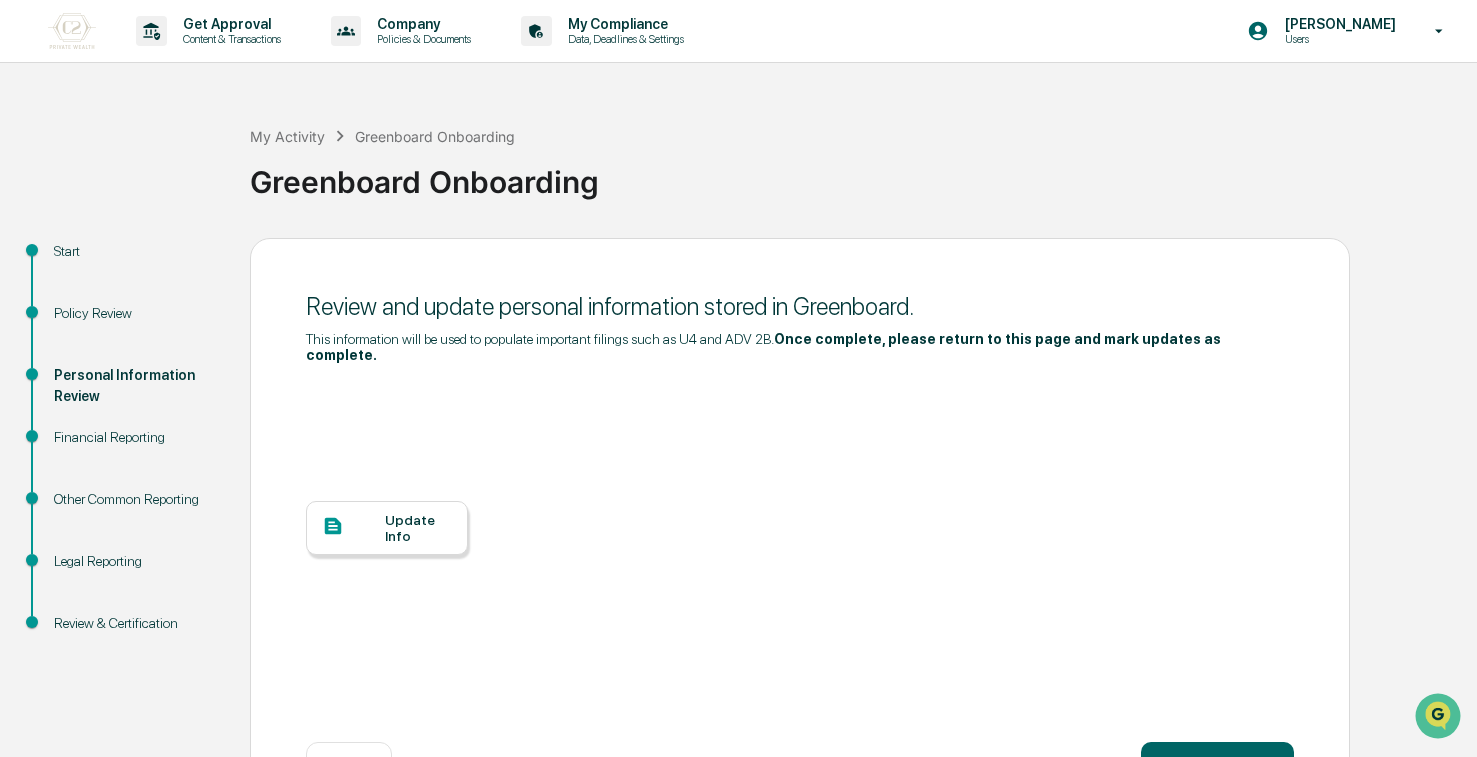 scroll, scrollTop: 72, scrollLeft: 0, axis: vertical 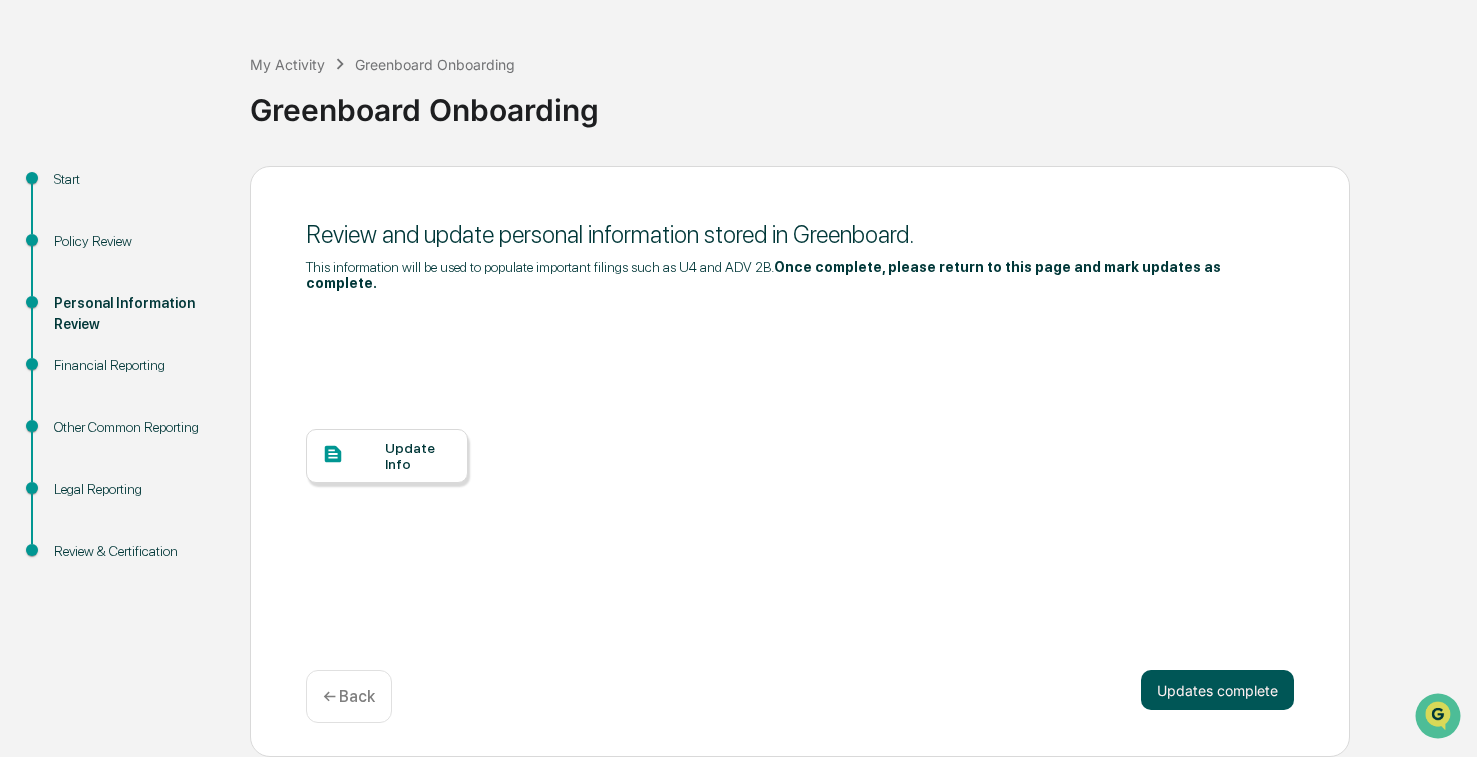 click on "Updates complete" at bounding box center [1217, 690] 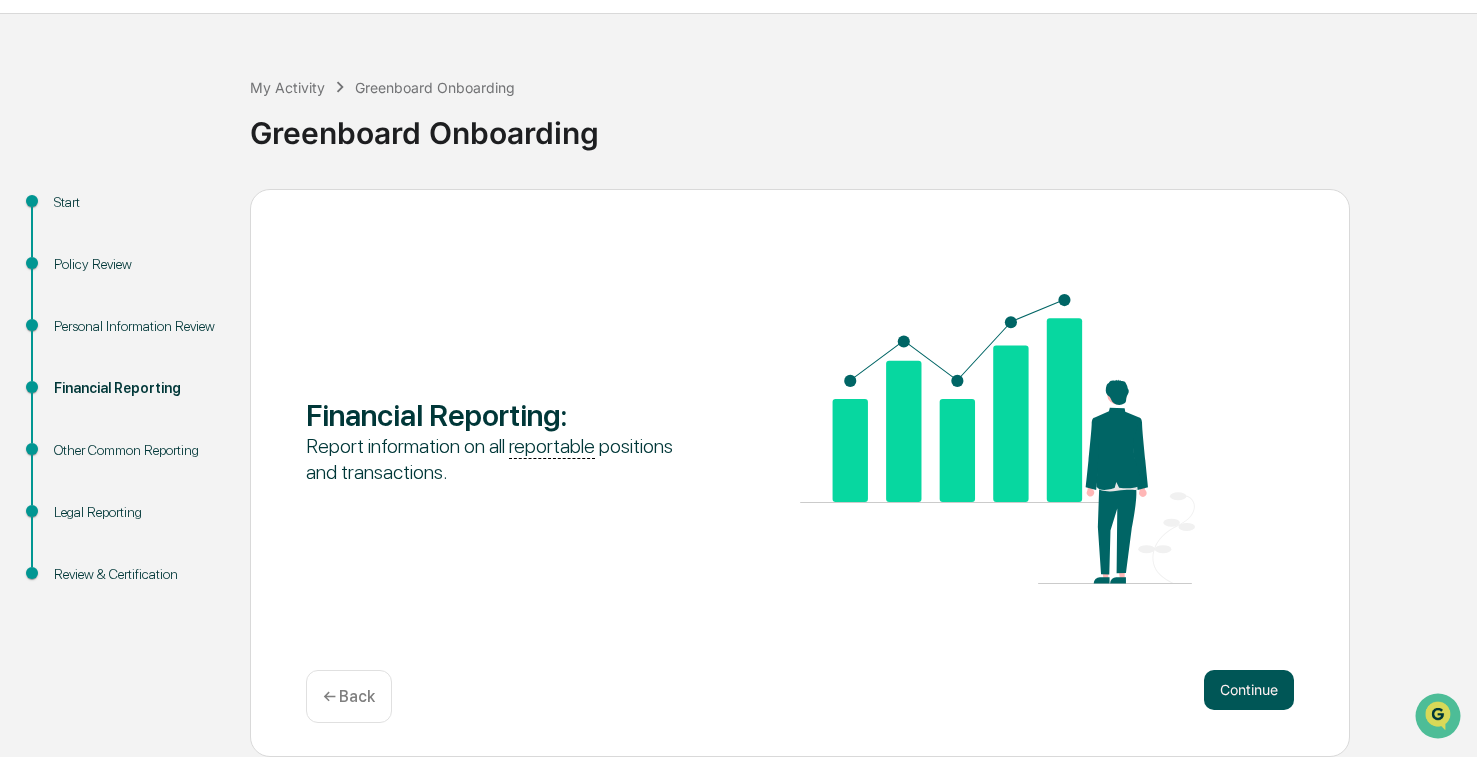 click on "Continue" at bounding box center [1249, 690] 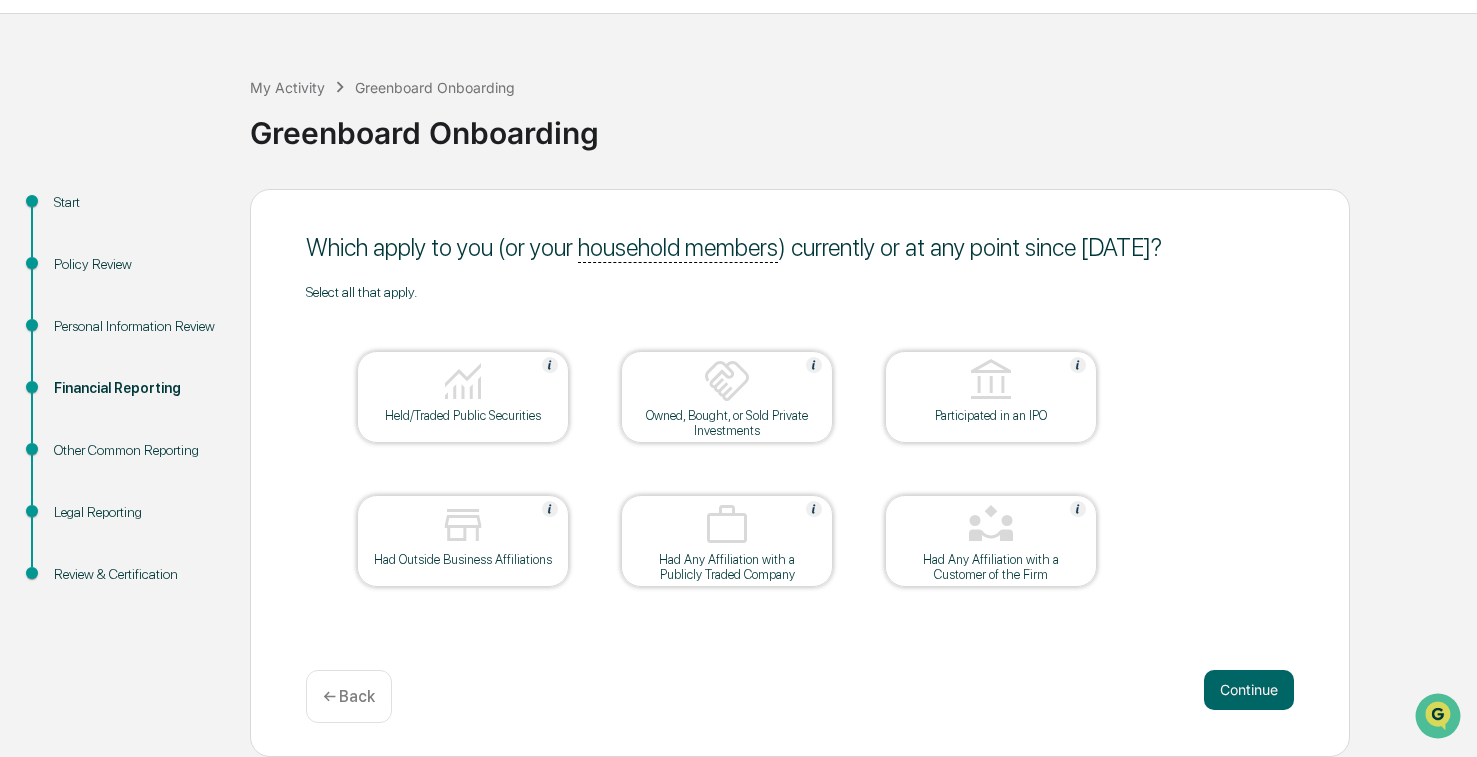 click on "Held/Traded Public Securities" at bounding box center (463, 415) 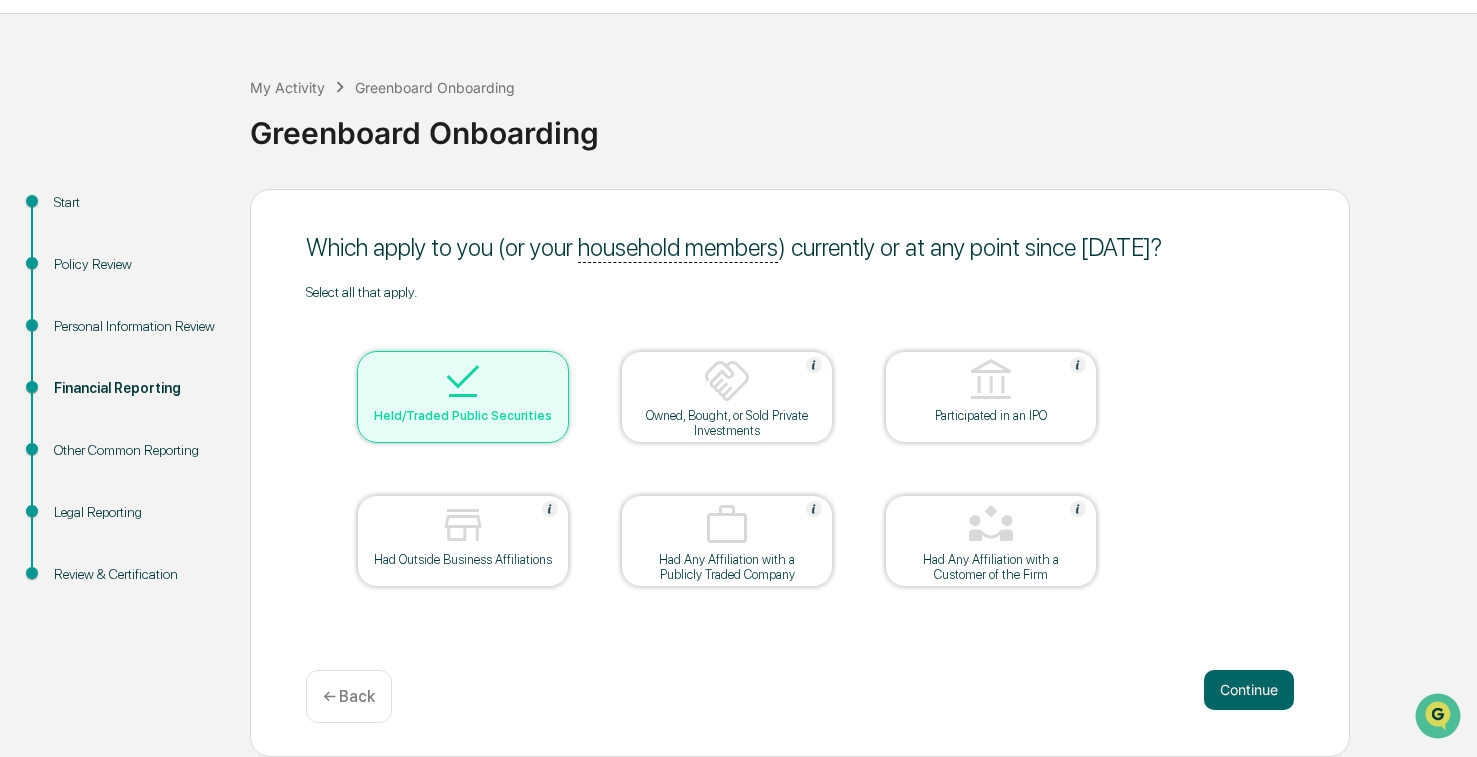 click on "Held/Traded Public Securities" at bounding box center (463, 415) 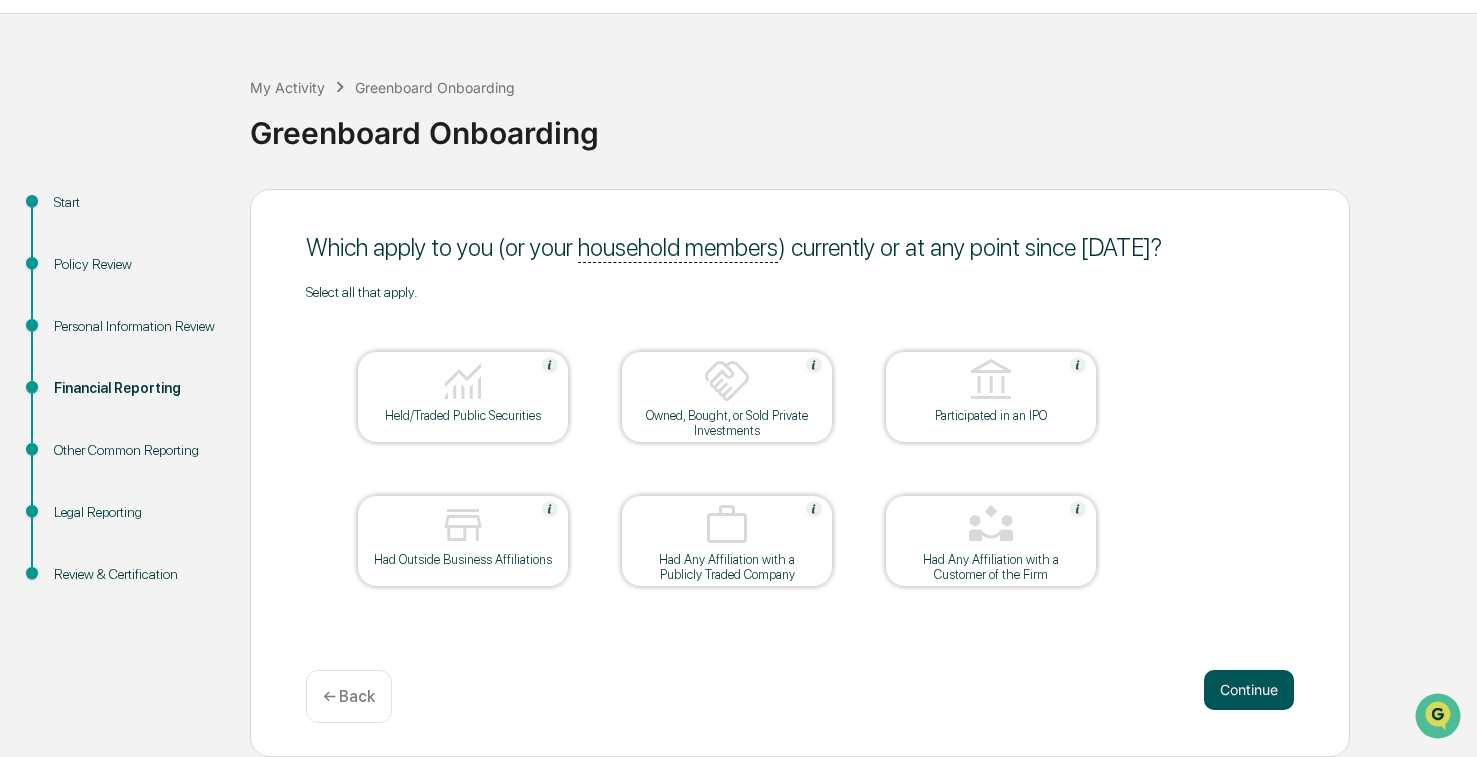 click on "Continue" at bounding box center [1249, 690] 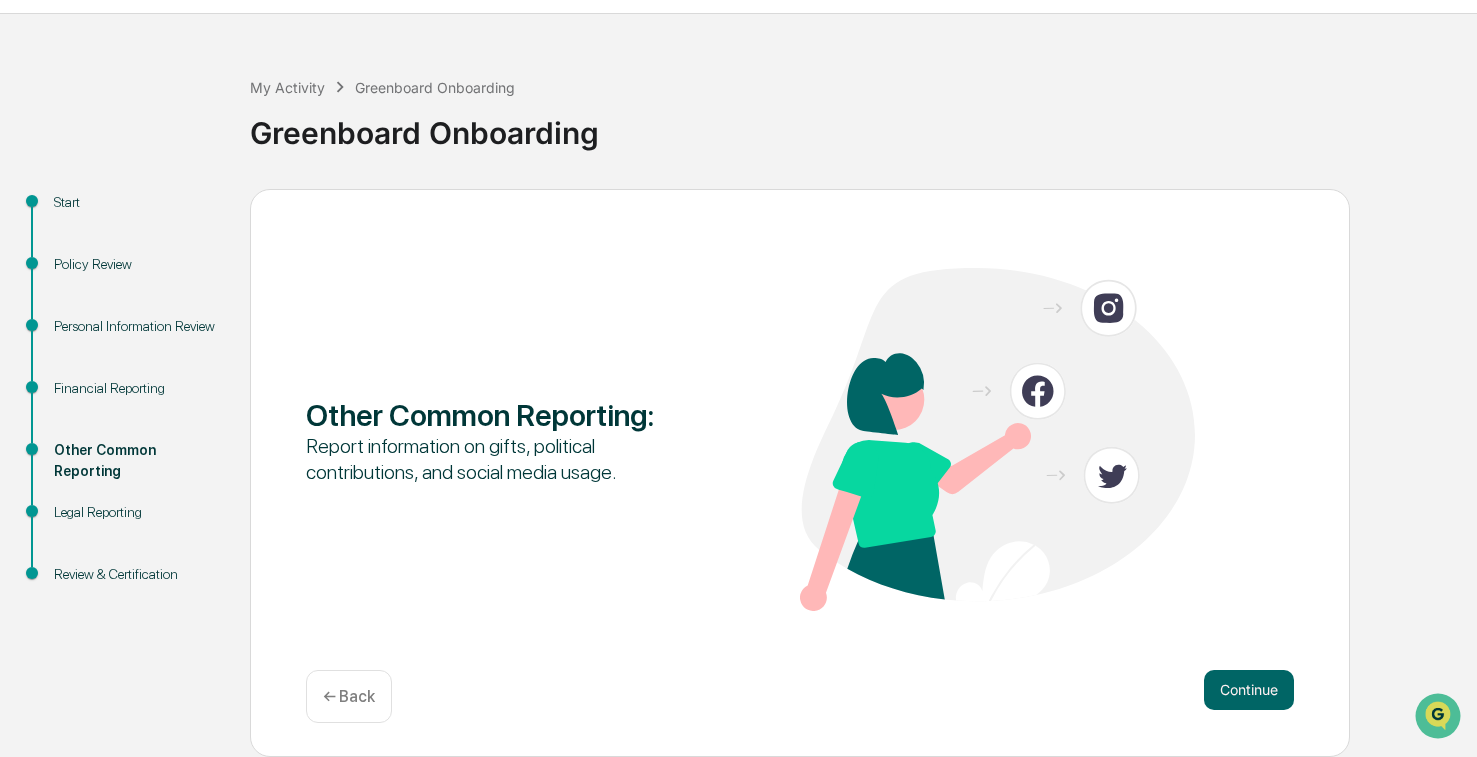 click on "Continue" at bounding box center [1249, 690] 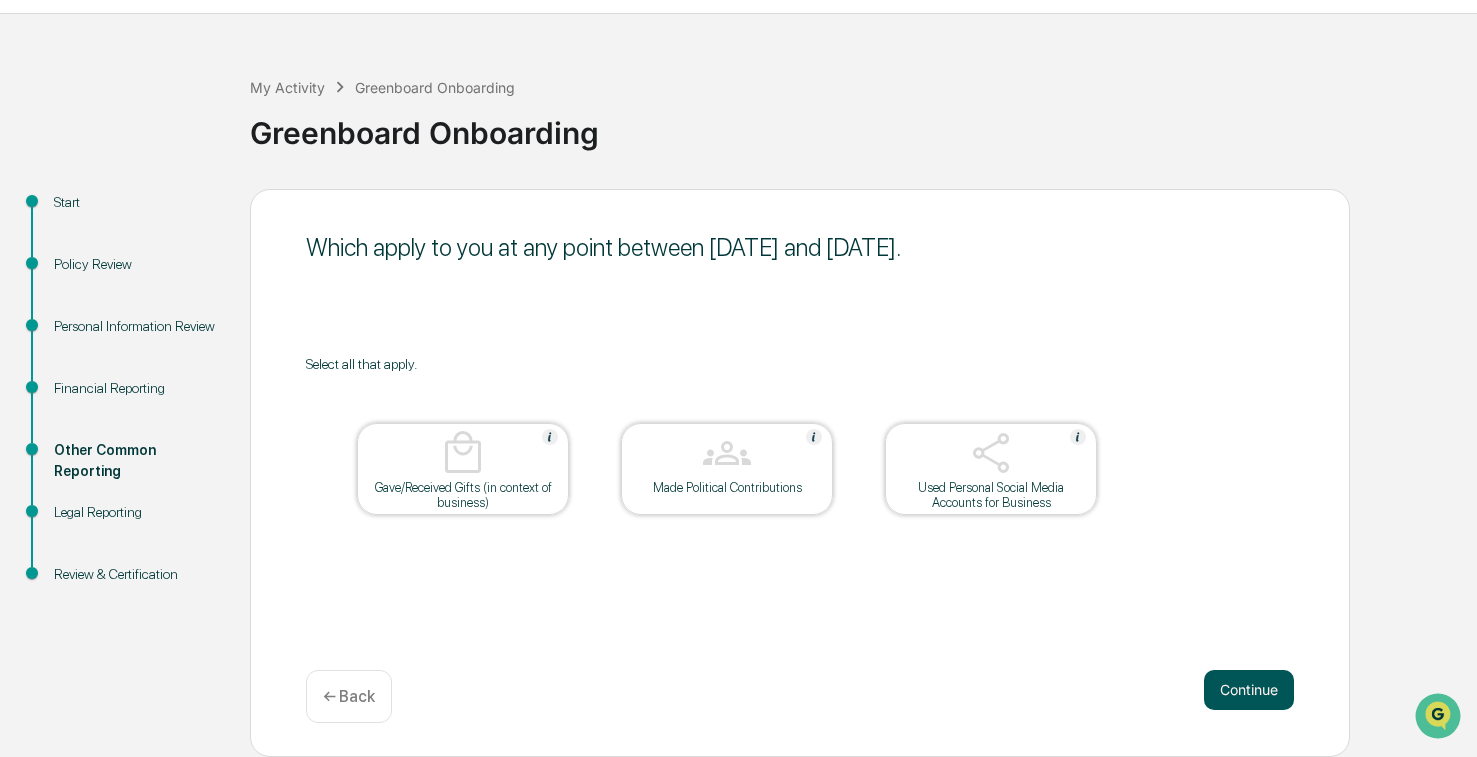click on "Continue" at bounding box center (1249, 690) 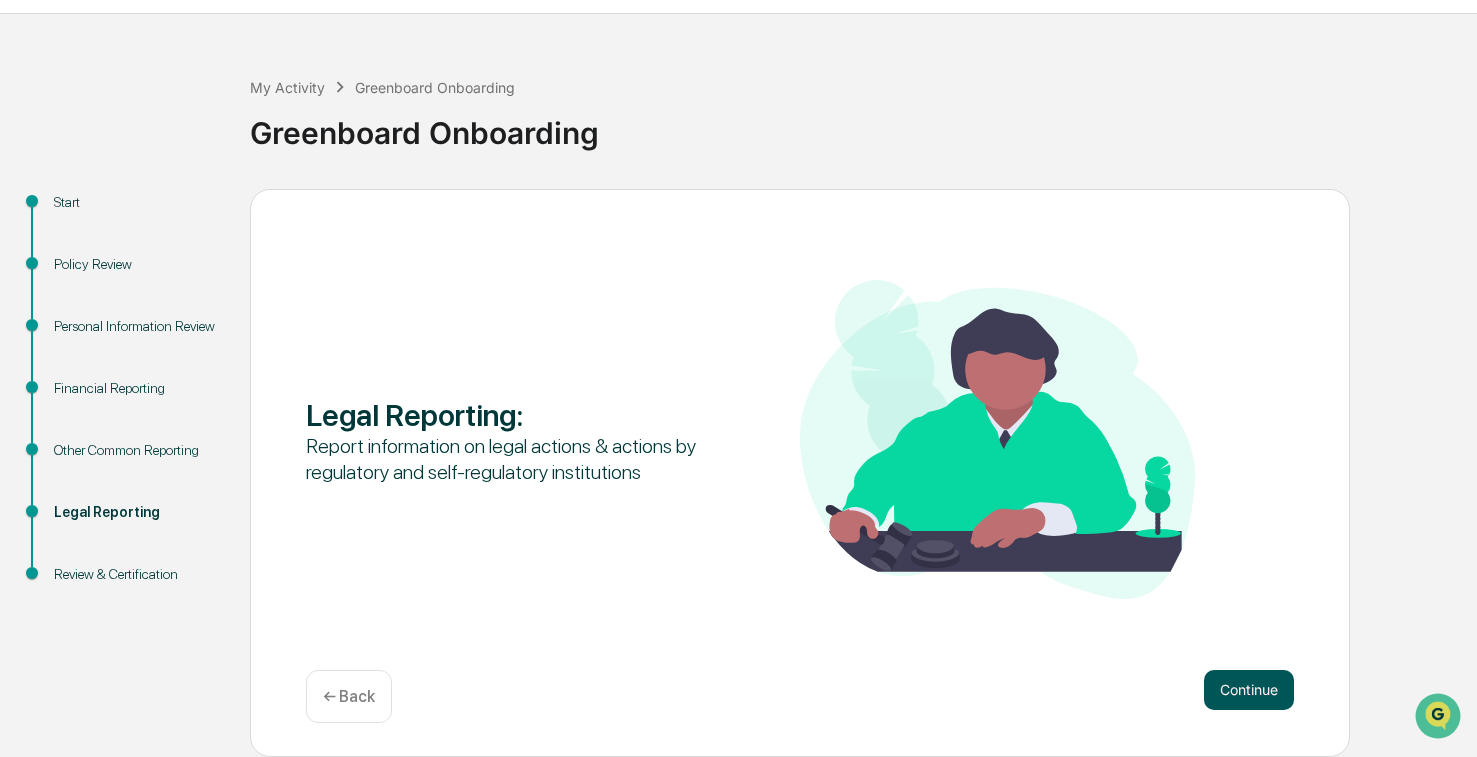 click on "Continue" at bounding box center [1249, 690] 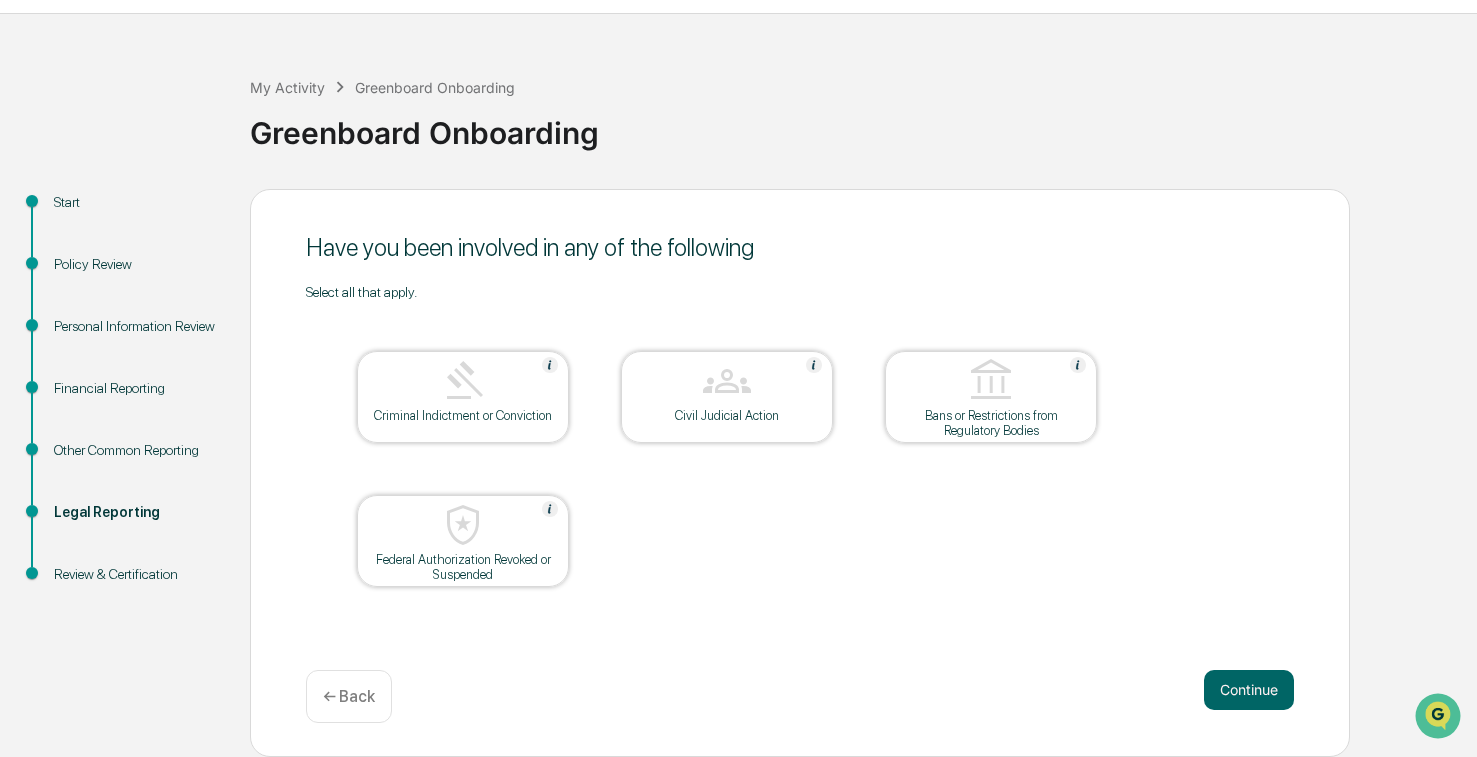 click on "Continue" at bounding box center (1249, 690) 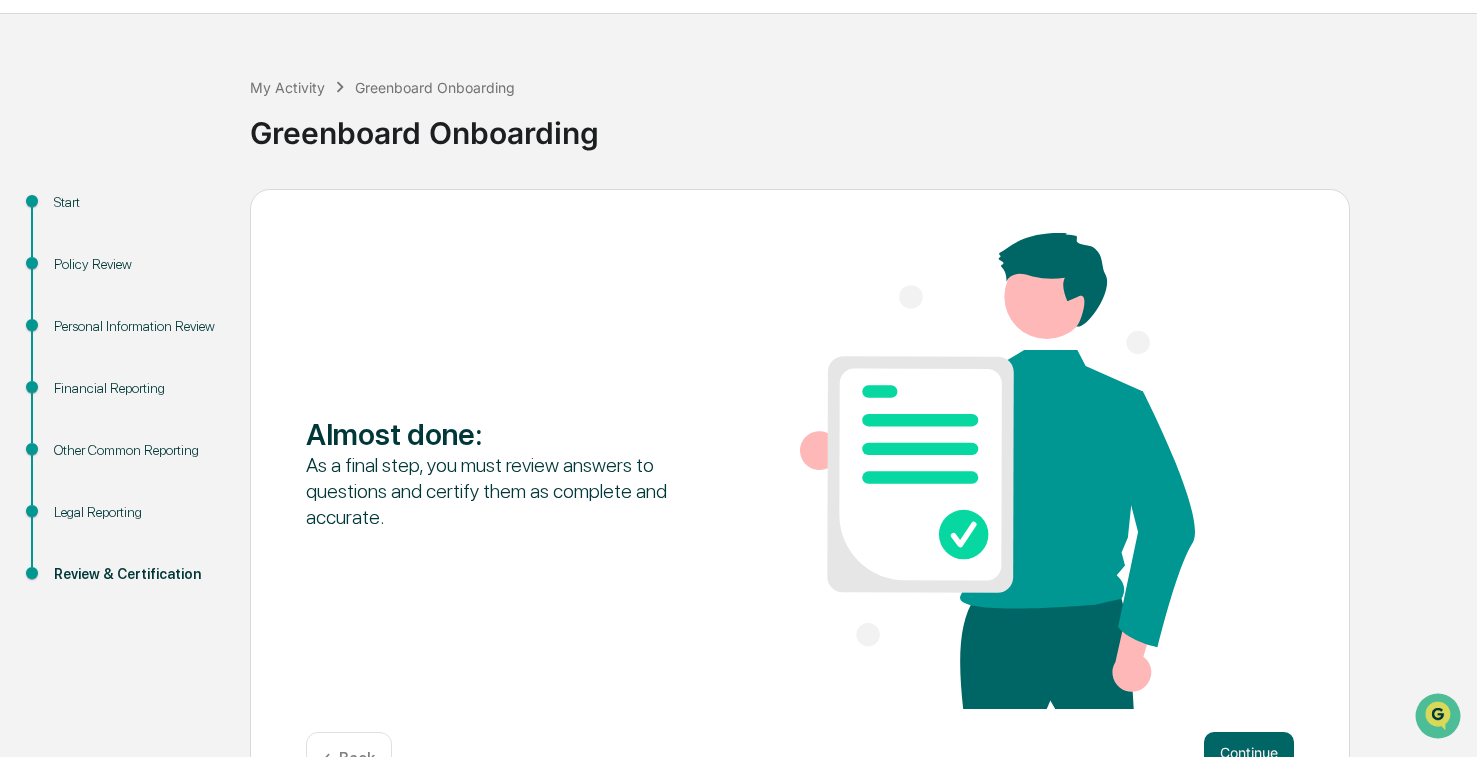 scroll, scrollTop: 109, scrollLeft: 0, axis: vertical 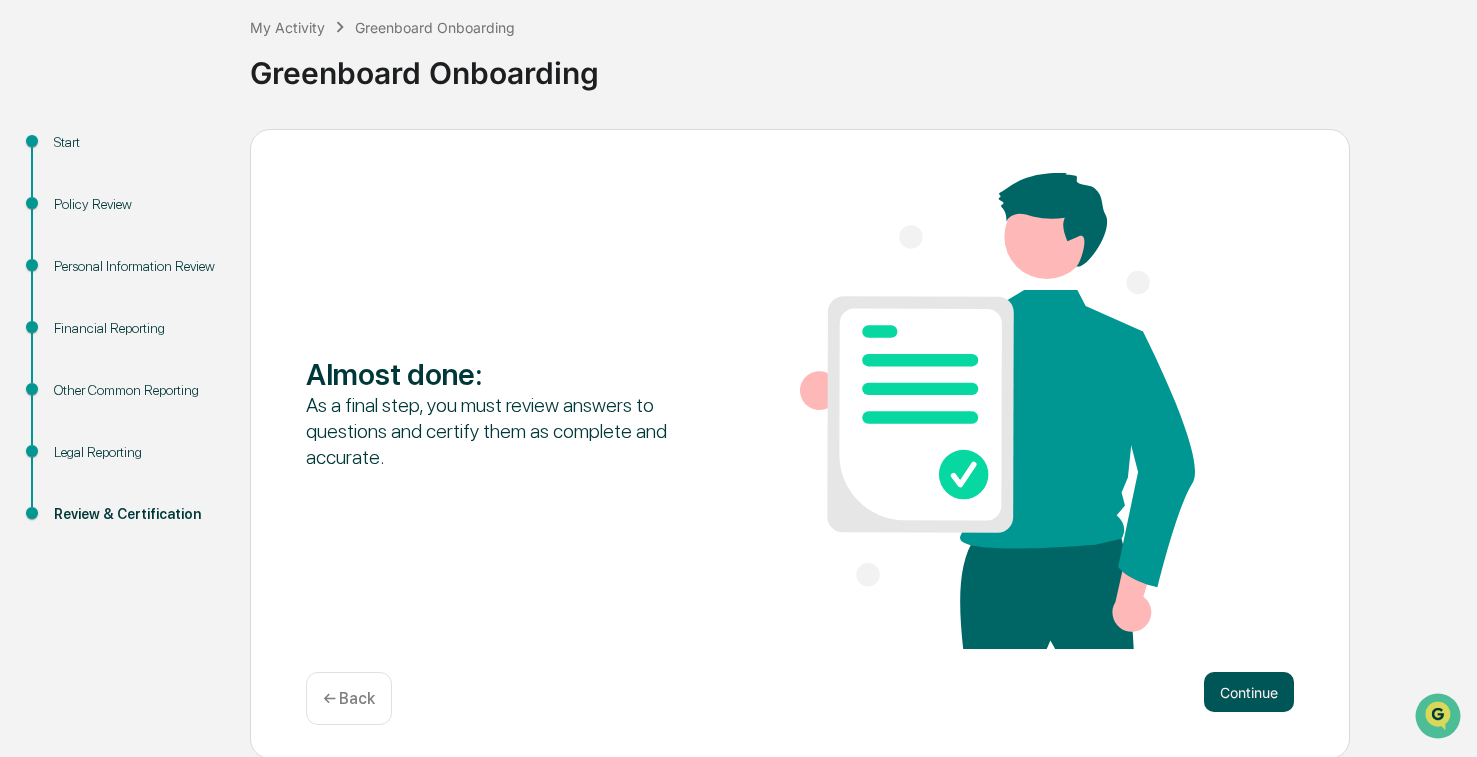 click on "Continue" at bounding box center [1249, 692] 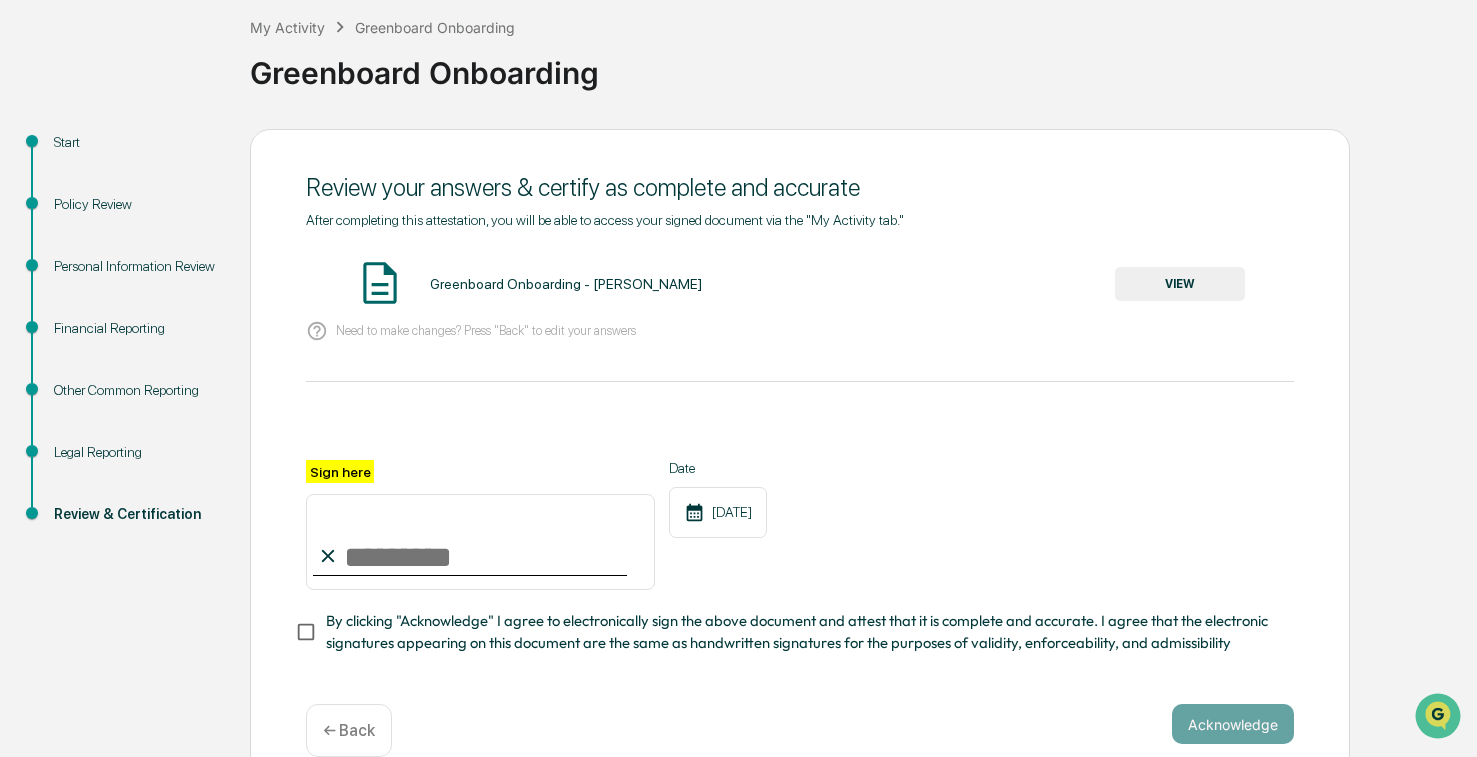 click on "VIEW" at bounding box center (1180, 284) 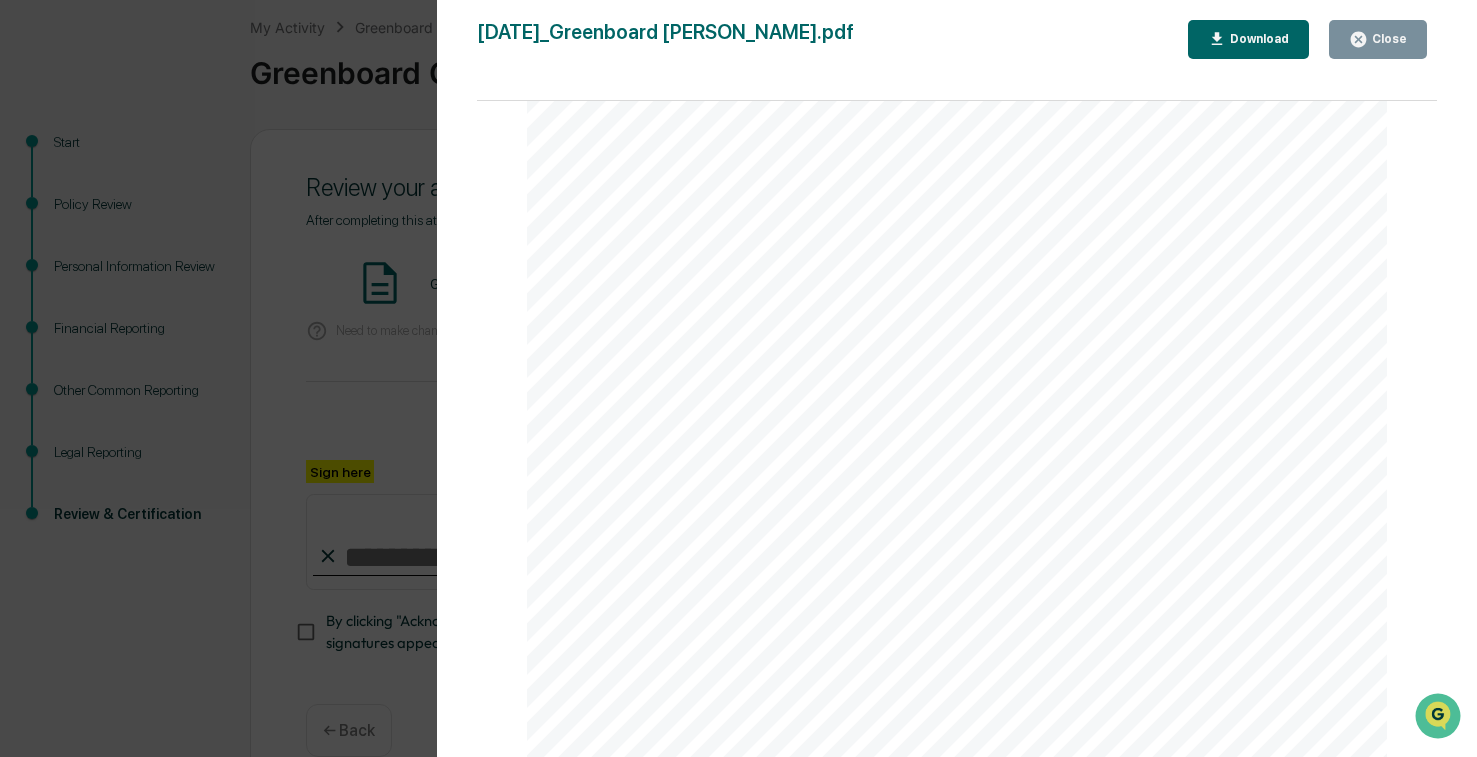 scroll, scrollTop: 8269, scrollLeft: 0, axis: vertical 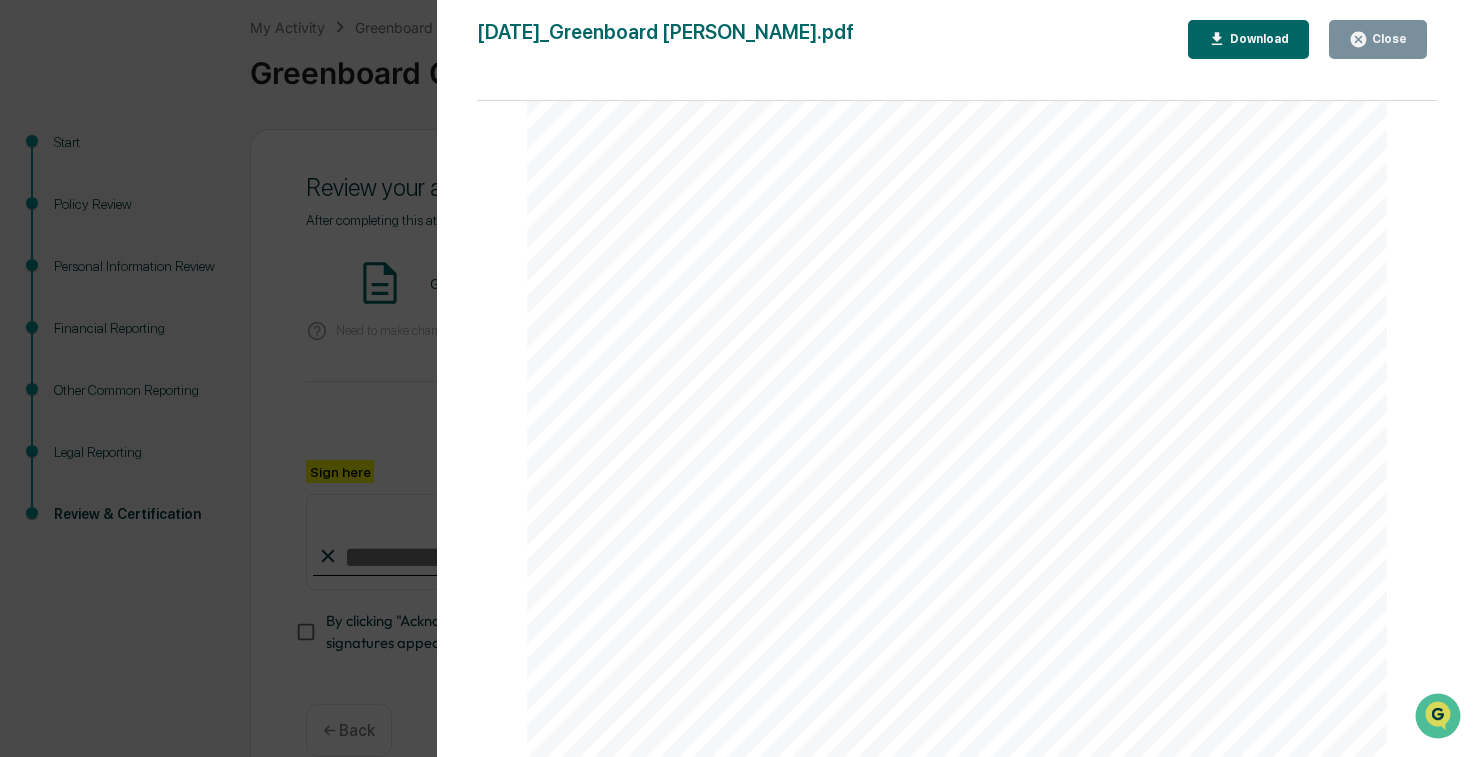 click on "Close" at bounding box center [1378, 39] 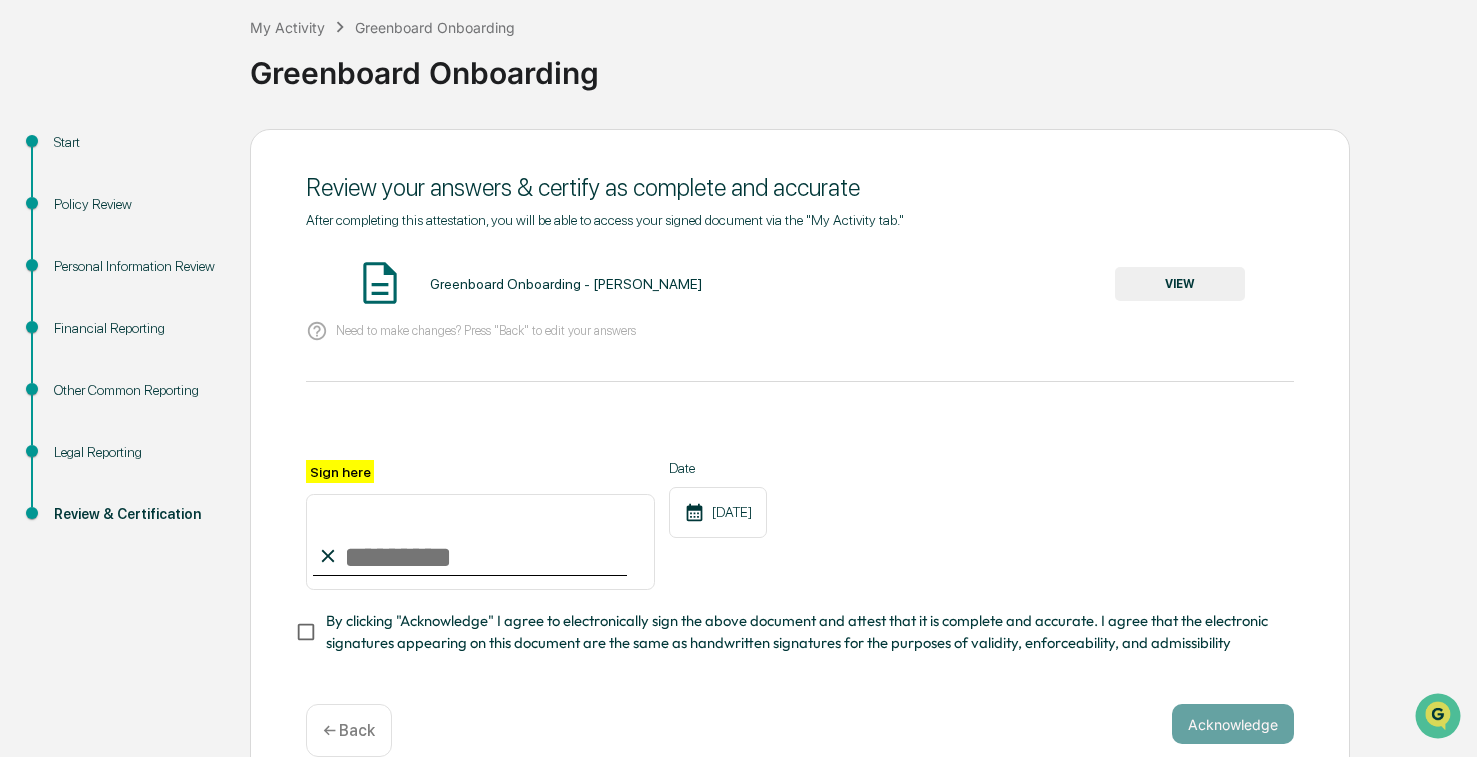click on "Sign here" at bounding box center (480, 542) 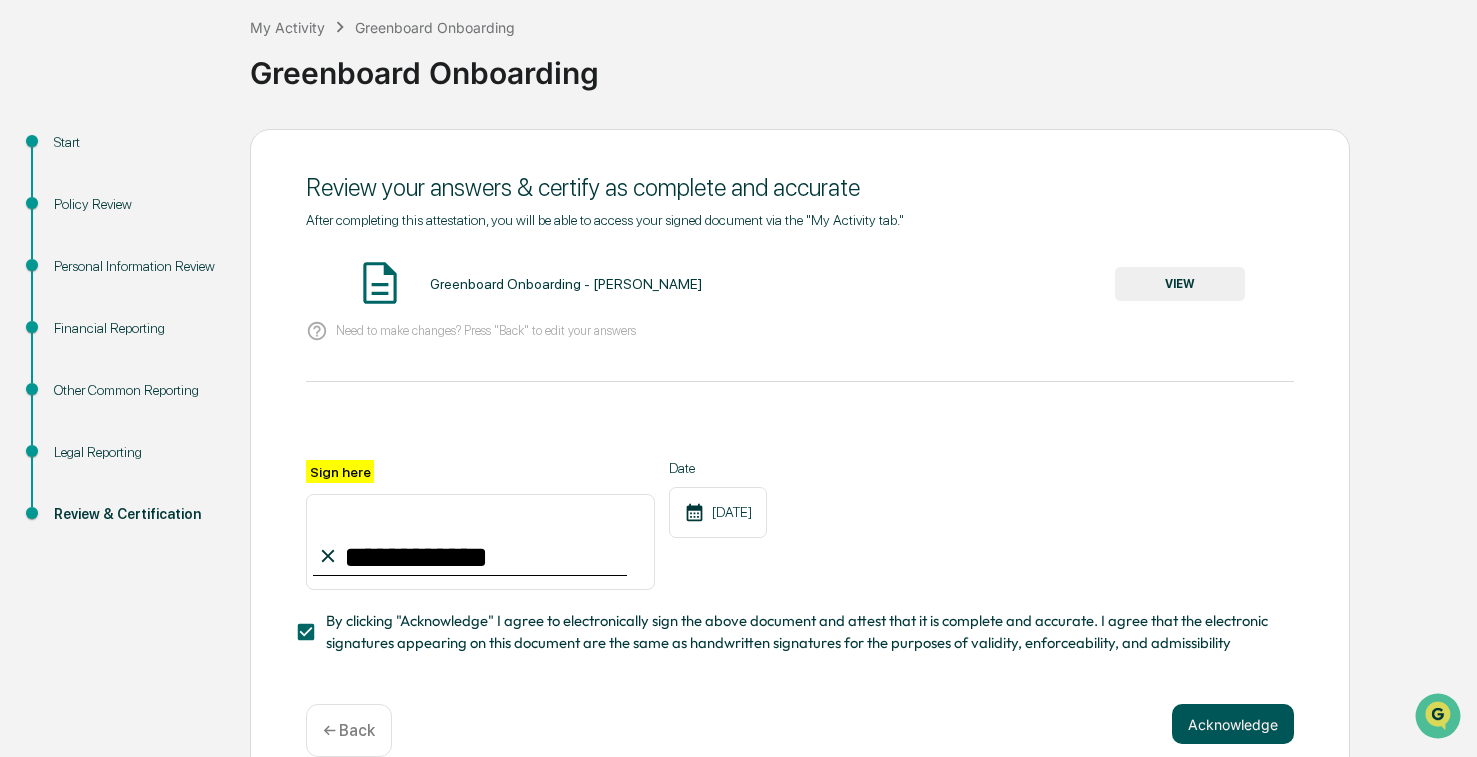 click on "Acknowledge" at bounding box center [1233, 724] 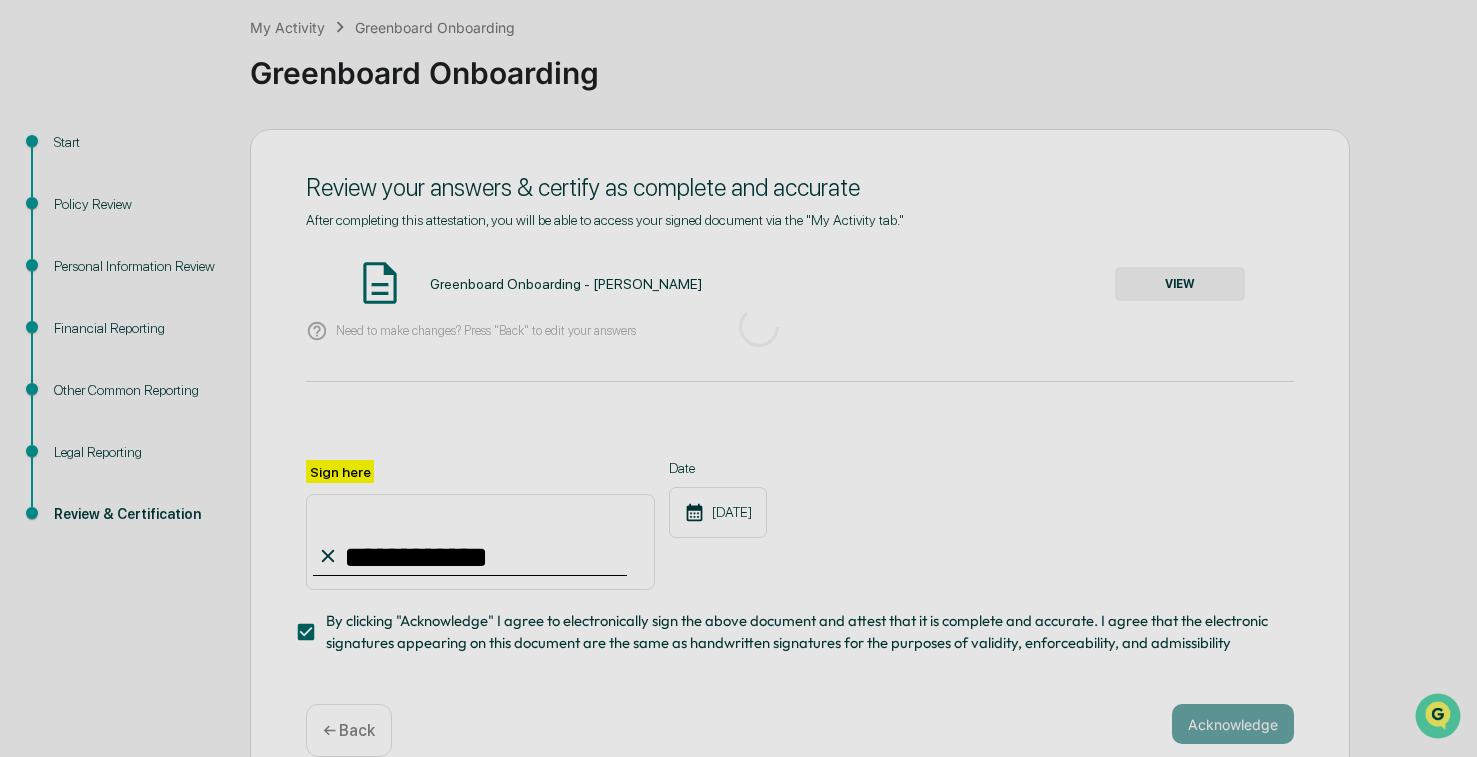scroll, scrollTop: 49, scrollLeft: 0, axis: vertical 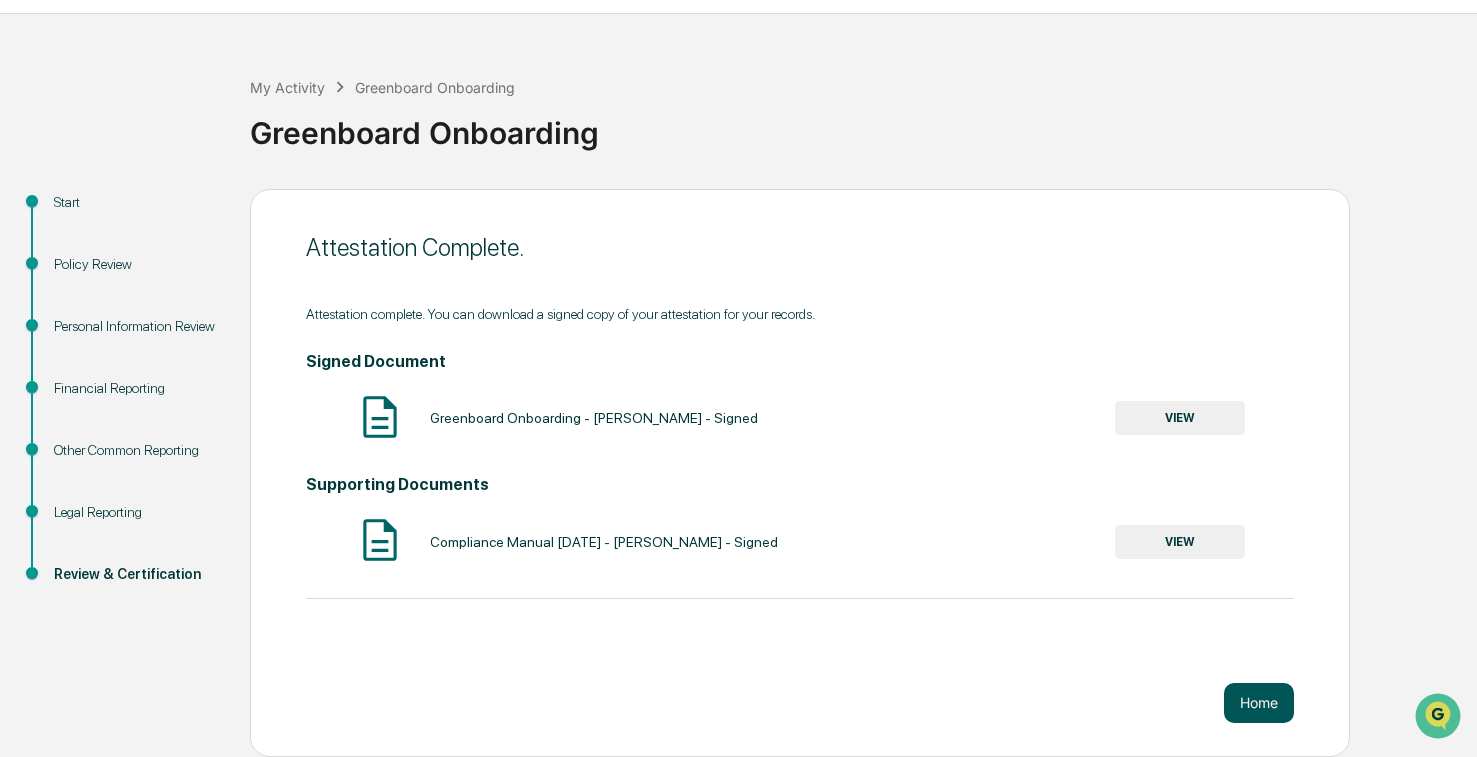 click on "Home" at bounding box center [1259, 703] 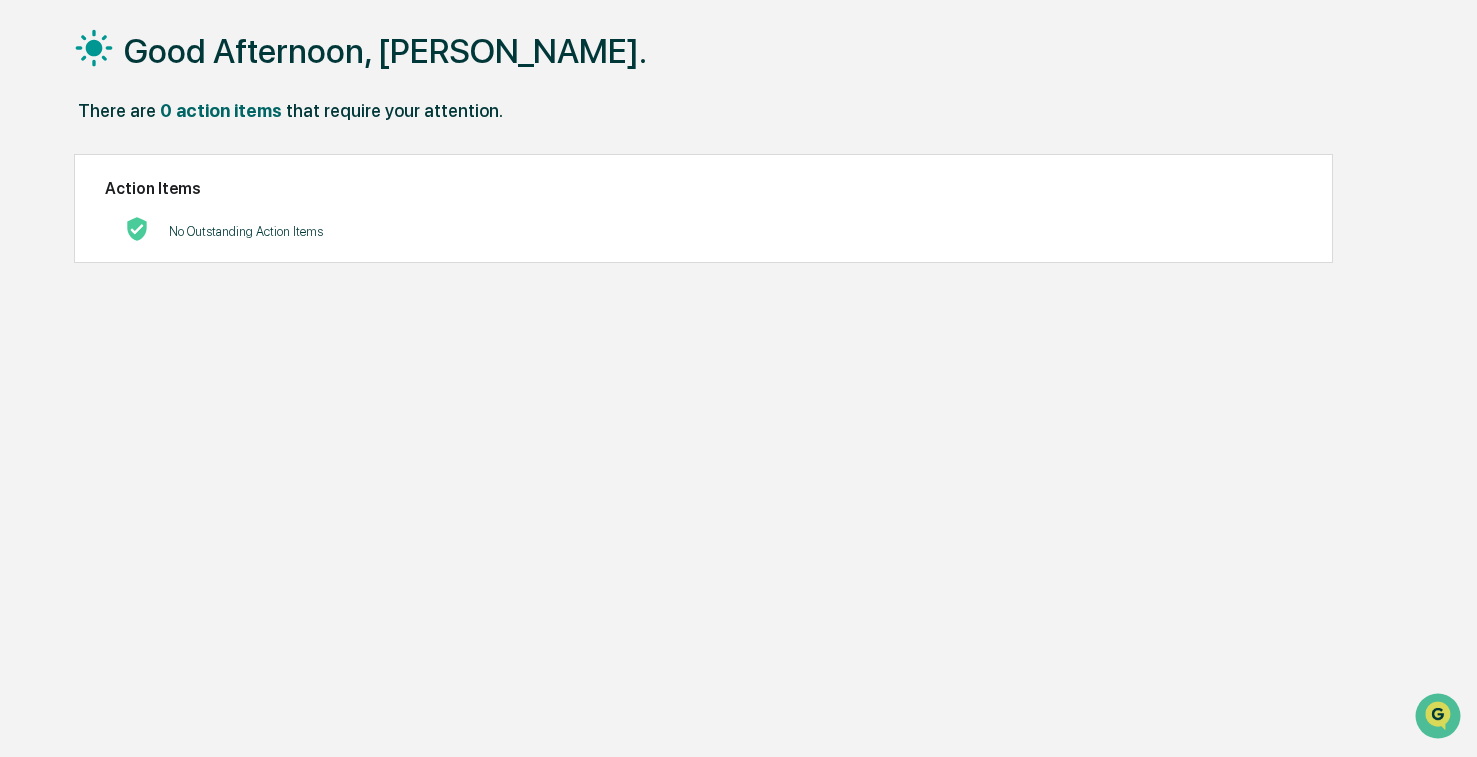 scroll, scrollTop: 0, scrollLeft: 0, axis: both 